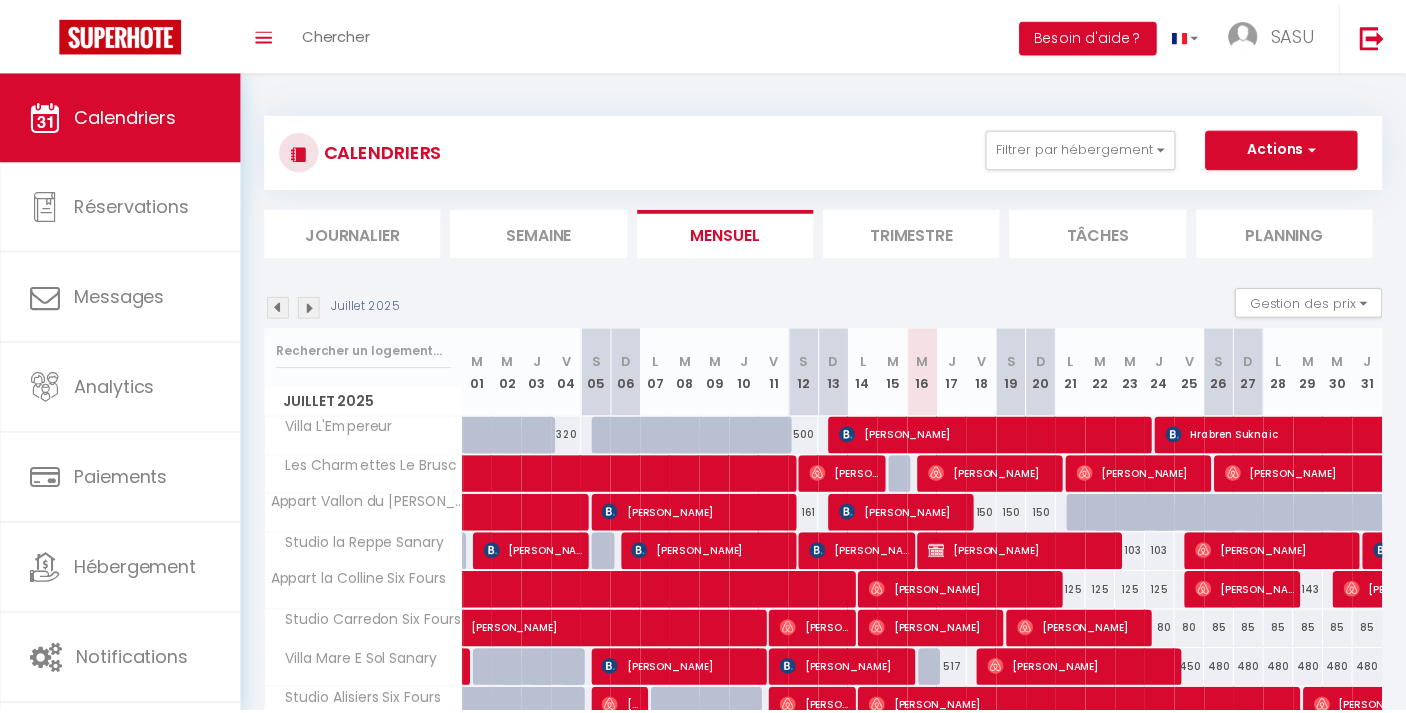 scroll, scrollTop: 0, scrollLeft: 0, axis: both 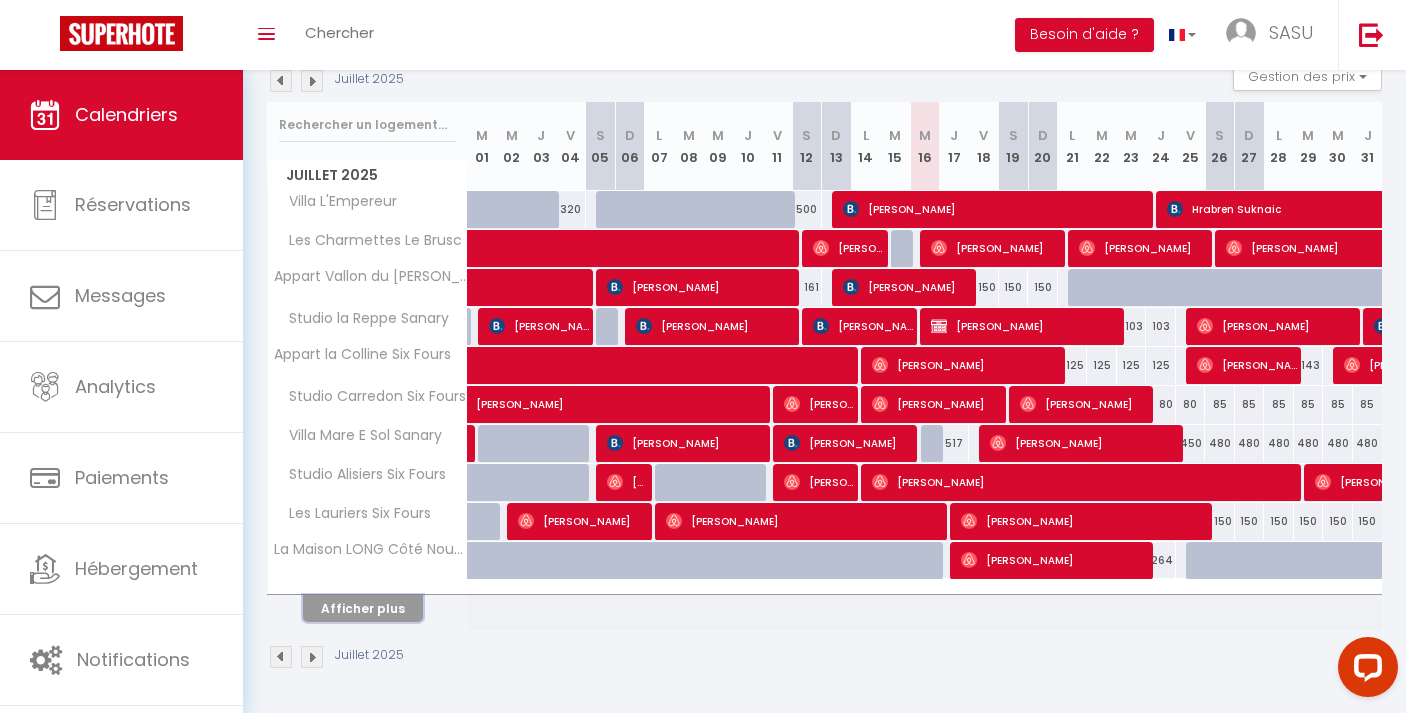 click on "Afficher plus" at bounding box center (363, 608) 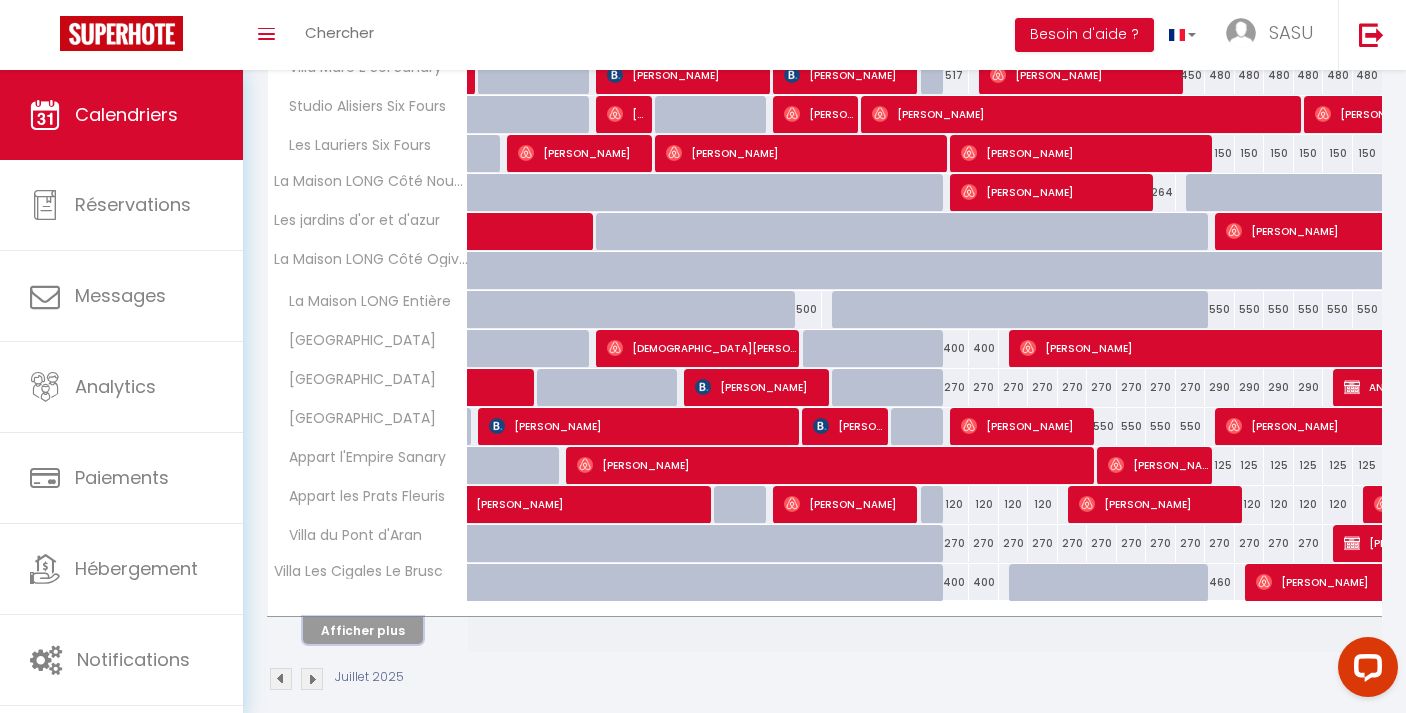 scroll, scrollTop: 616, scrollLeft: 0, axis: vertical 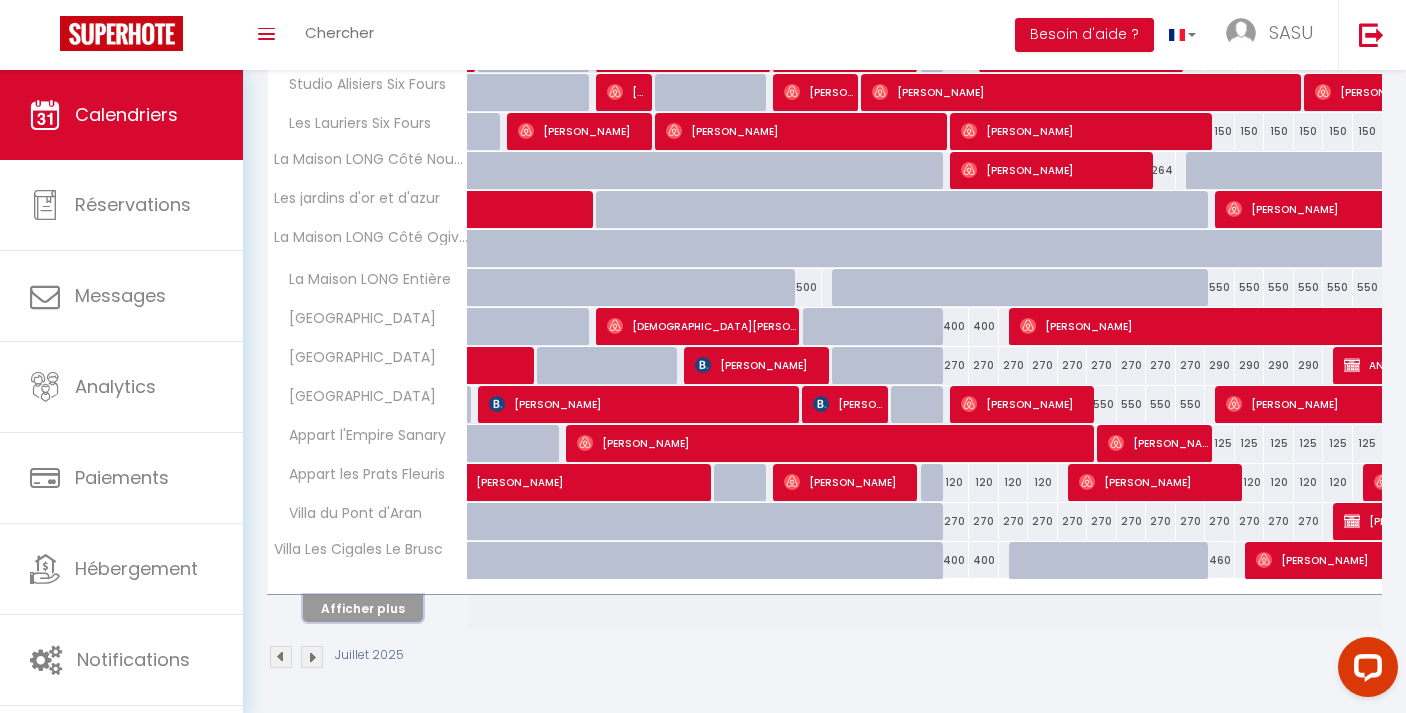 click on "Afficher plus" at bounding box center [363, 608] 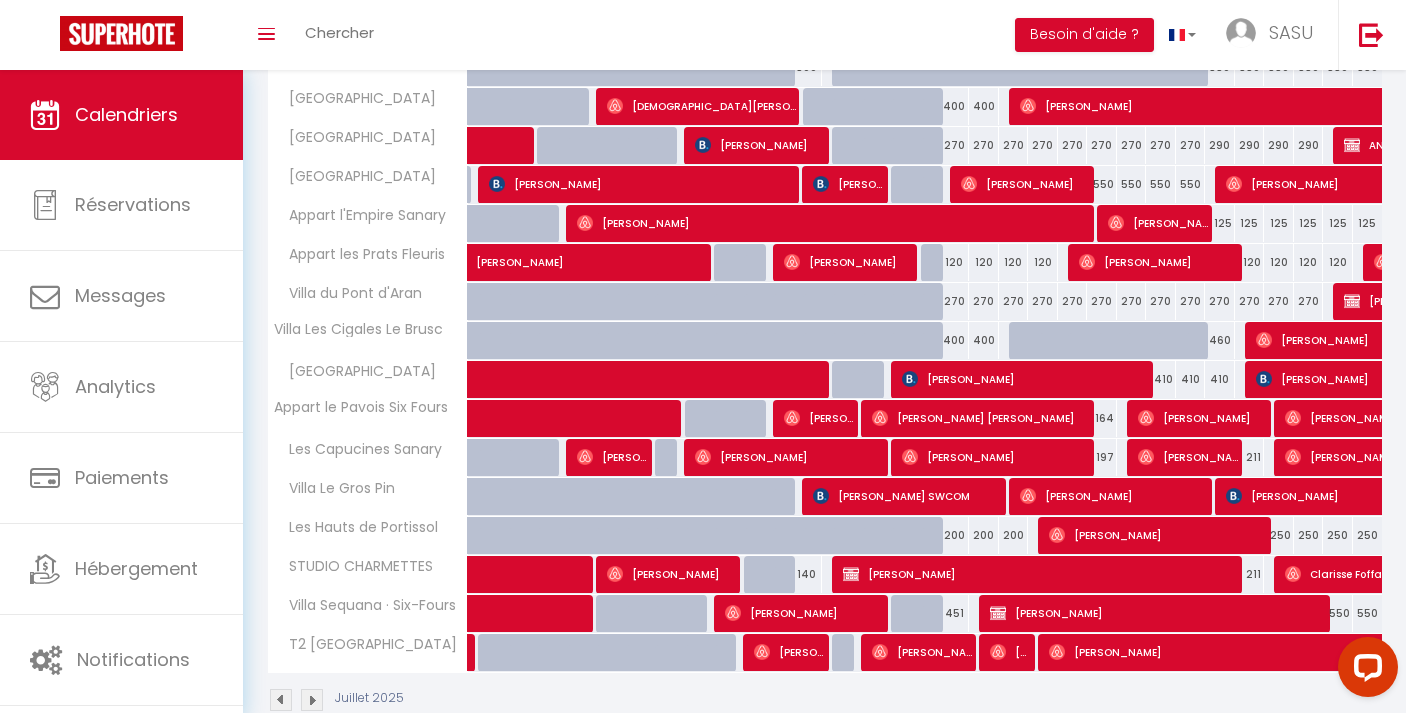 scroll, scrollTop: 879, scrollLeft: 0, axis: vertical 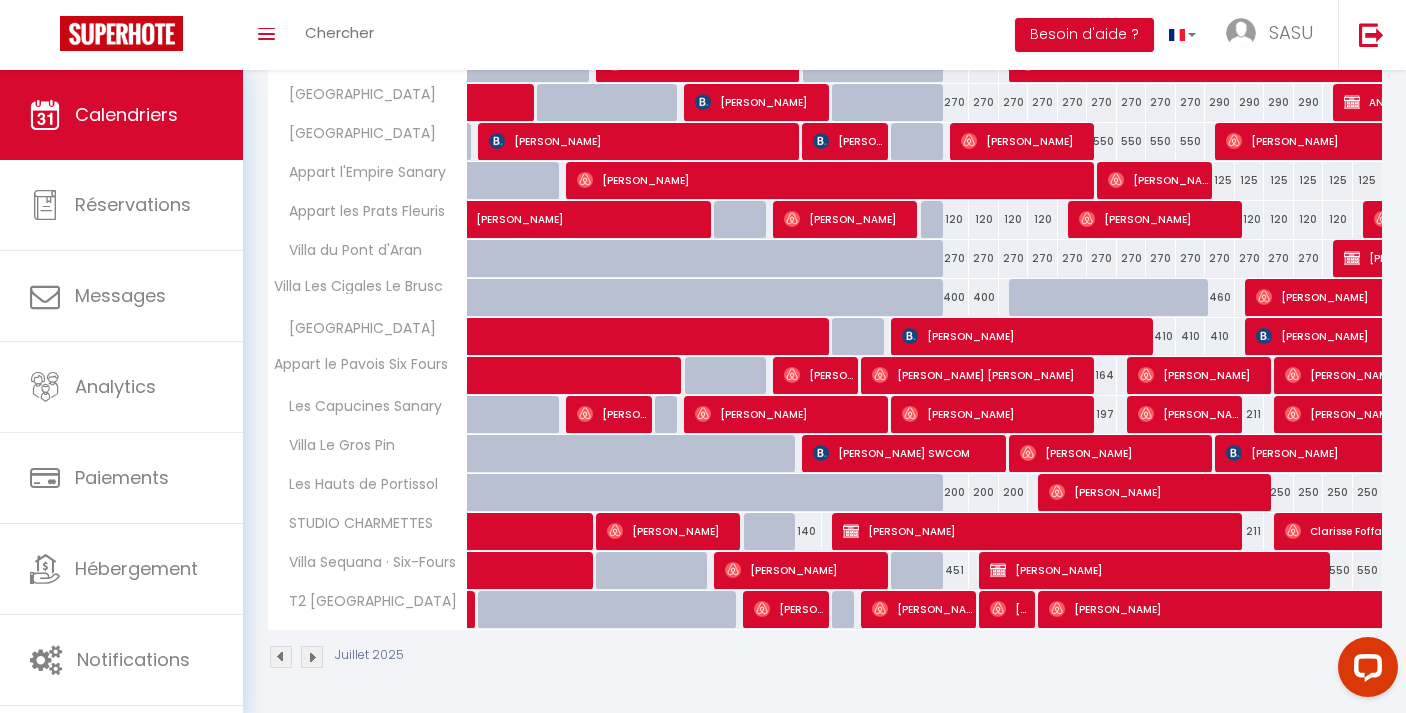 click at bounding box center (312, 657) 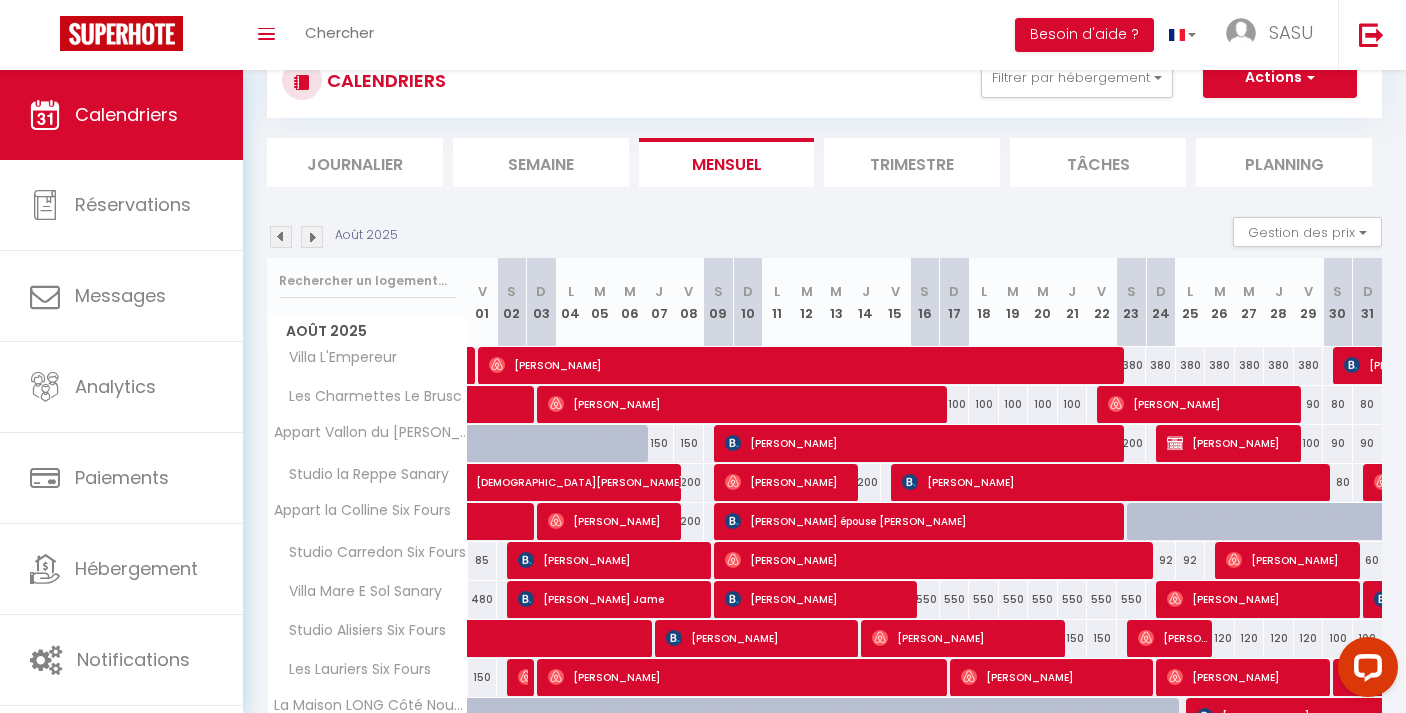scroll, scrollTop: 226, scrollLeft: 0, axis: vertical 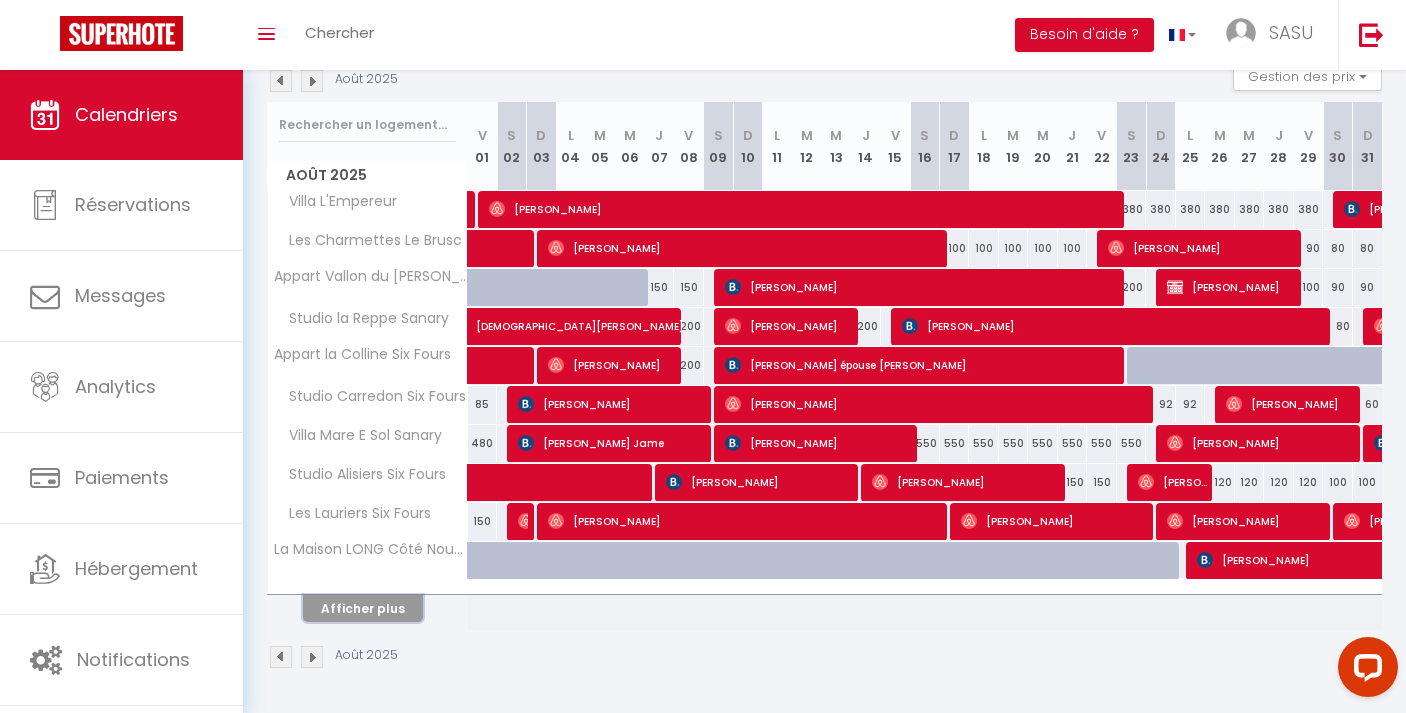click on "Afficher plus" at bounding box center (363, 608) 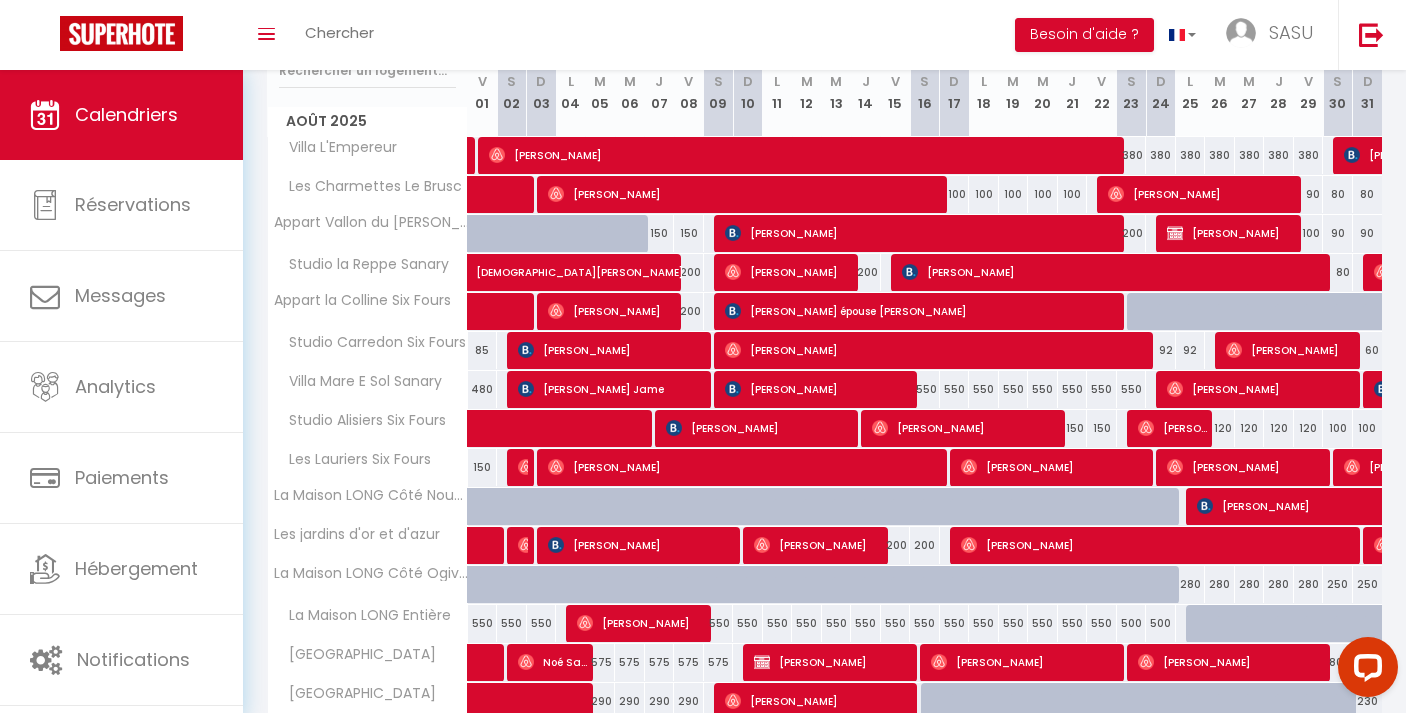 scroll, scrollTop: 616, scrollLeft: 0, axis: vertical 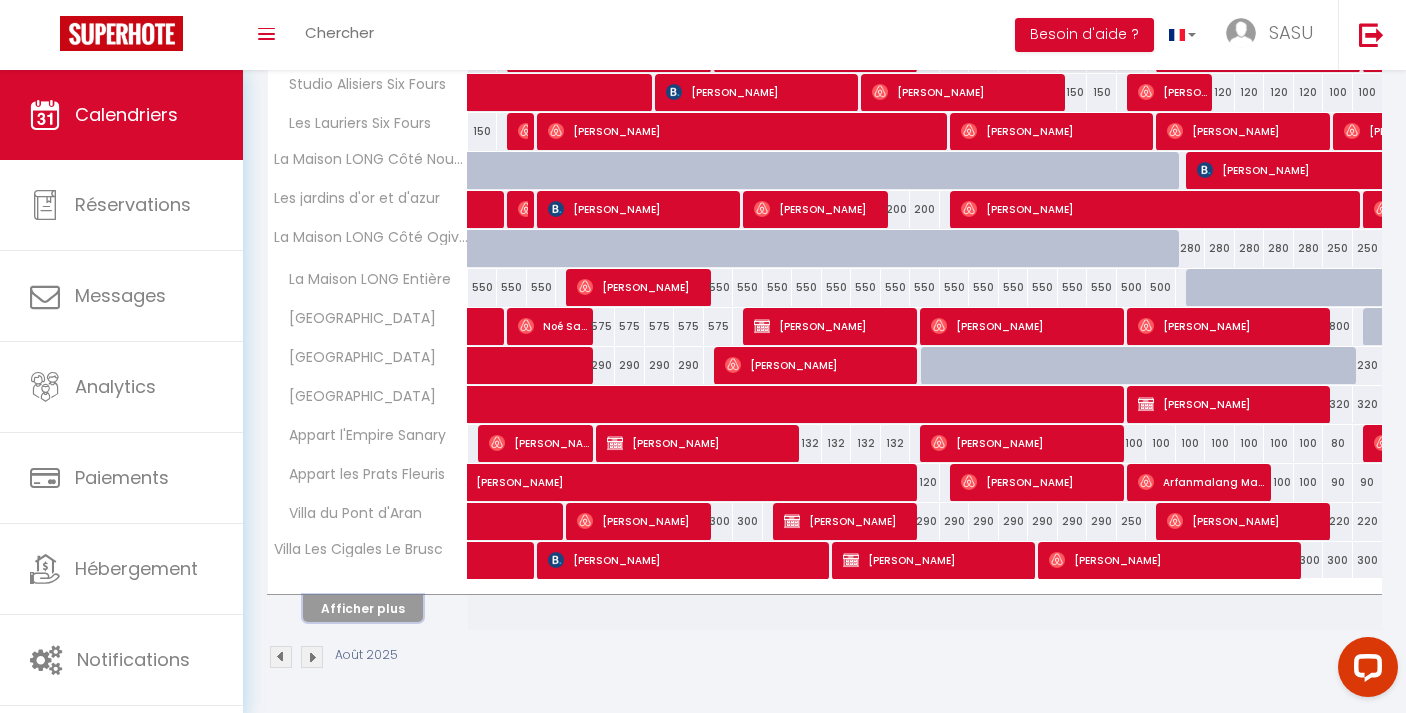 click on "Afficher plus" at bounding box center (363, 608) 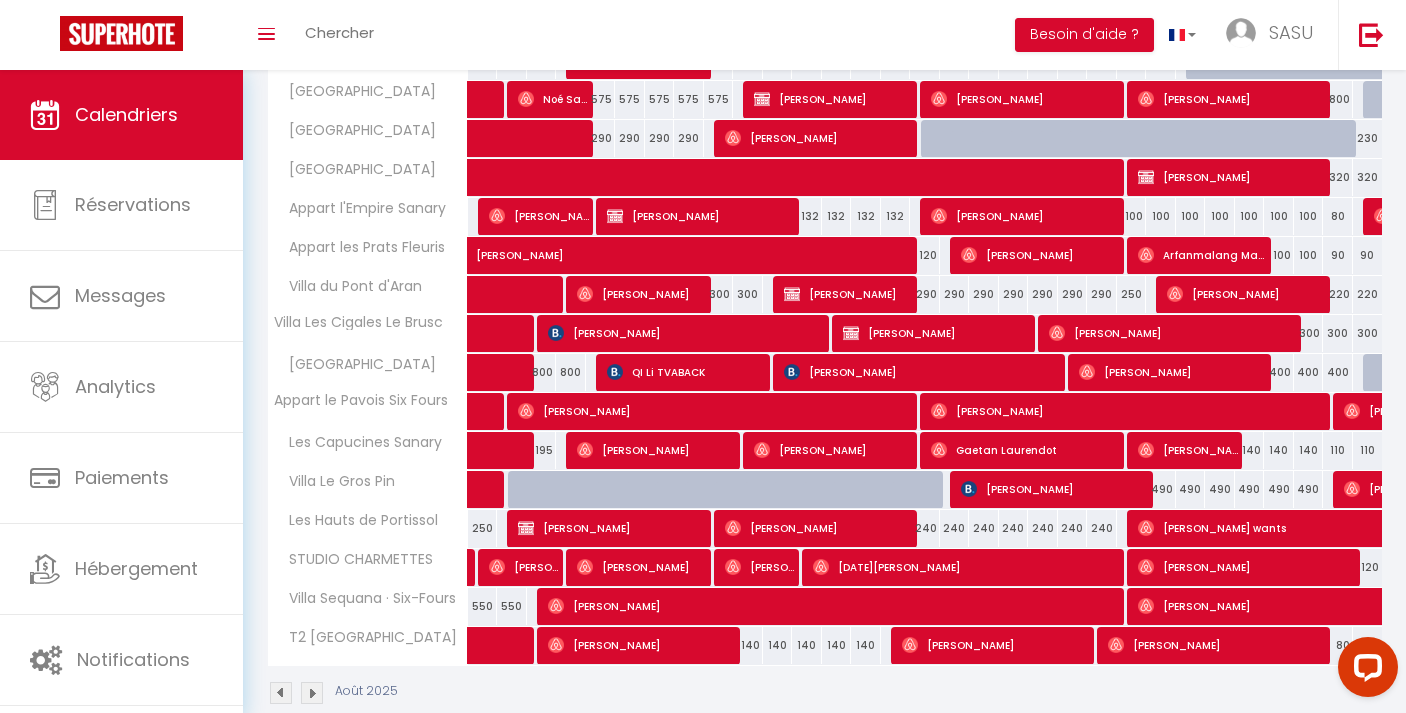 scroll, scrollTop: 840, scrollLeft: 0, axis: vertical 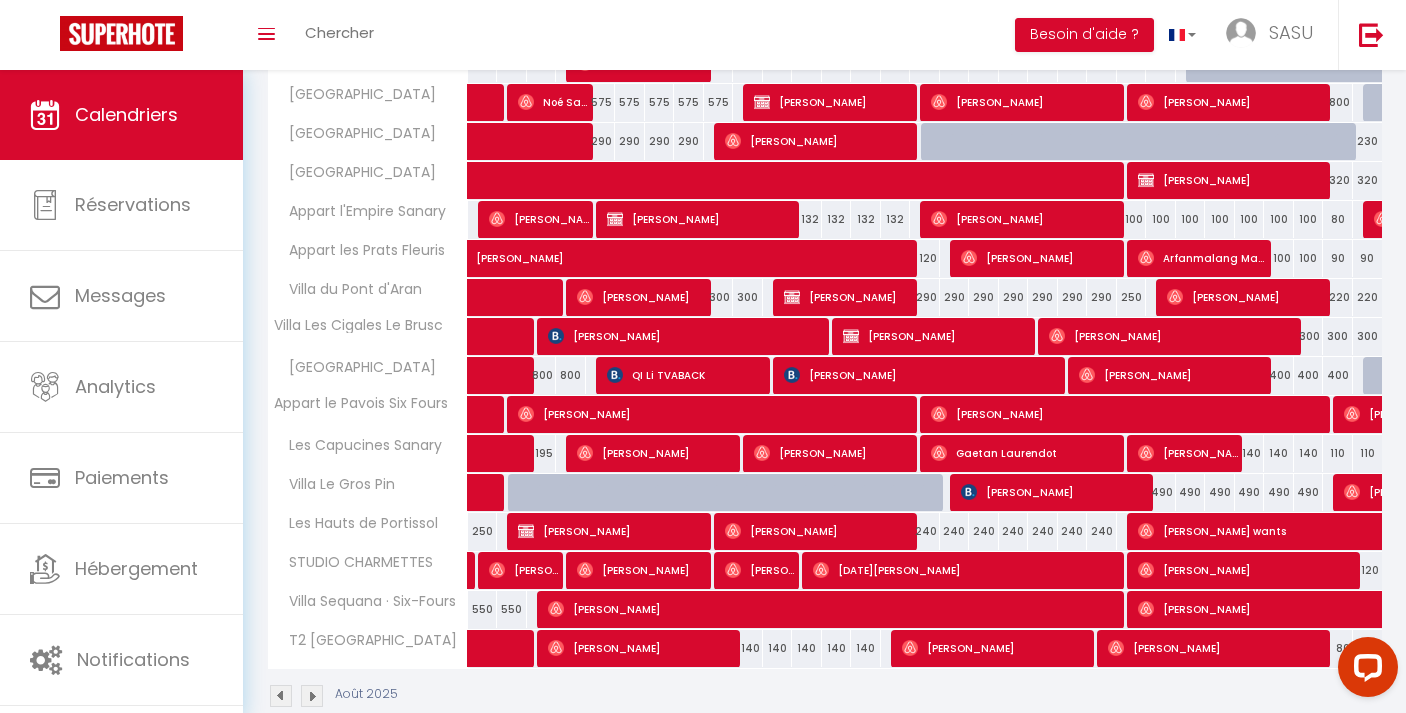 click at bounding box center [281, 696] 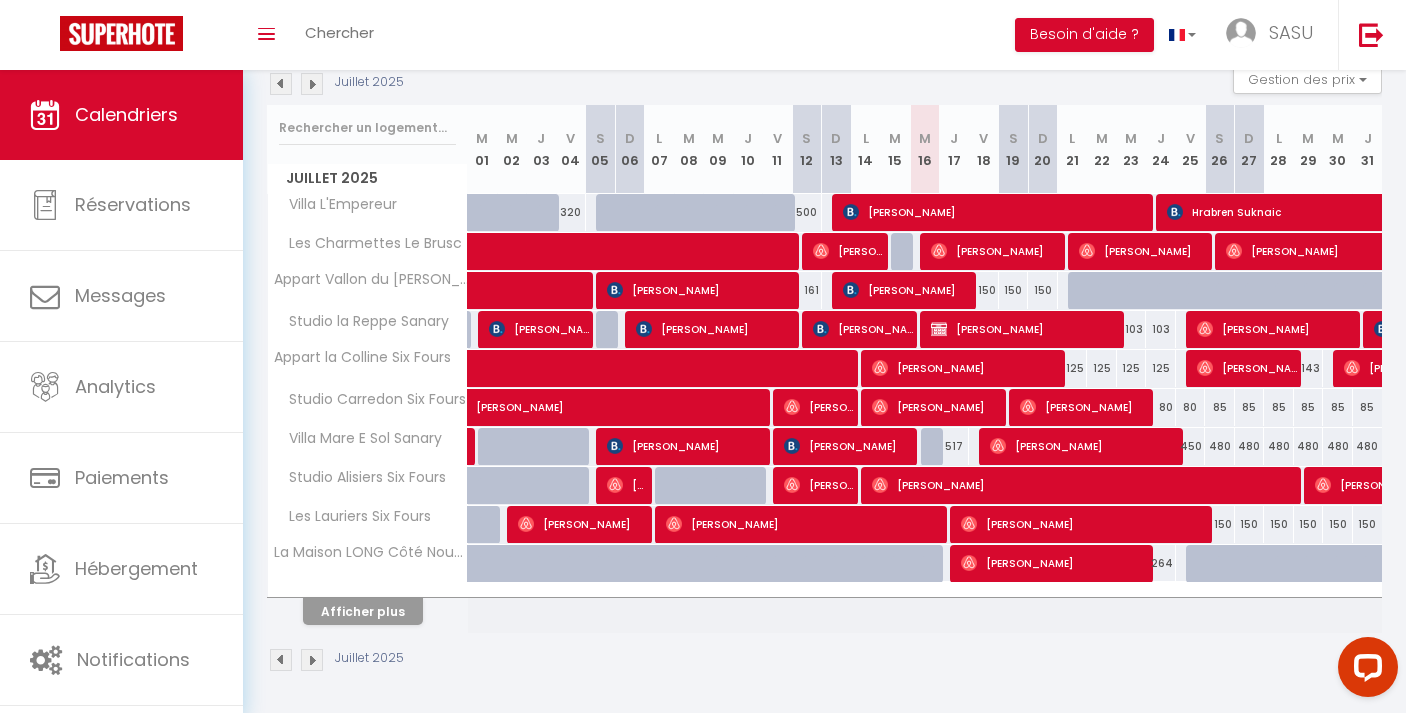 scroll, scrollTop: 222, scrollLeft: 0, axis: vertical 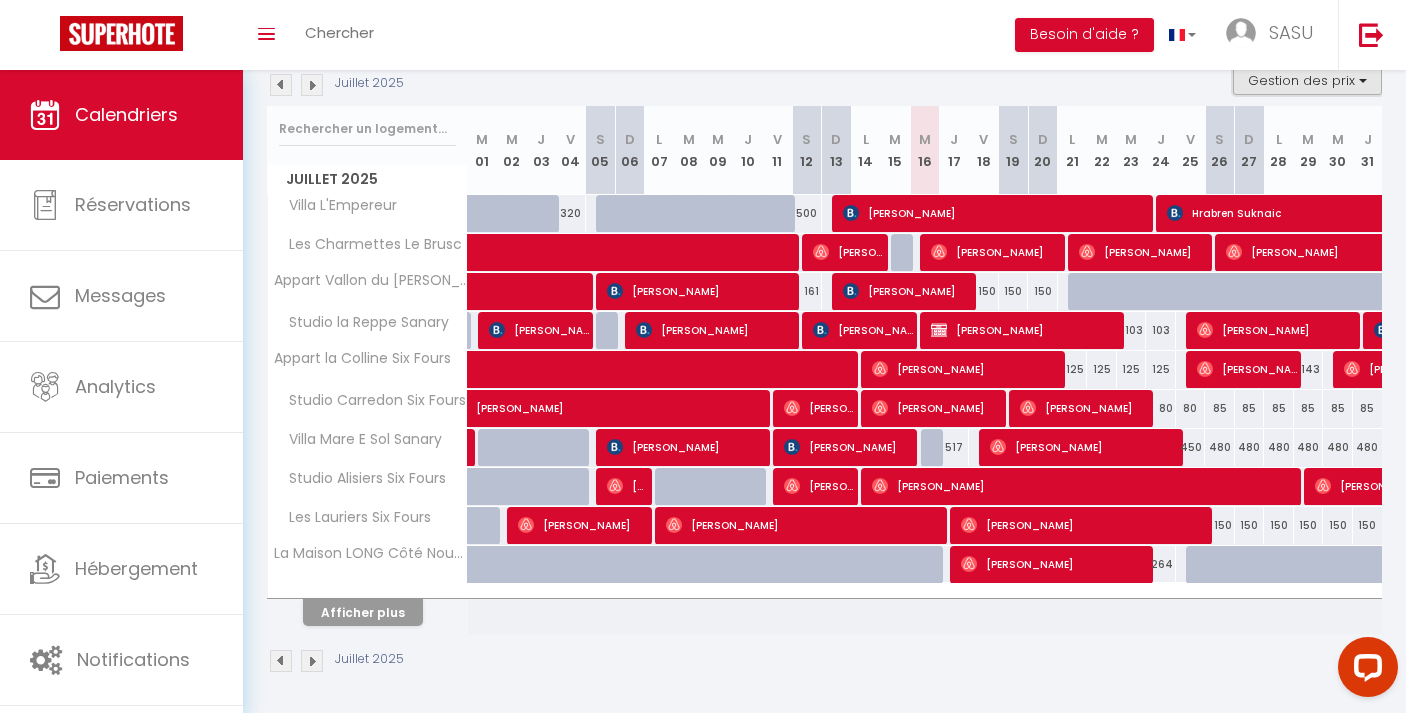 click on "Gestion des prix" at bounding box center [1307, 80] 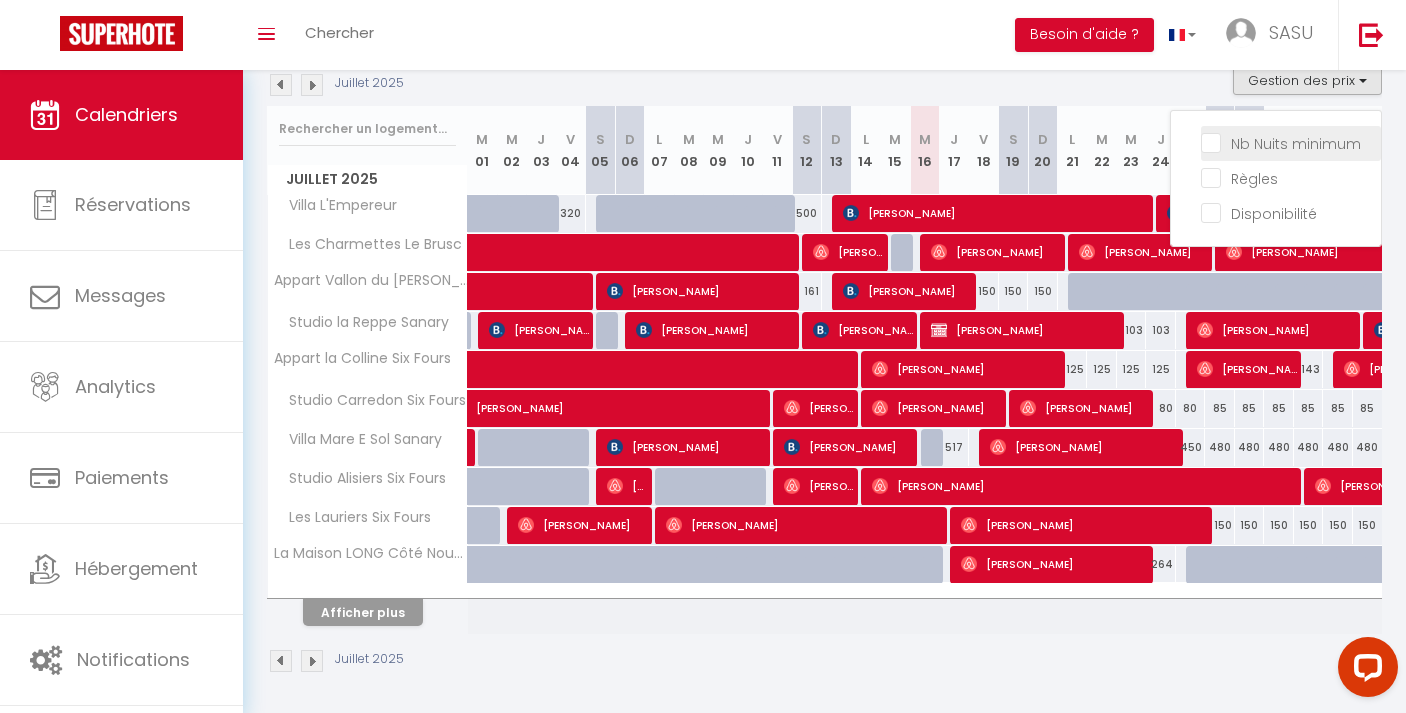 click on "Nb Nuits minimum" at bounding box center [1291, 142] 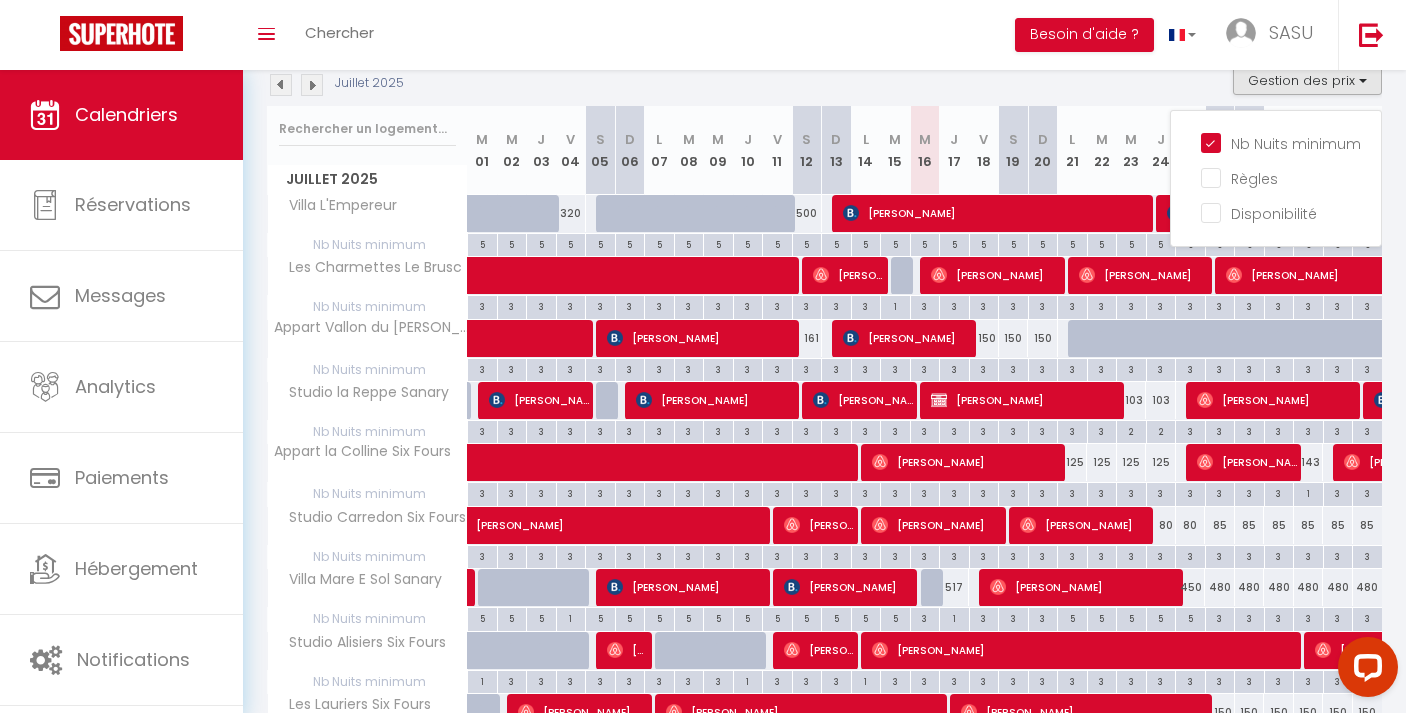 click on "1" at bounding box center [954, 617] 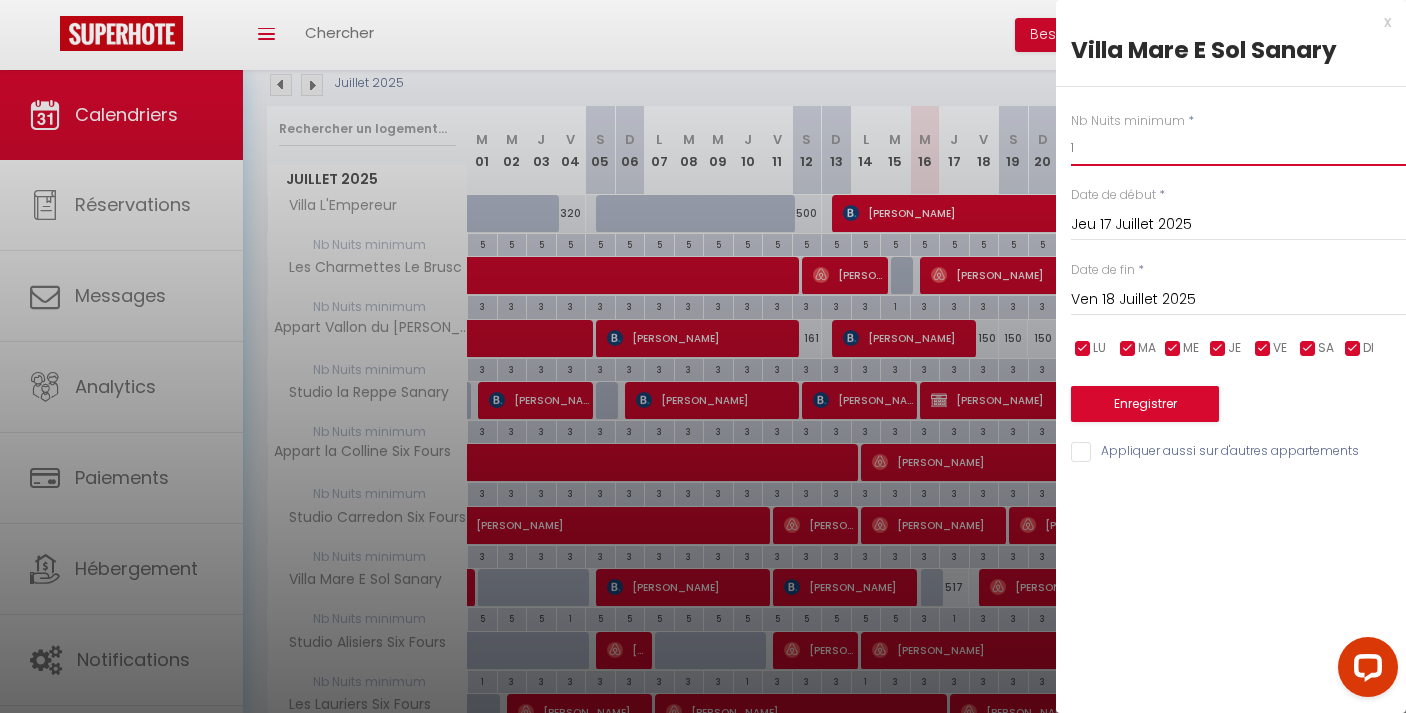 drag, startPoint x: 1089, startPoint y: 141, endPoint x: 1058, endPoint y: 147, distance: 31.575306 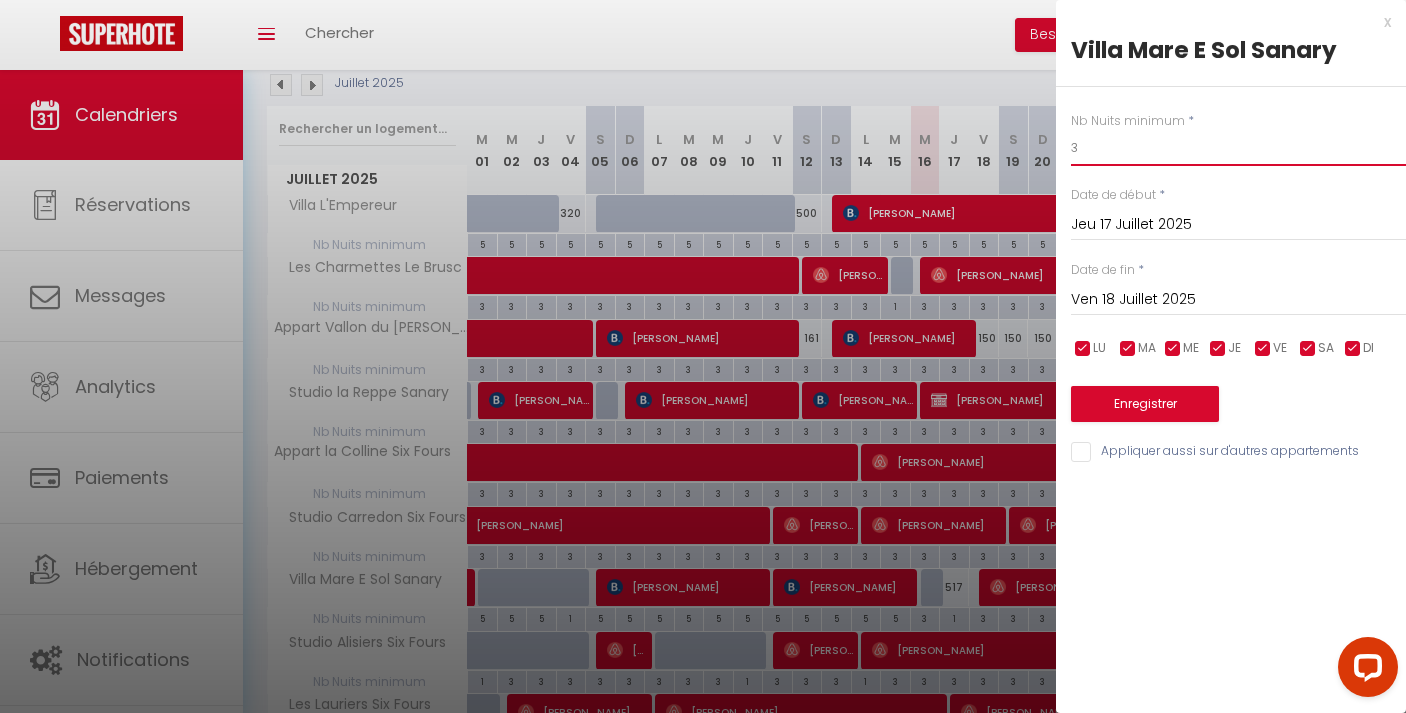 type on "3" 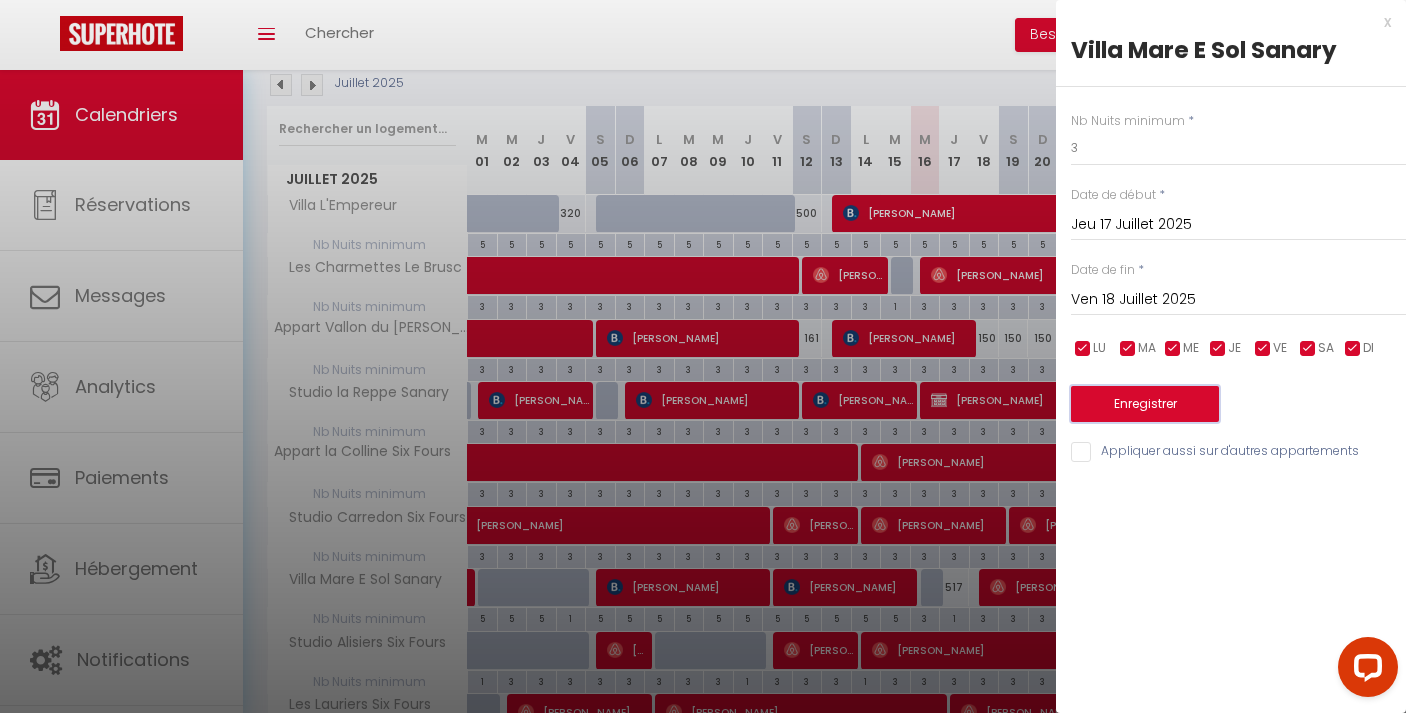 click on "Enregistrer" at bounding box center [1145, 404] 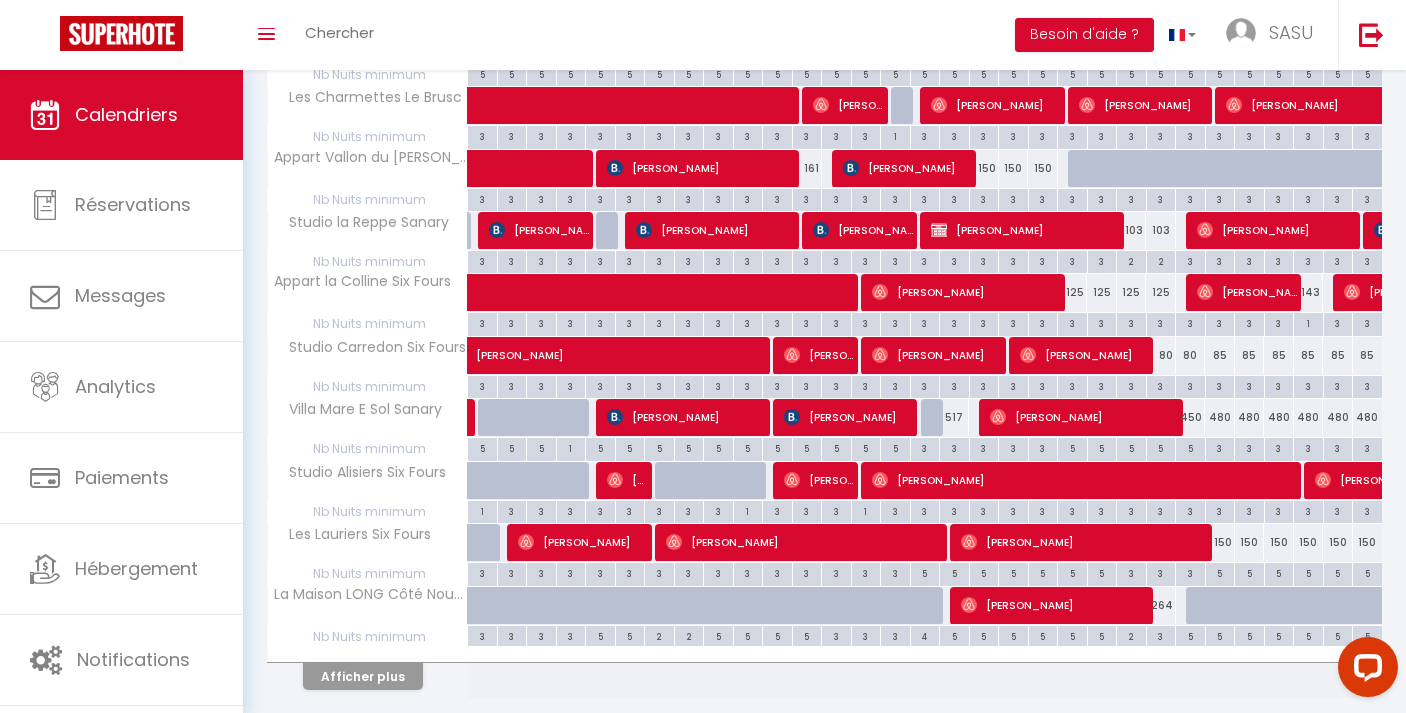 scroll, scrollTop: 404, scrollLeft: 0, axis: vertical 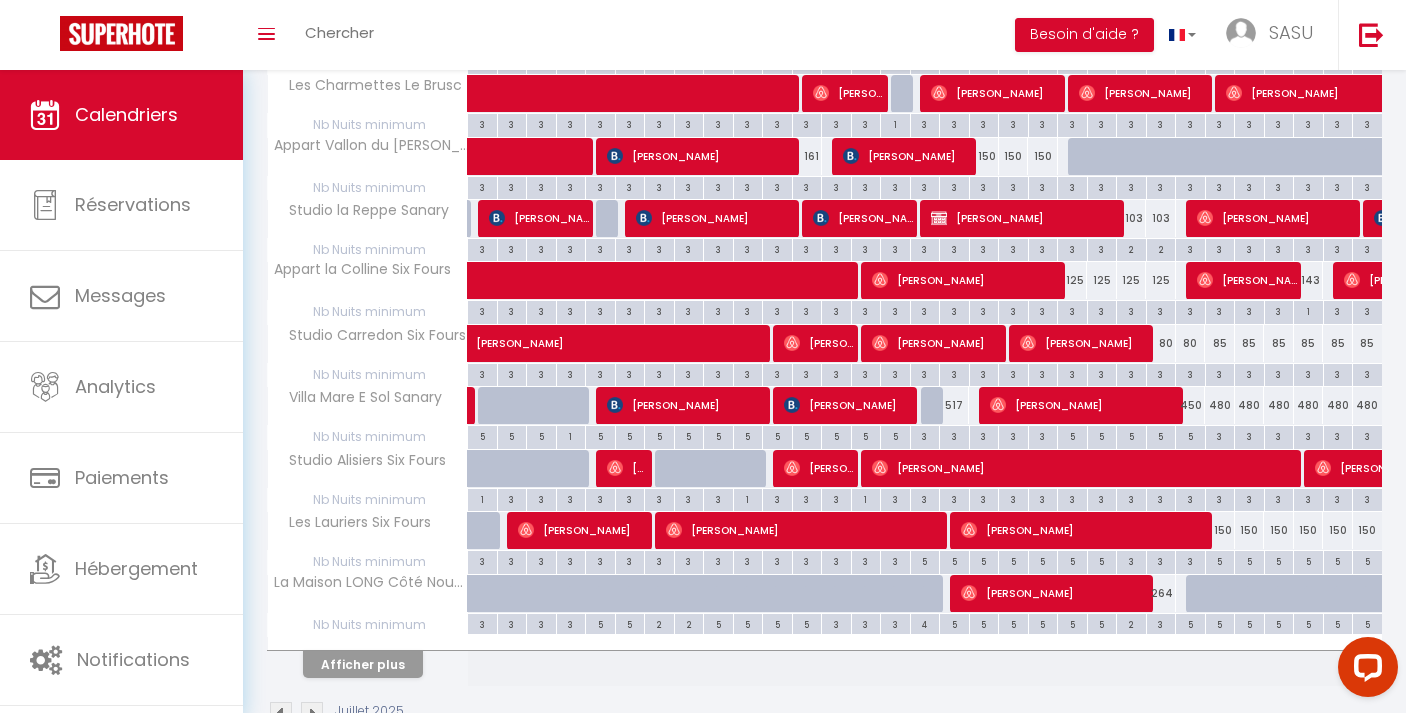 click on "143" at bounding box center (1309, 280) 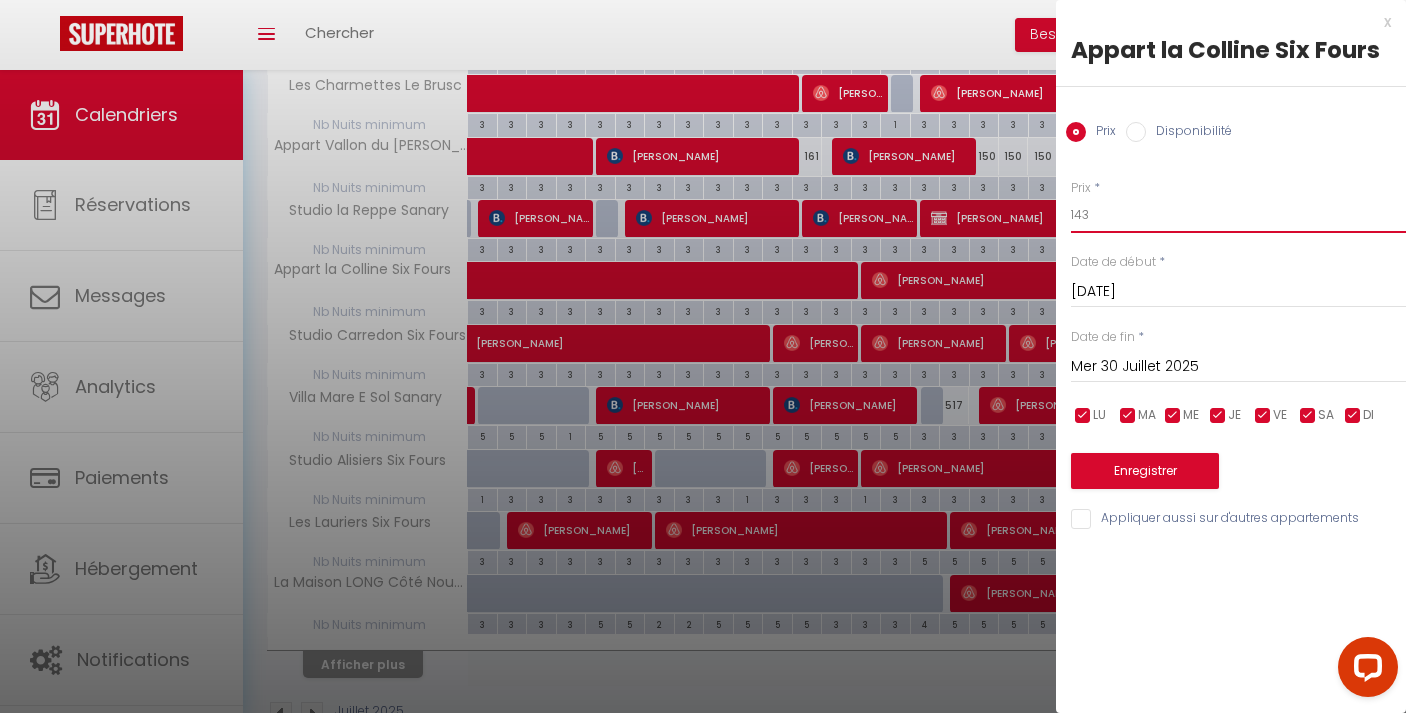 drag, startPoint x: 1097, startPoint y: 216, endPoint x: 1063, endPoint y: 216, distance: 34 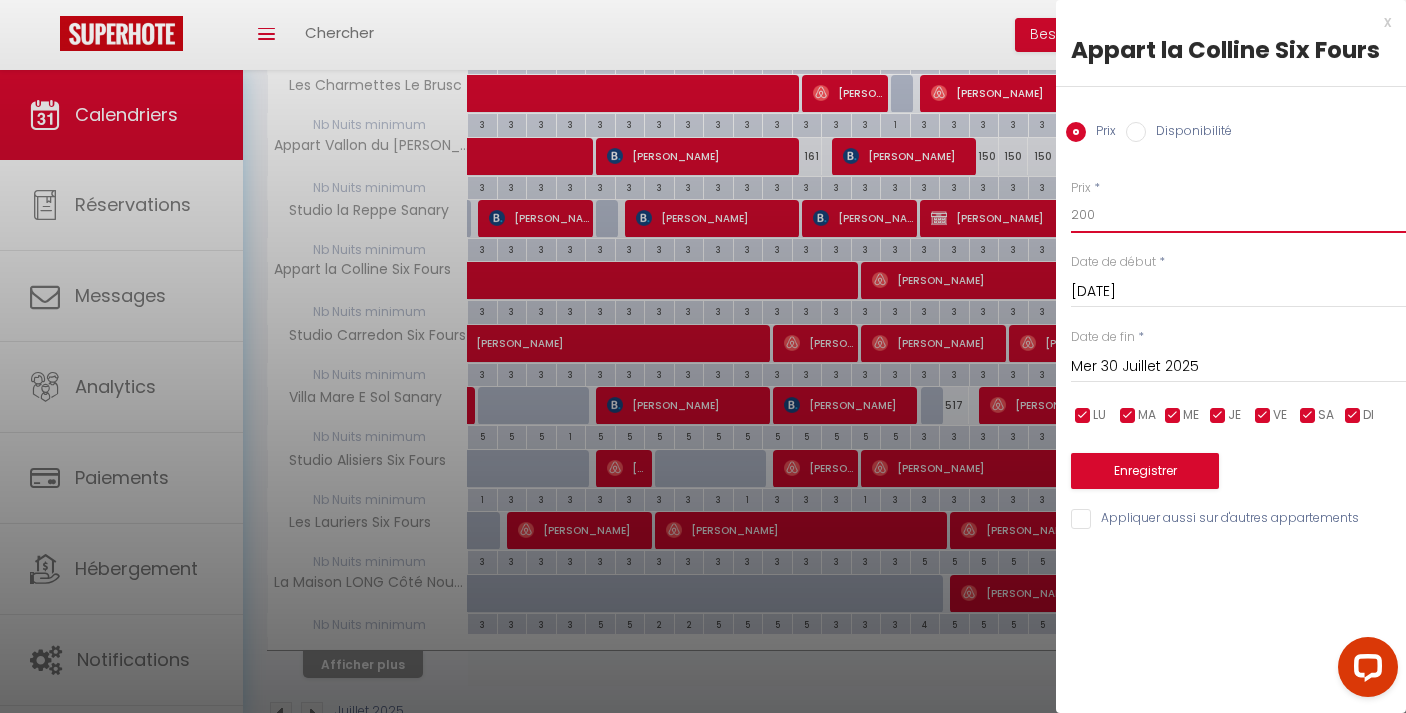 type on "200" 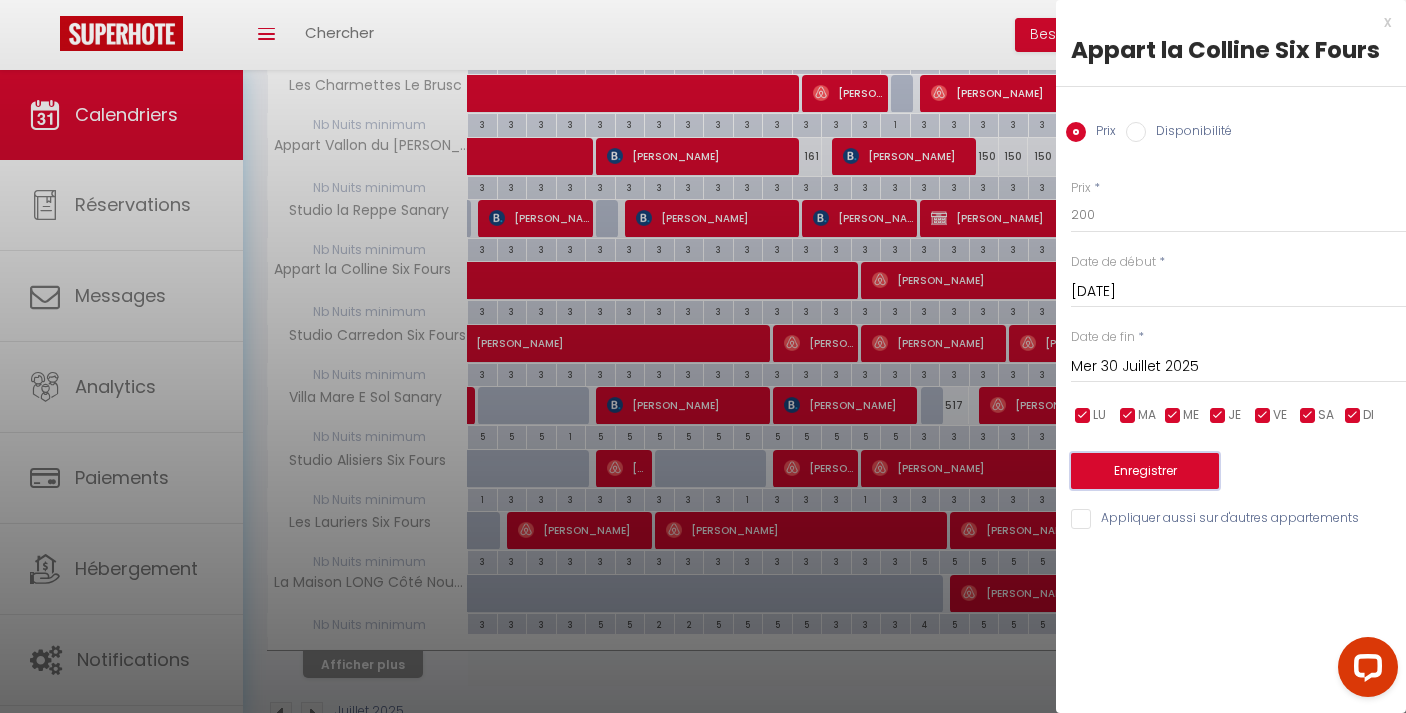 click on "Enregistrer" at bounding box center (1145, 471) 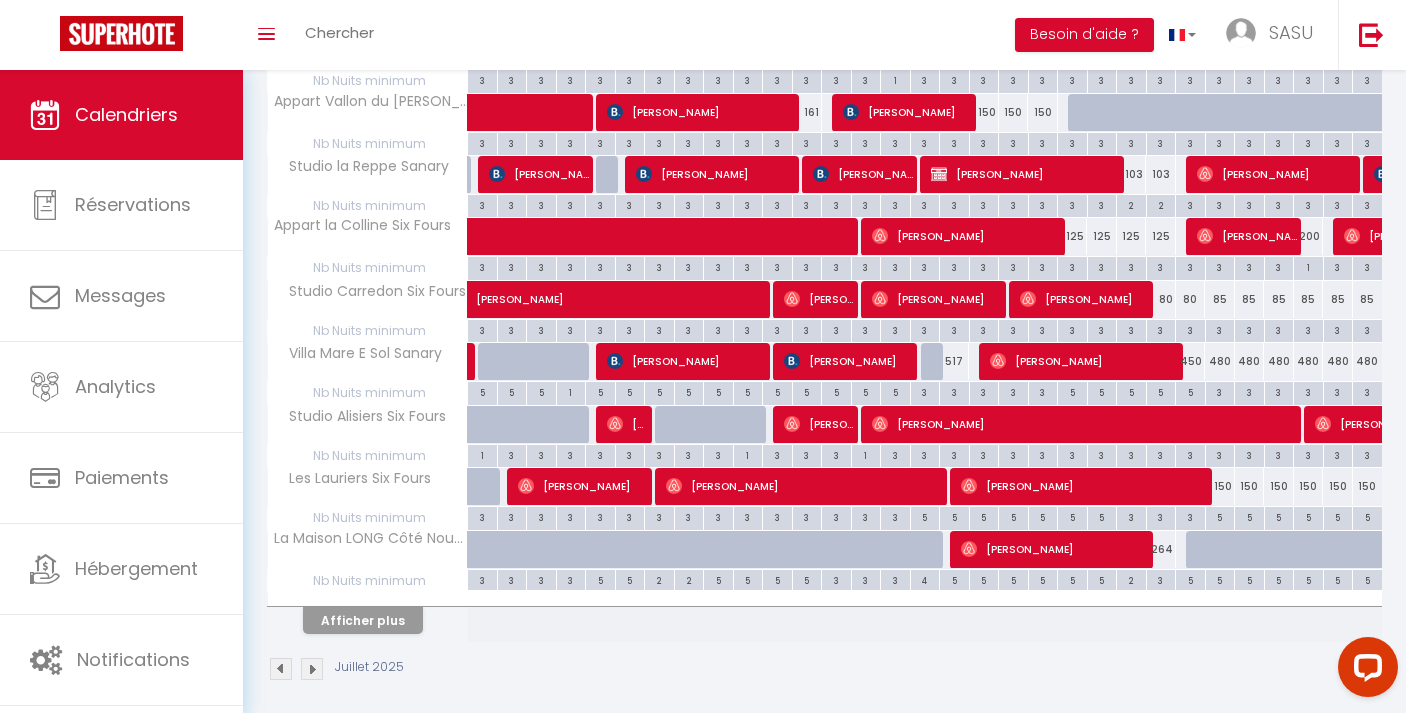 scroll, scrollTop: 460, scrollLeft: 0, axis: vertical 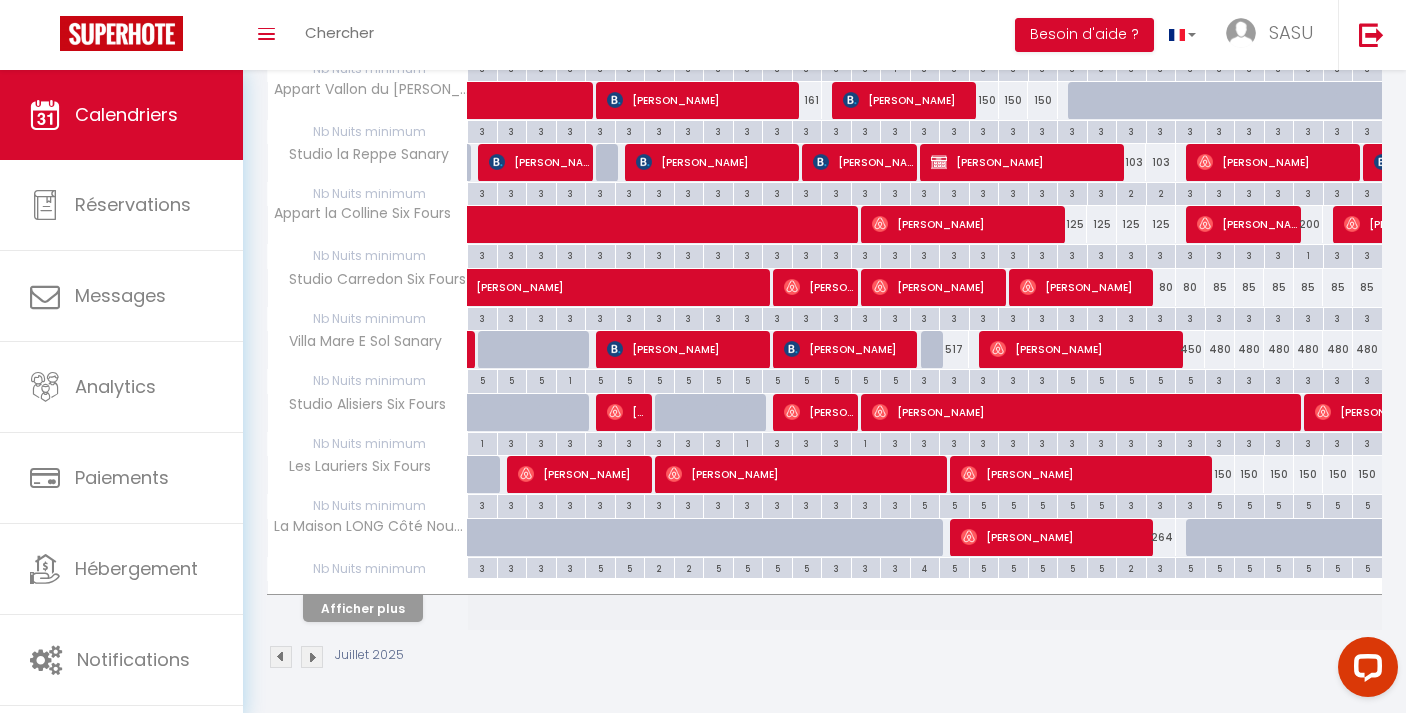 click on "5" at bounding box center (1190, 379) 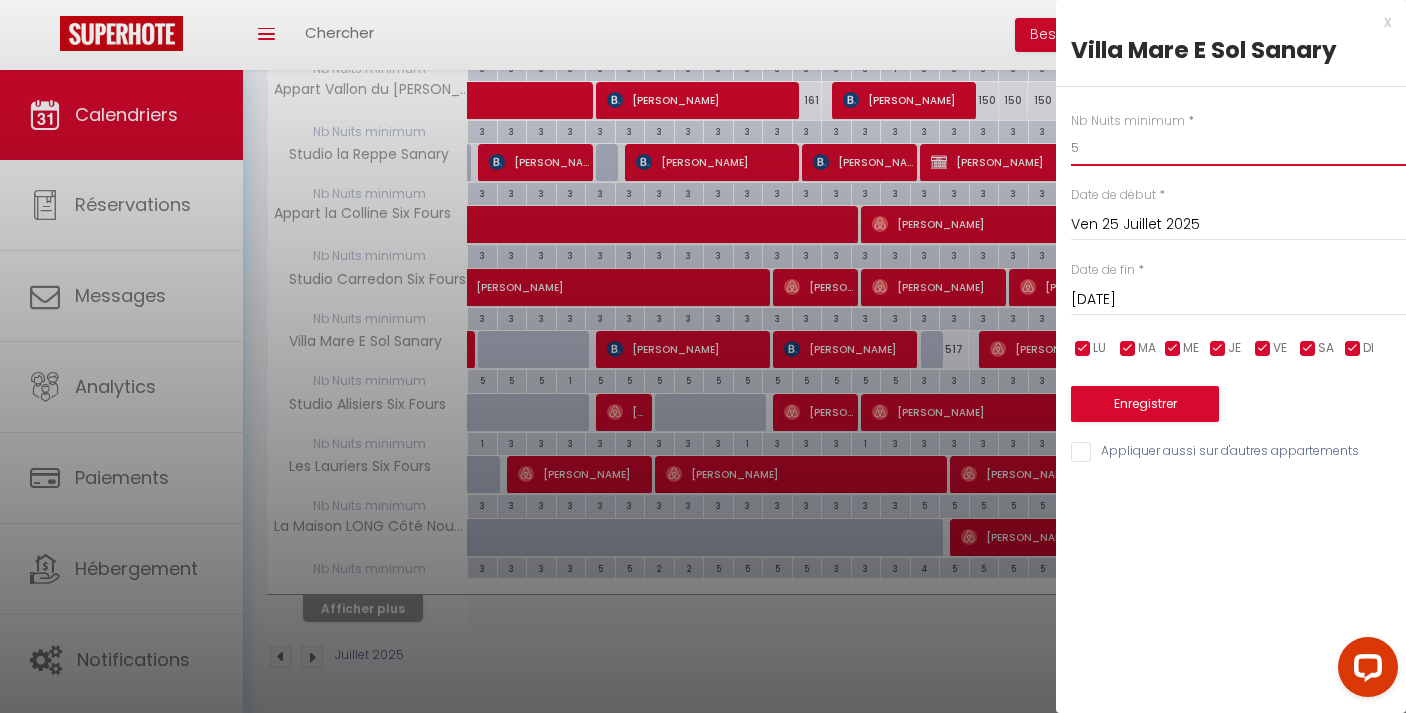 drag, startPoint x: 1034, startPoint y: 149, endPoint x: 1021, endPoint y: 149, distance: 13 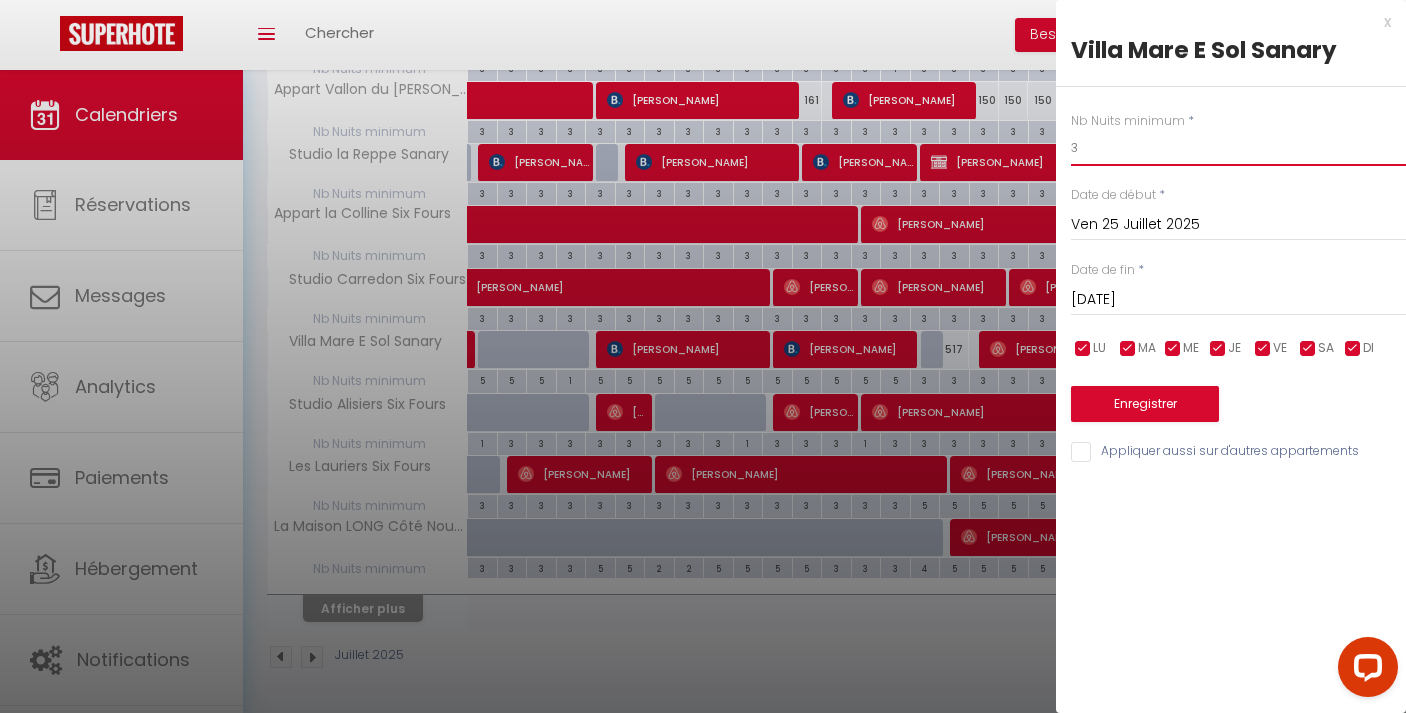type on "3" 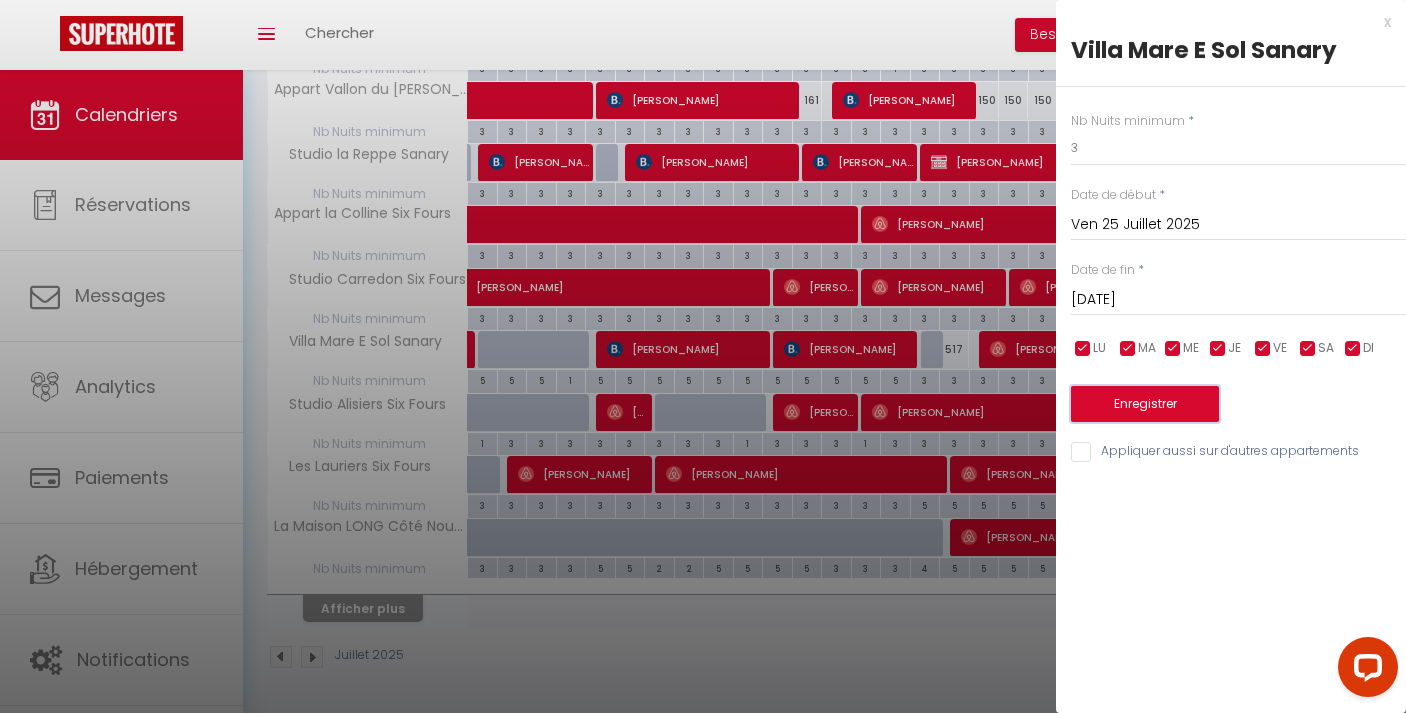 click on "Enregistrer" at bounding box center [1145, 404] 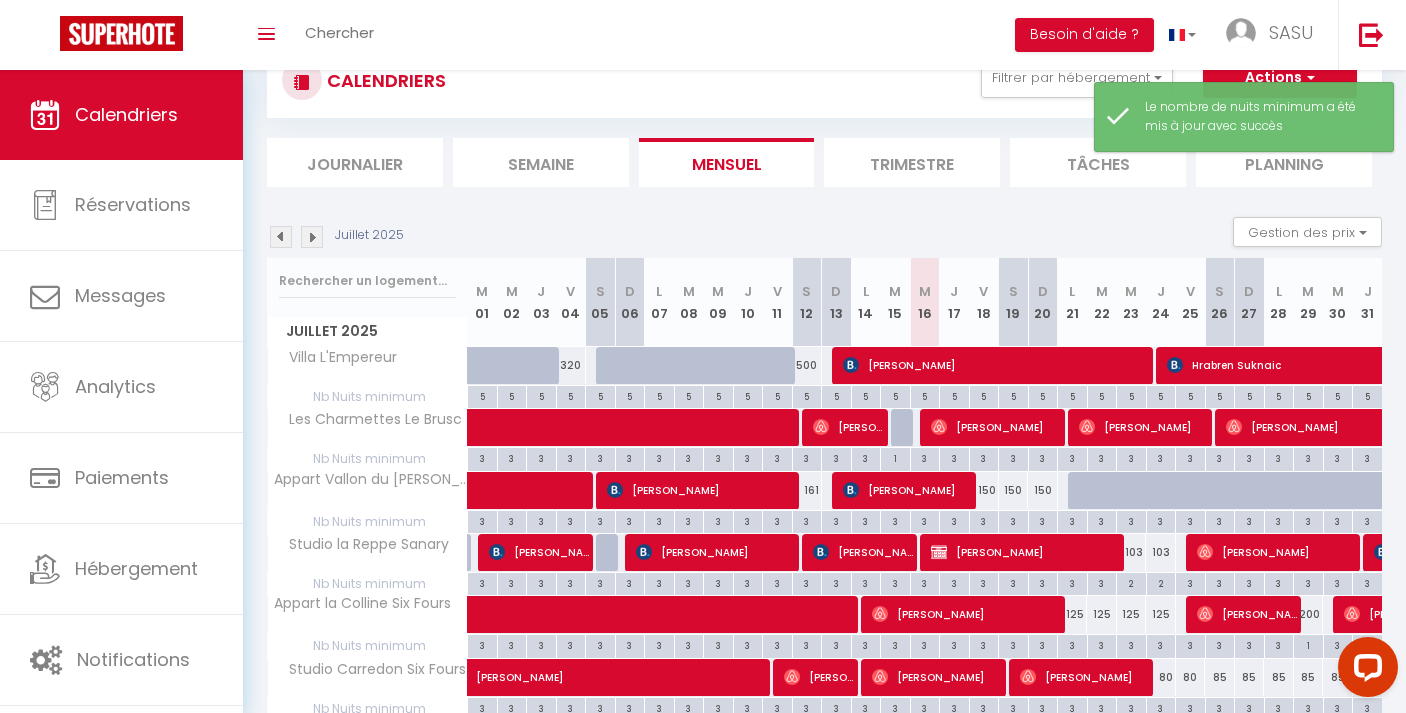 scroll, scrollTop: 460, scrollLeft: 0, axis: vertical 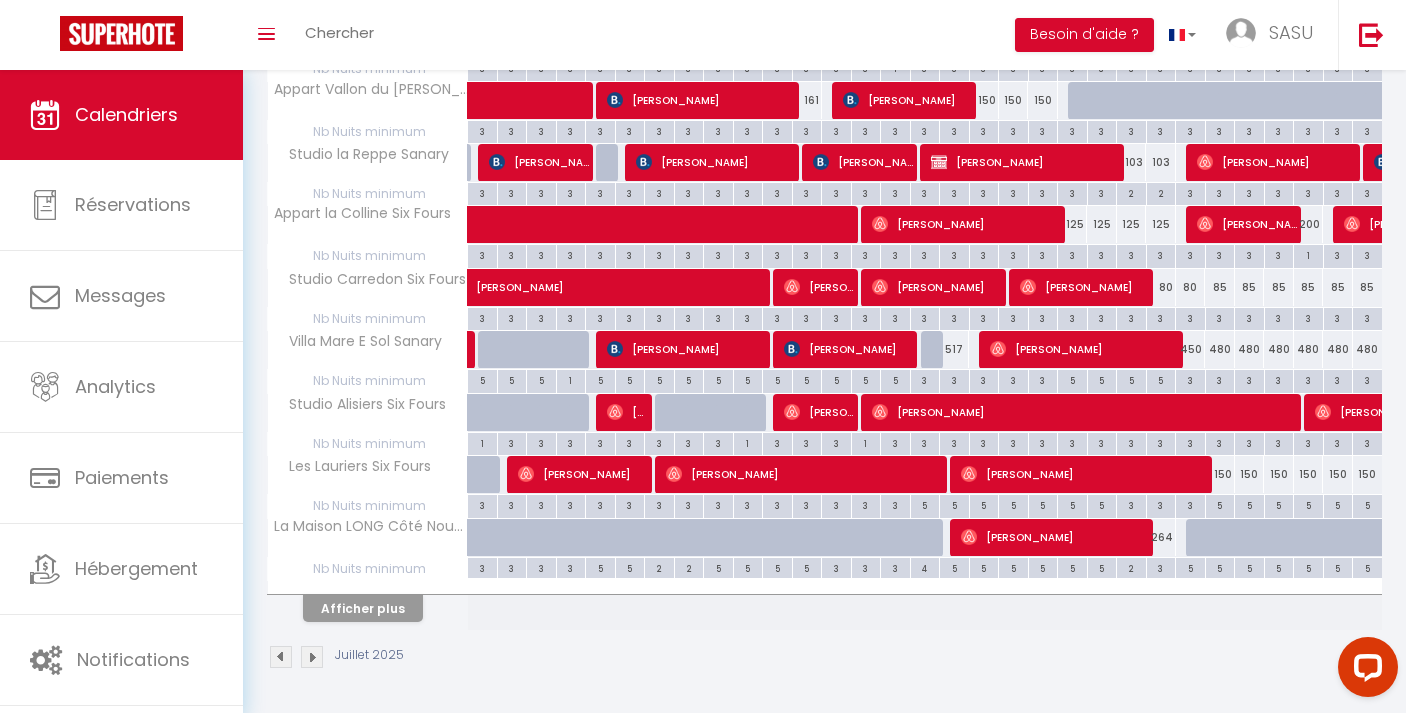 click at bounding box center [312, 657] 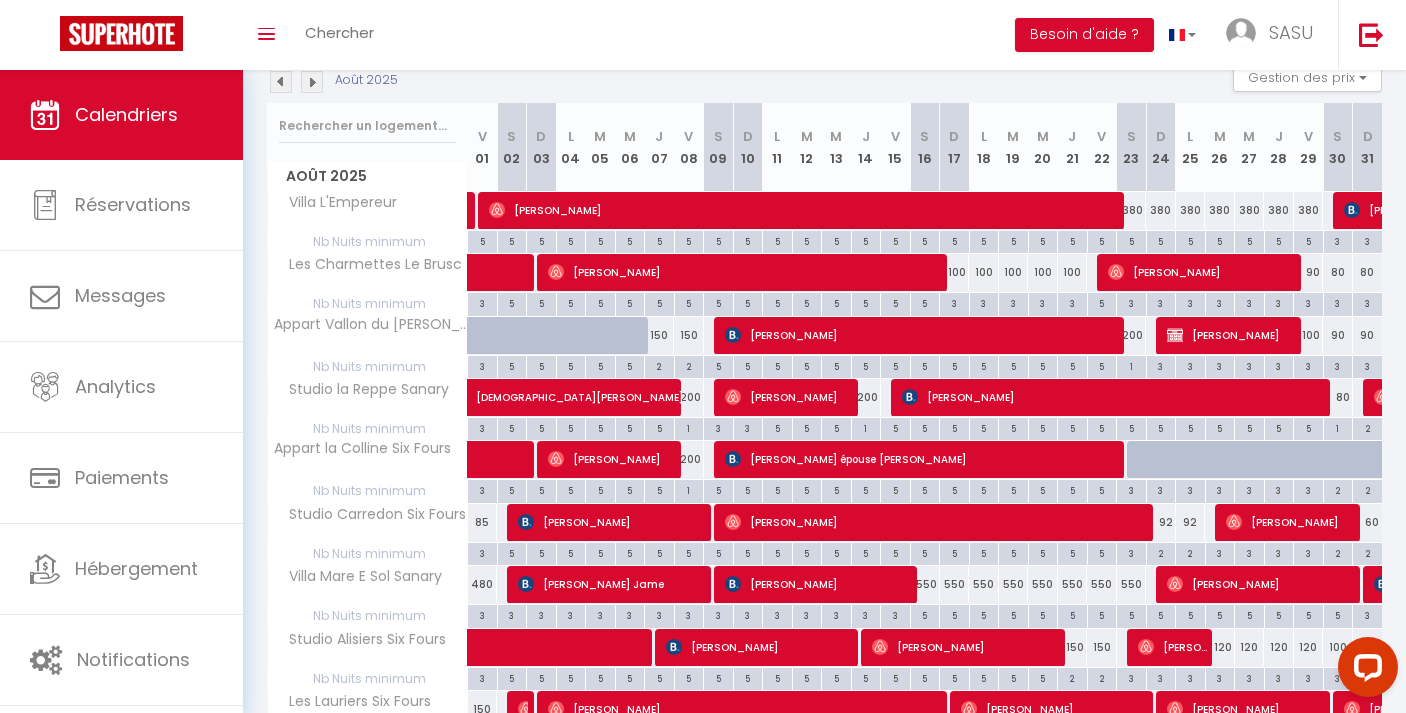 scroll, scrollTop: 460, scrollLeft: 0, axis: vertical 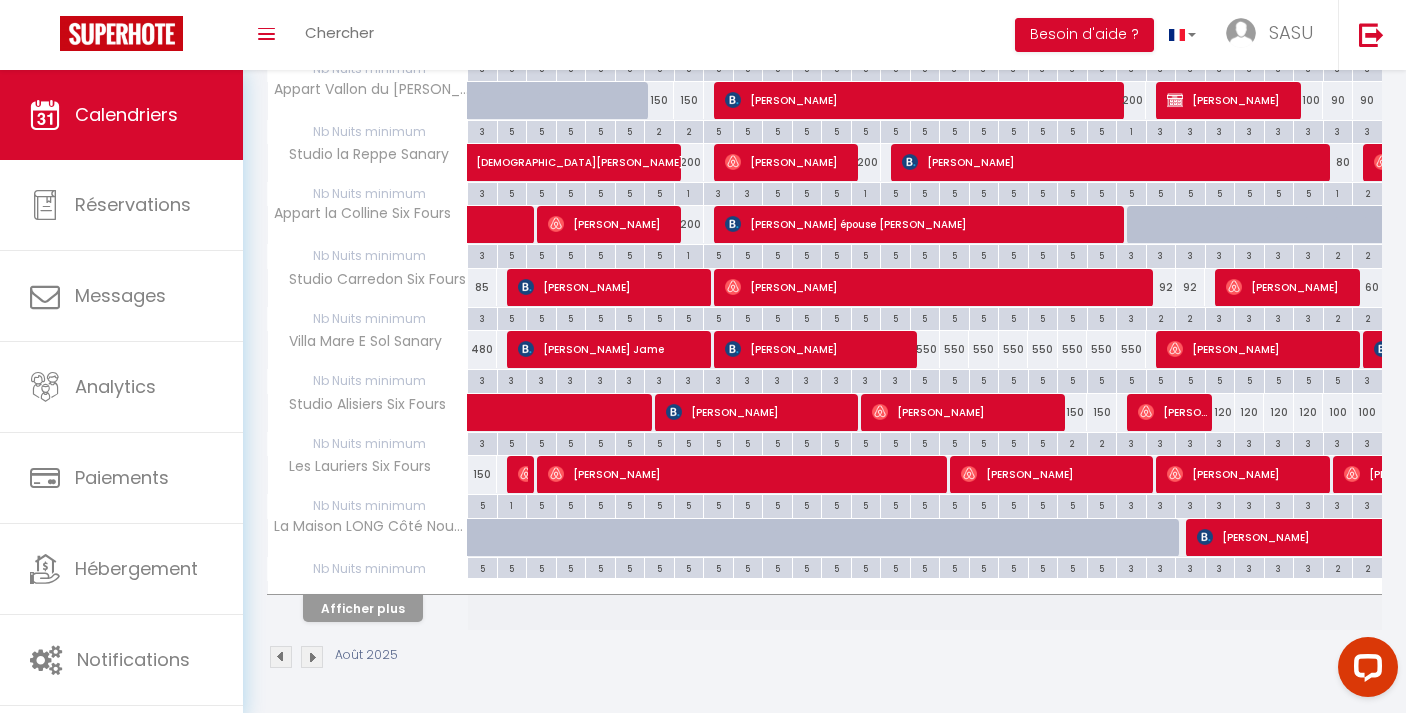 click at bounding box center (281, 657) 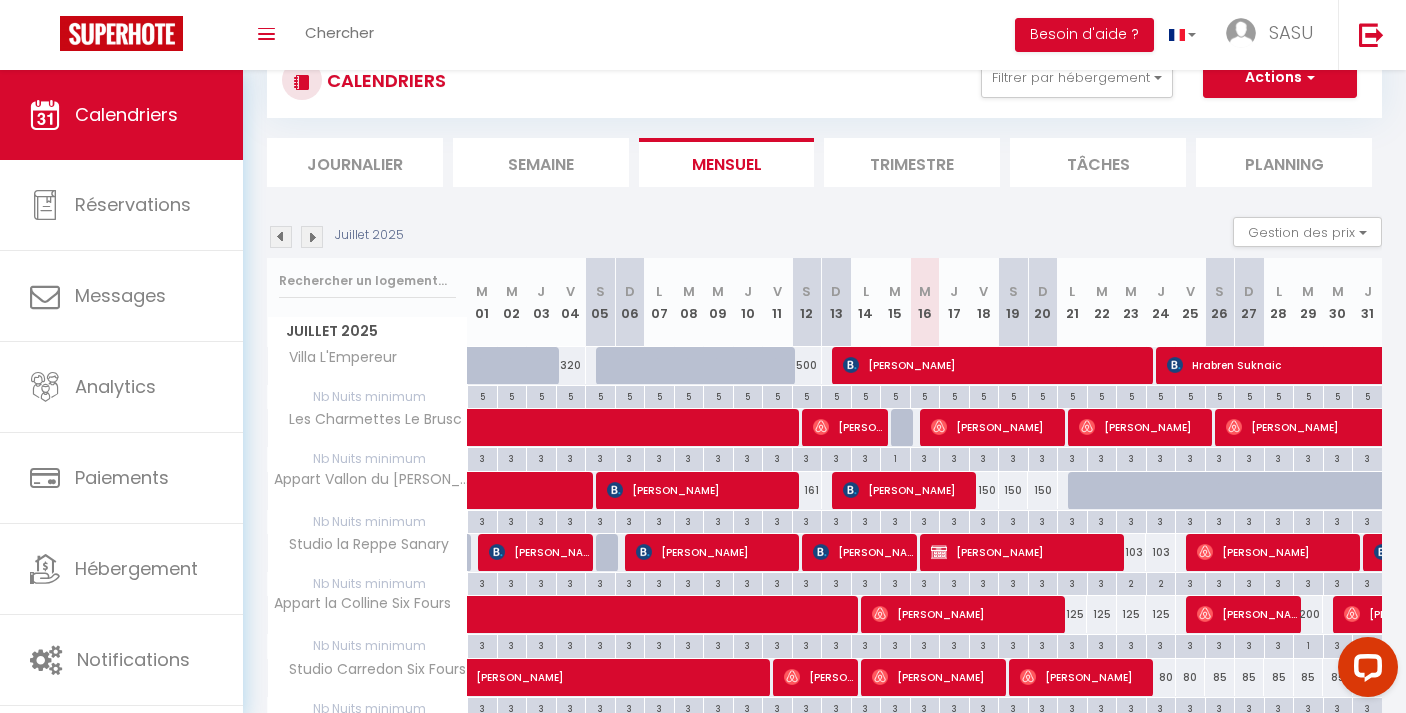 scroll, scrollTop: 460, scrollLeft: 0, axis: vertical 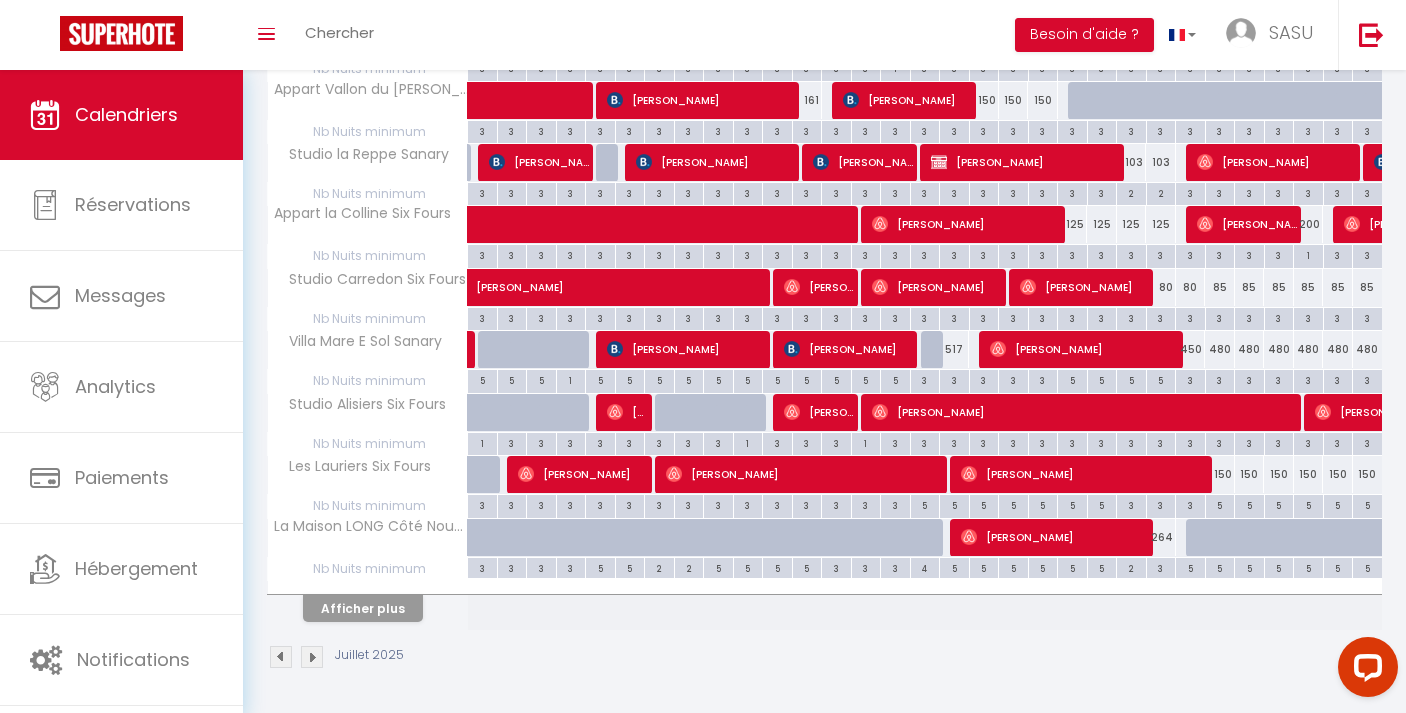 click on "5" at bounding box center [1220, 504] 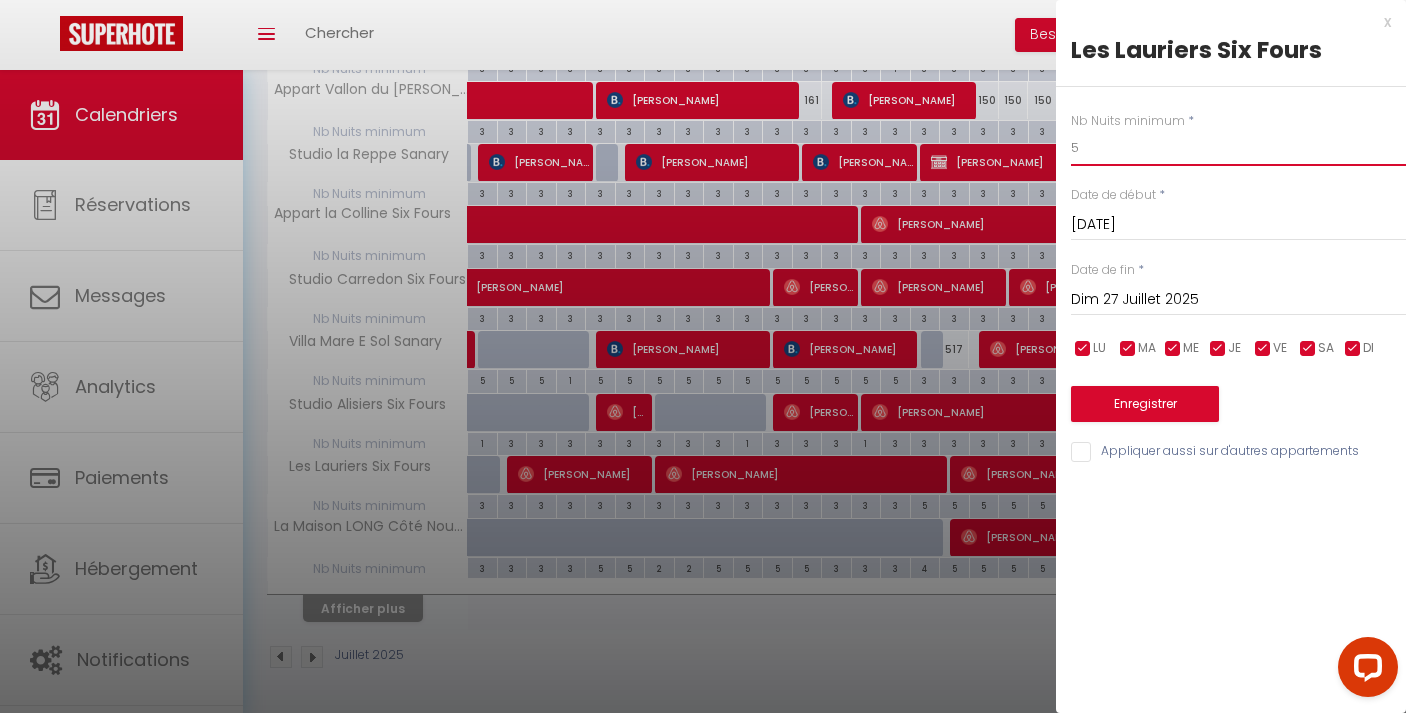 click on "Coaching SuperHote ce soir à 18h00, pour participer:  [URL][DOMAIN_NAME][SECURITY_DATA]   ×     Toggle navigation       Toggle Search     Toggle menubar     Chercher   BUTTON
Besoin d'aide ?
SASU   Paramètres        Équipe     Résultat de la recherche   Aucun résultat     Calendriers     Réservations     Messages     Analytics      Paiements     Hébergement     Notifications                 Résultat de la recherche   Id   Appart   Voyageur    Checkin   Checkout   Nuits   Pers.   Plateforme   Statut     Résultat de la recherche   Aucun résultat           CALENDRIERS
Filtrer par hébergement
Tous       [GEOGRAPHIC_DATA]     [GEOGRAPHIC_DATA]     T2 [GEOGRAPHIC_DATA]     [GEOGRAPHIC_DATA]     [GEOGRAPHIC_DATA]  [GEOGRAPHIC_DATA]     La Maison LONG Côté Nougat     Les jardins d'or et d'azur     La Maison LONG Côté Ogives     [GEOGRAPHIC_DATA]" at bounding box center (703, 161) 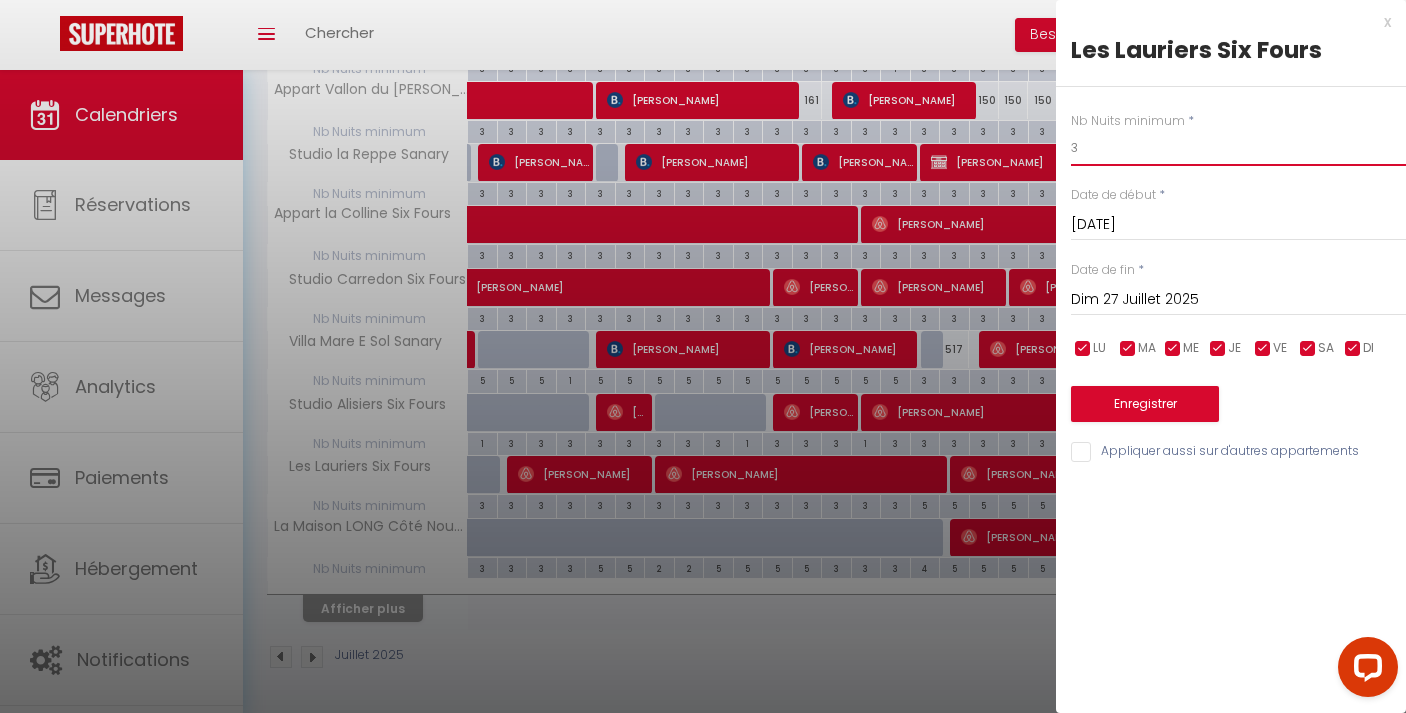 type on "3" 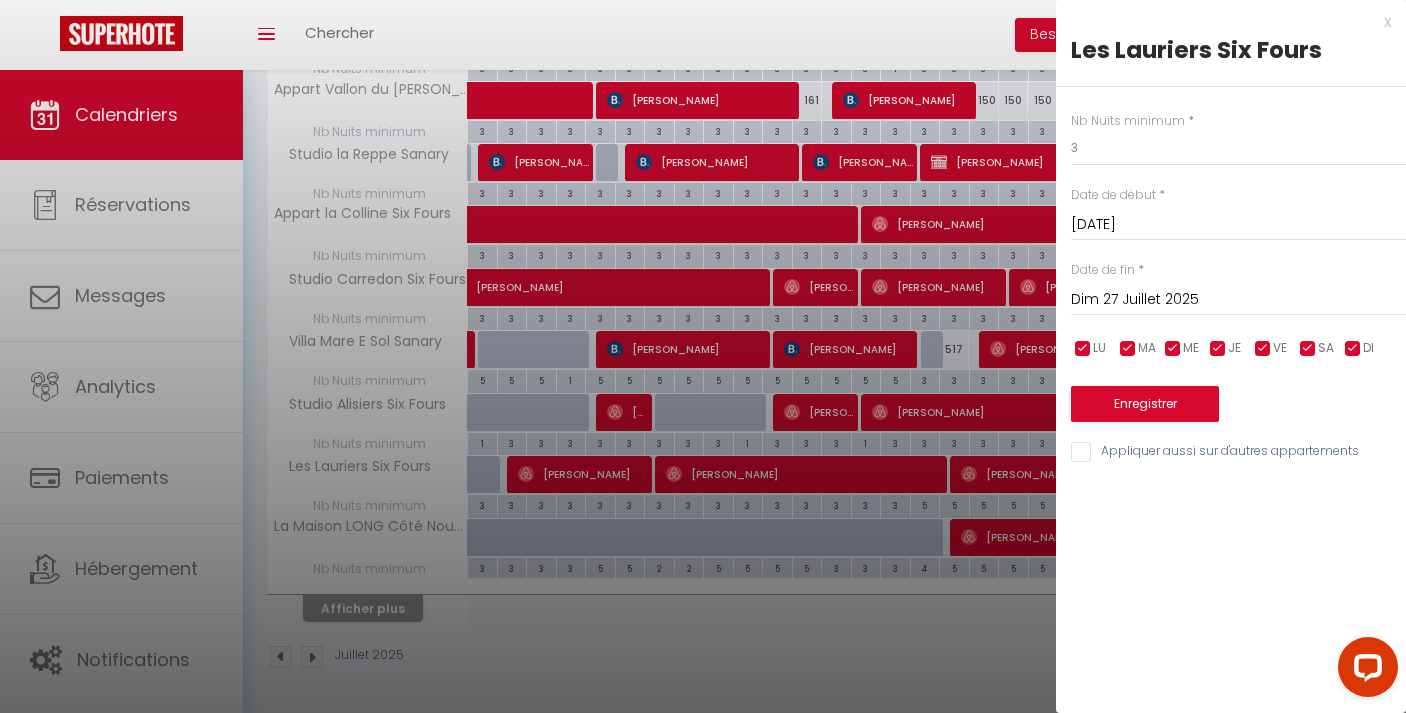 click on "Dim 27 Juillet 2025" at bounding box center [1238, 300] 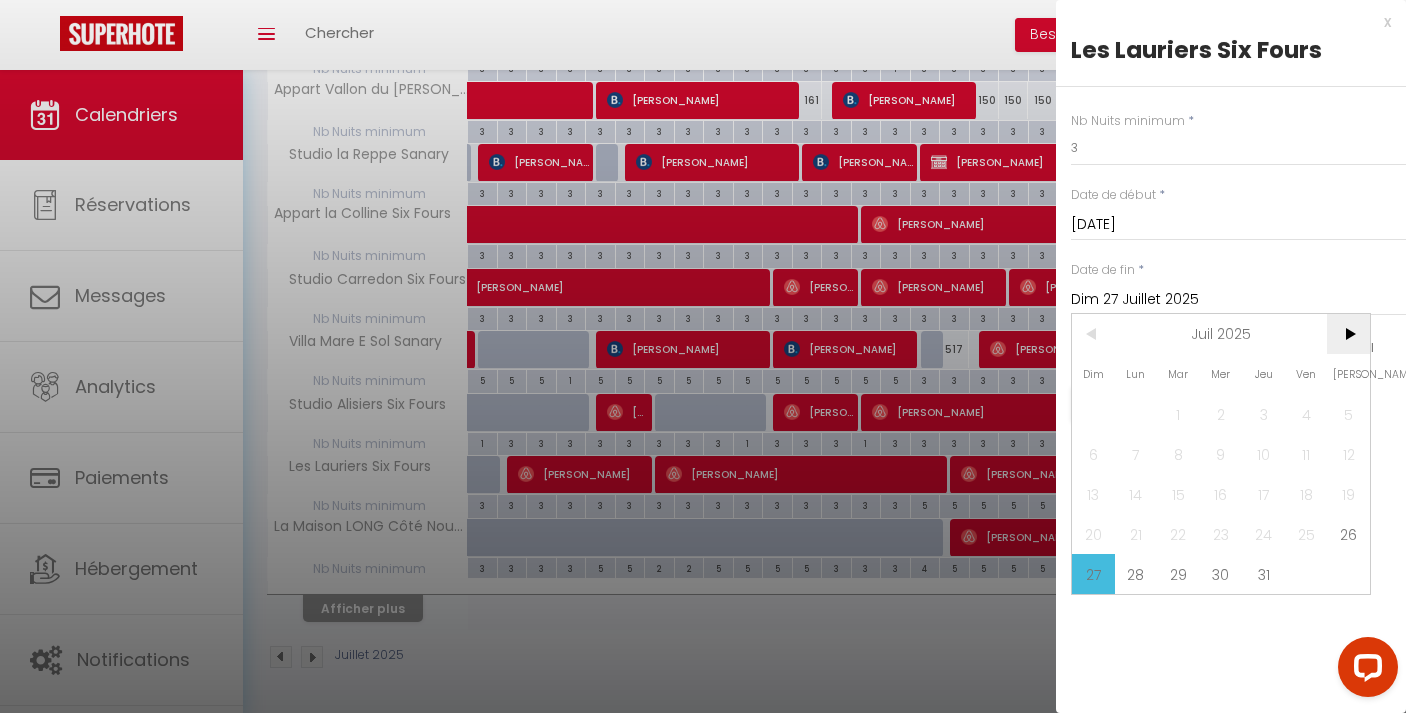 click on ">" at bounding box center (1348, 334) 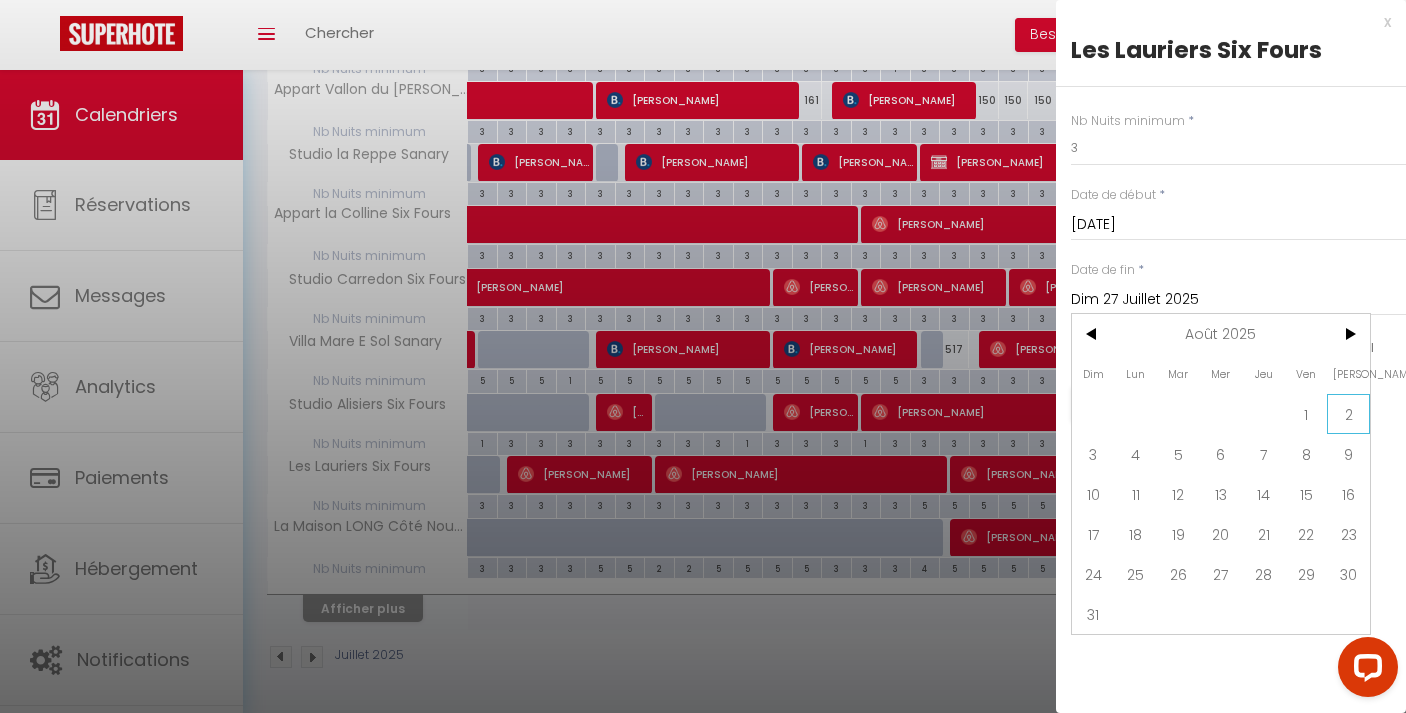 click on "2" at bounding box center (1348, 414) 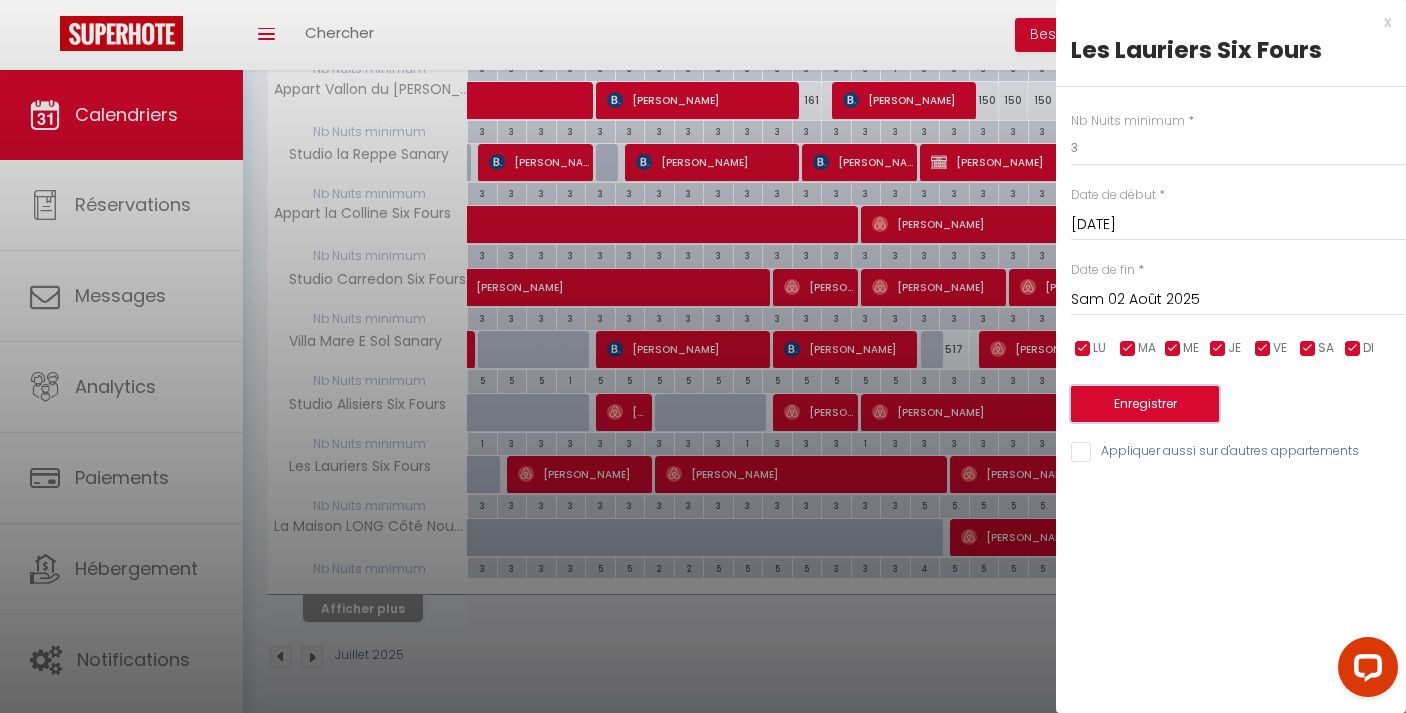 click on "Enregistrer" at bounding box center [1145, 404] 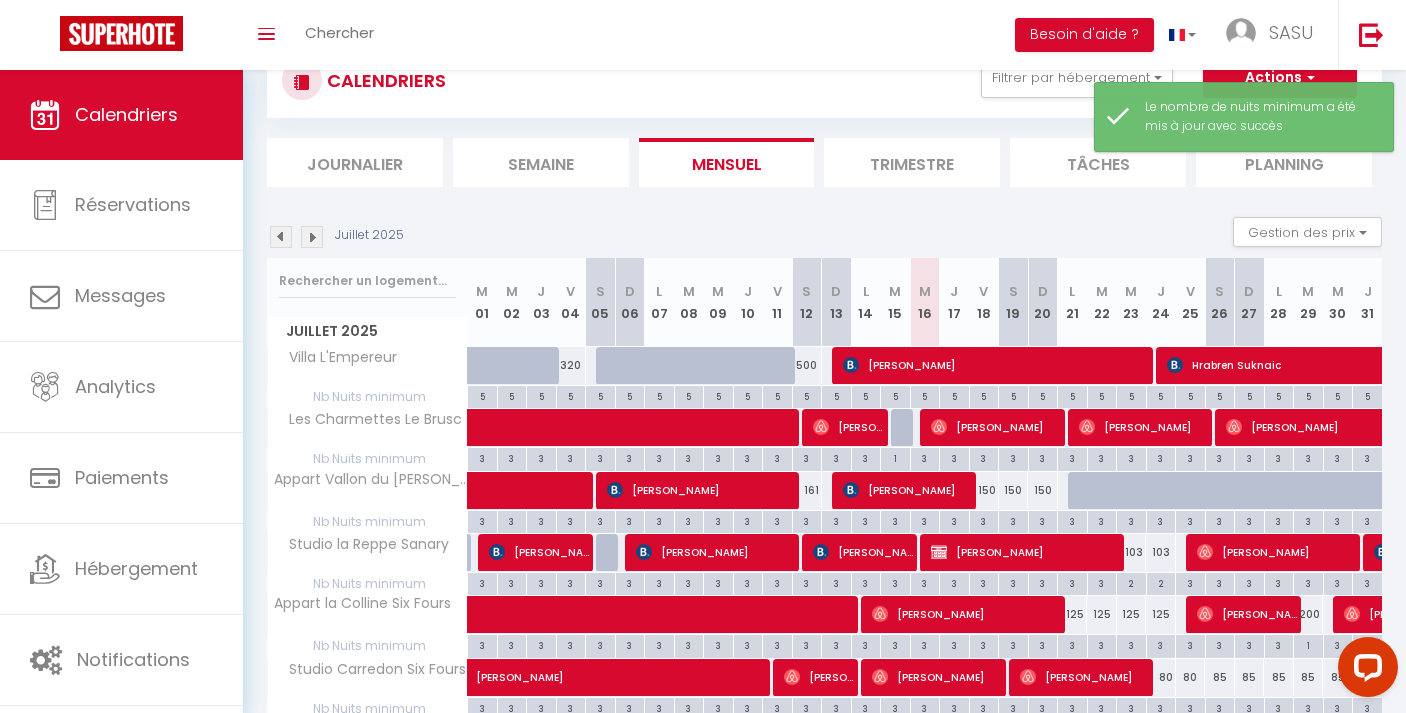 scroll, scrollTop: 460, scrollLeft: 0, axis: vertical 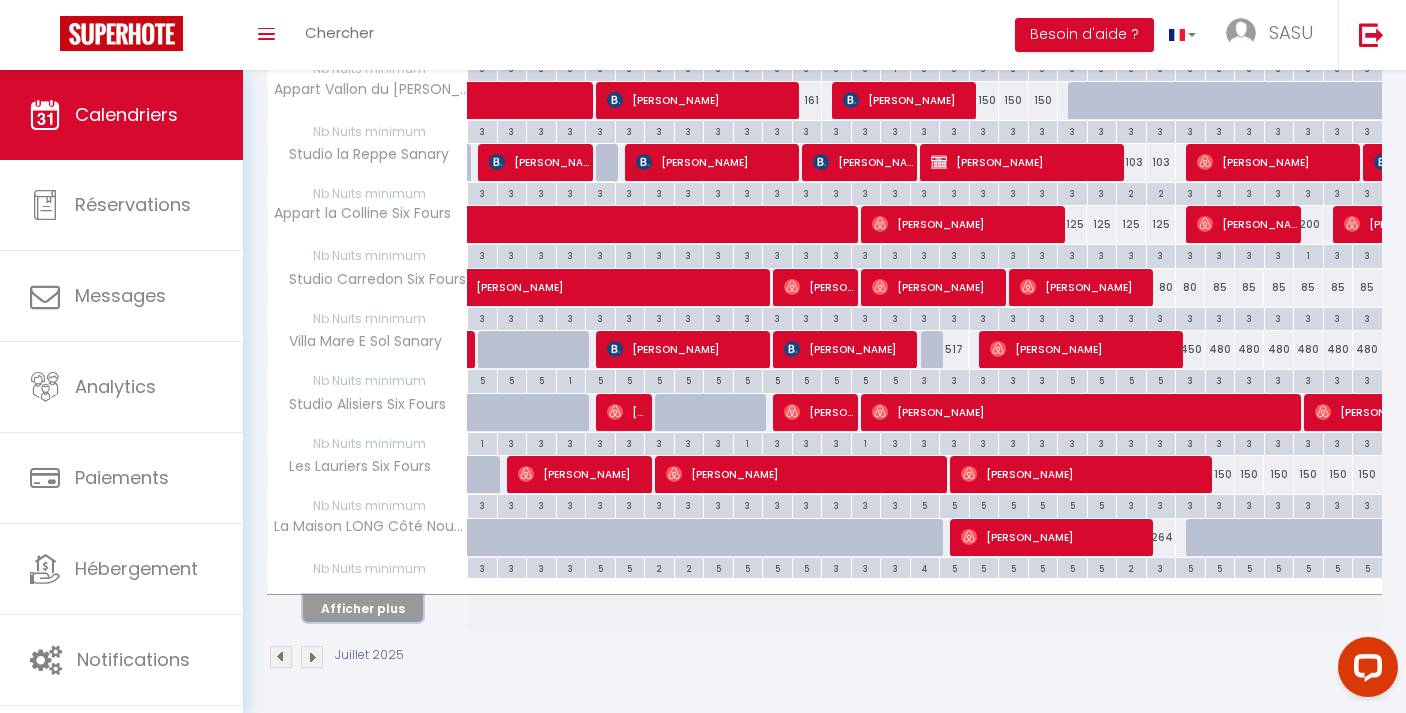click on "Afficher plus" at bounding box center (363, 608) 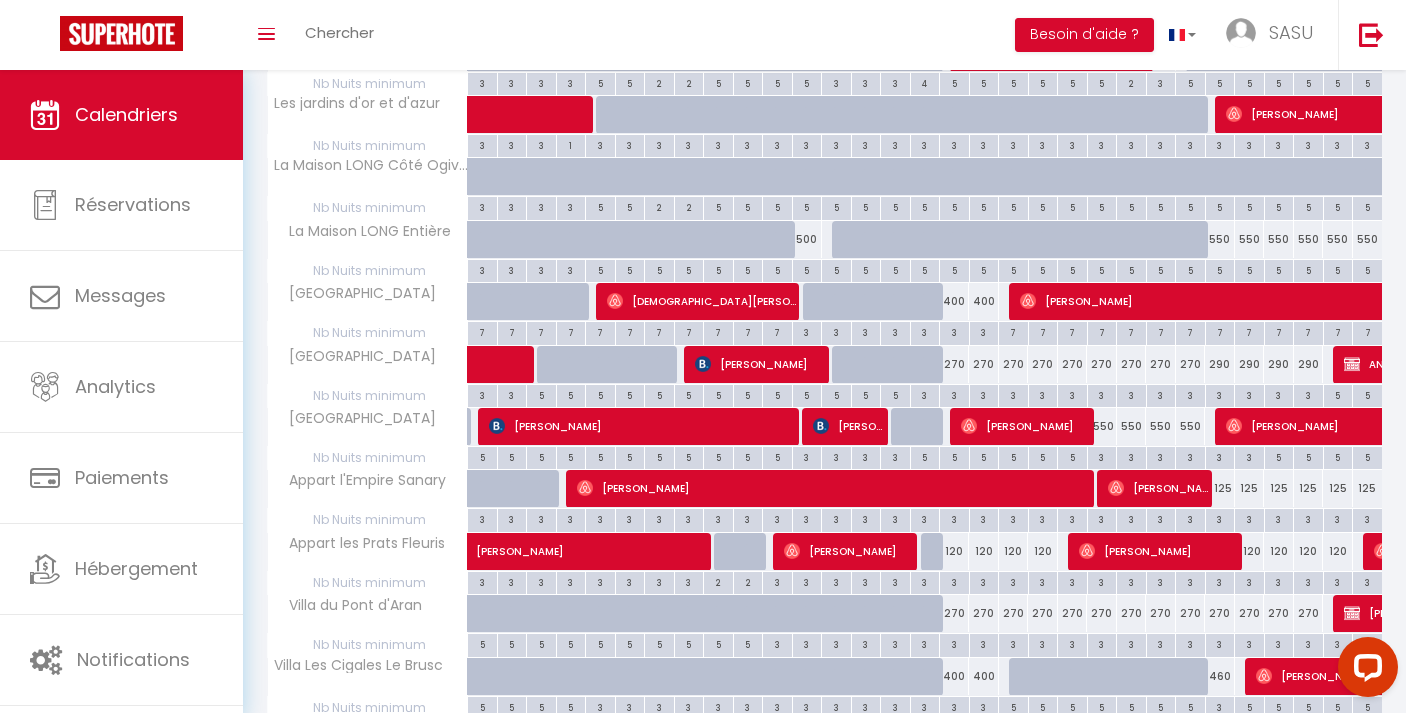 scroll, scrollTop: 1084, scrollLeft: 0, axis: vertical 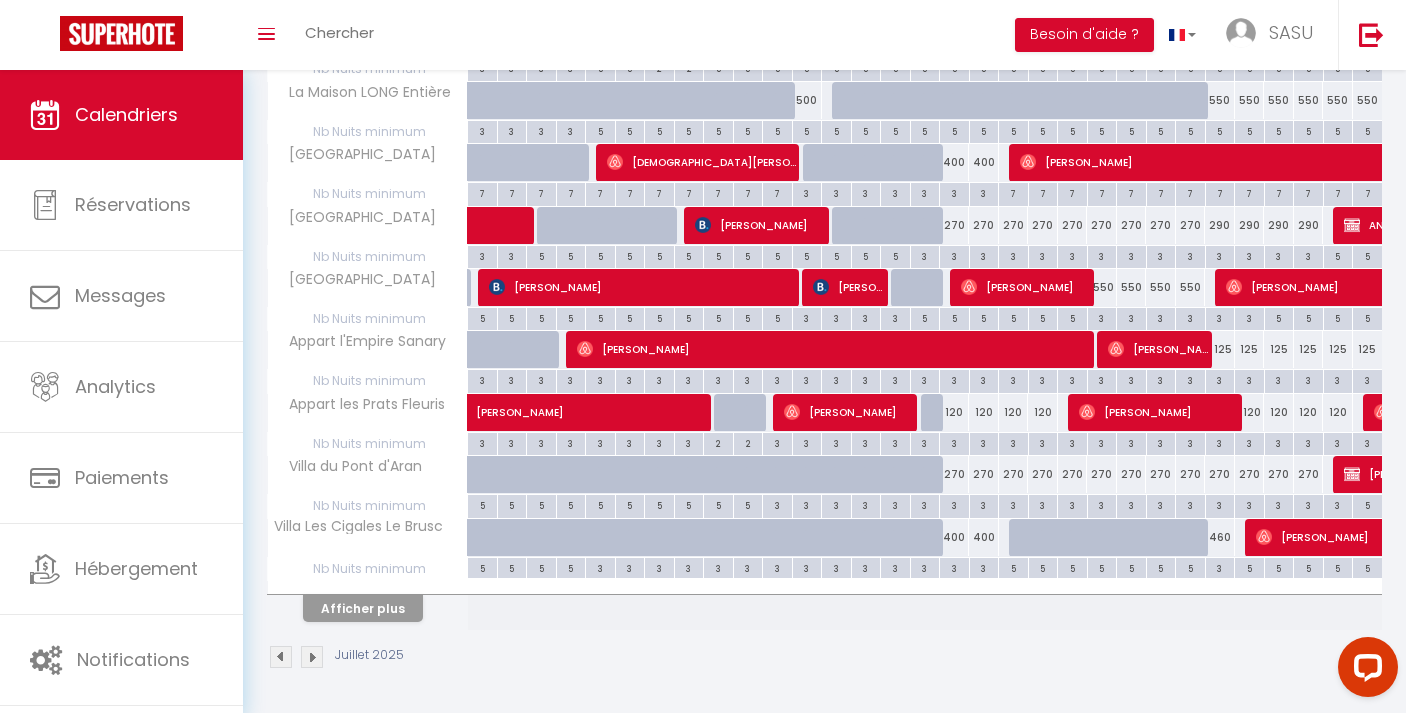 click on "270" at bounding box center [955, 225] 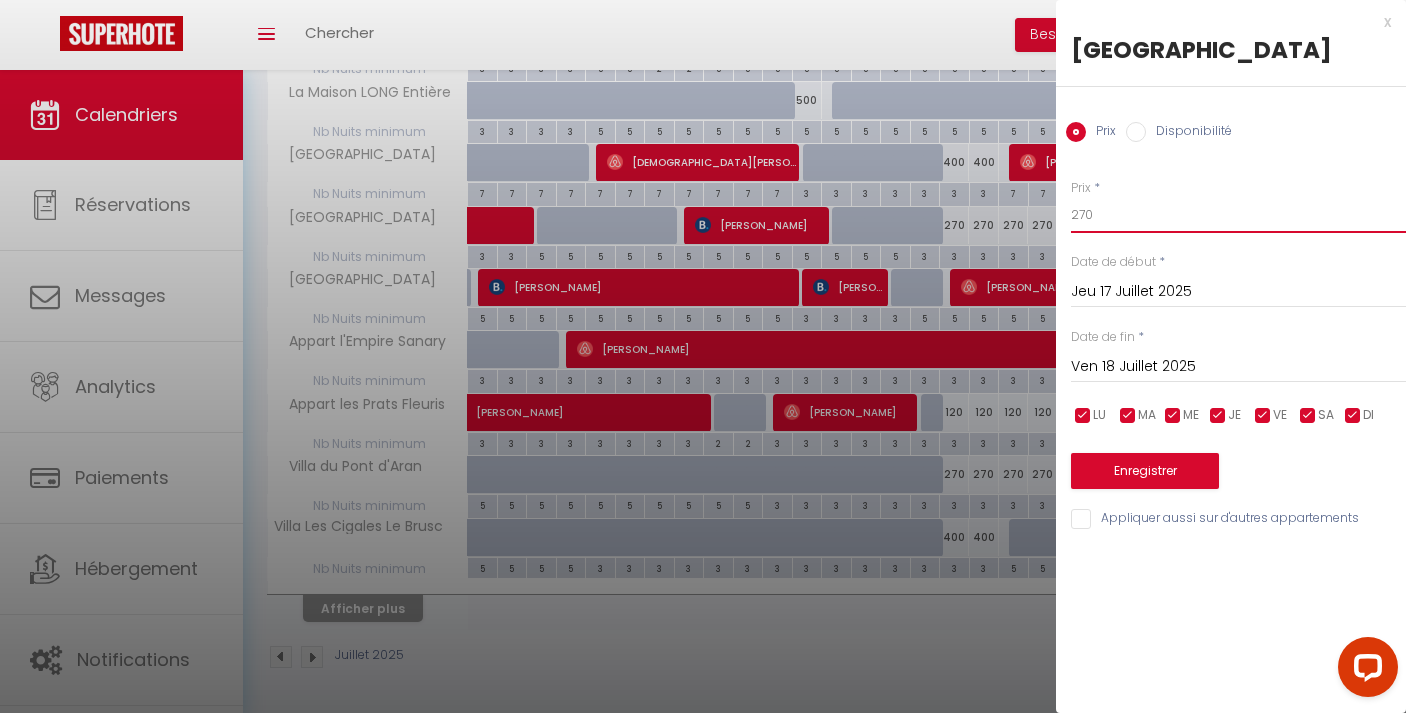 drag, startPoint x: 1126, startPoint y: 223, endPoint x: 1013, endPoint y: 219, distance: 113.07078 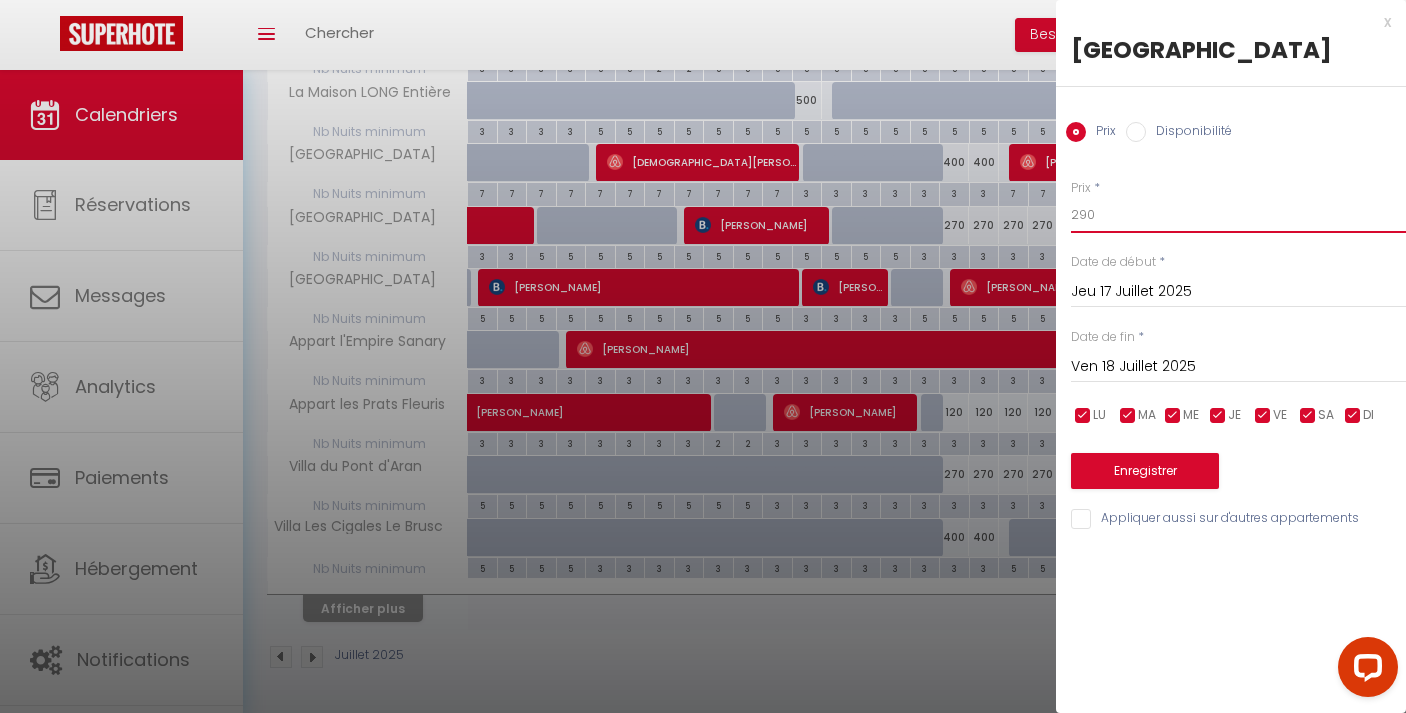type on "290" 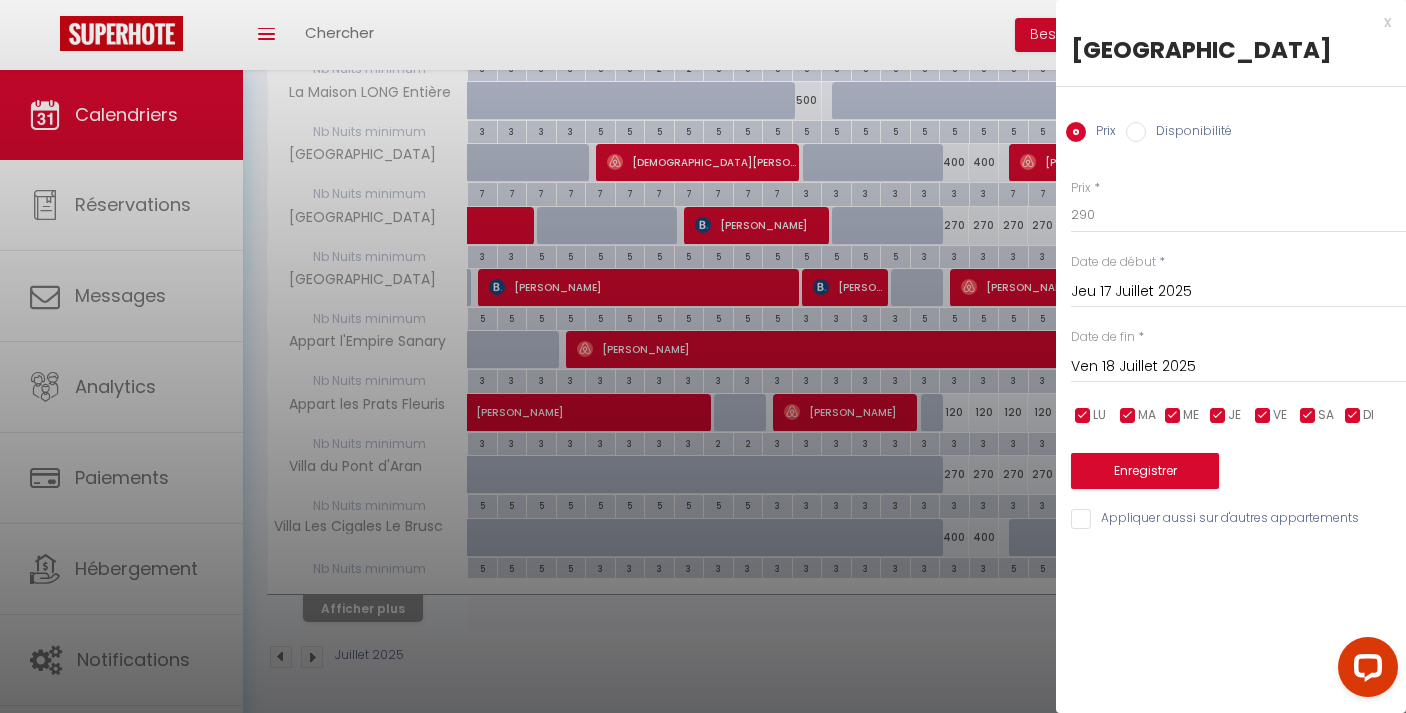 click on "Ven 18 Juillet 2025" at bounding box center (1238, 367) 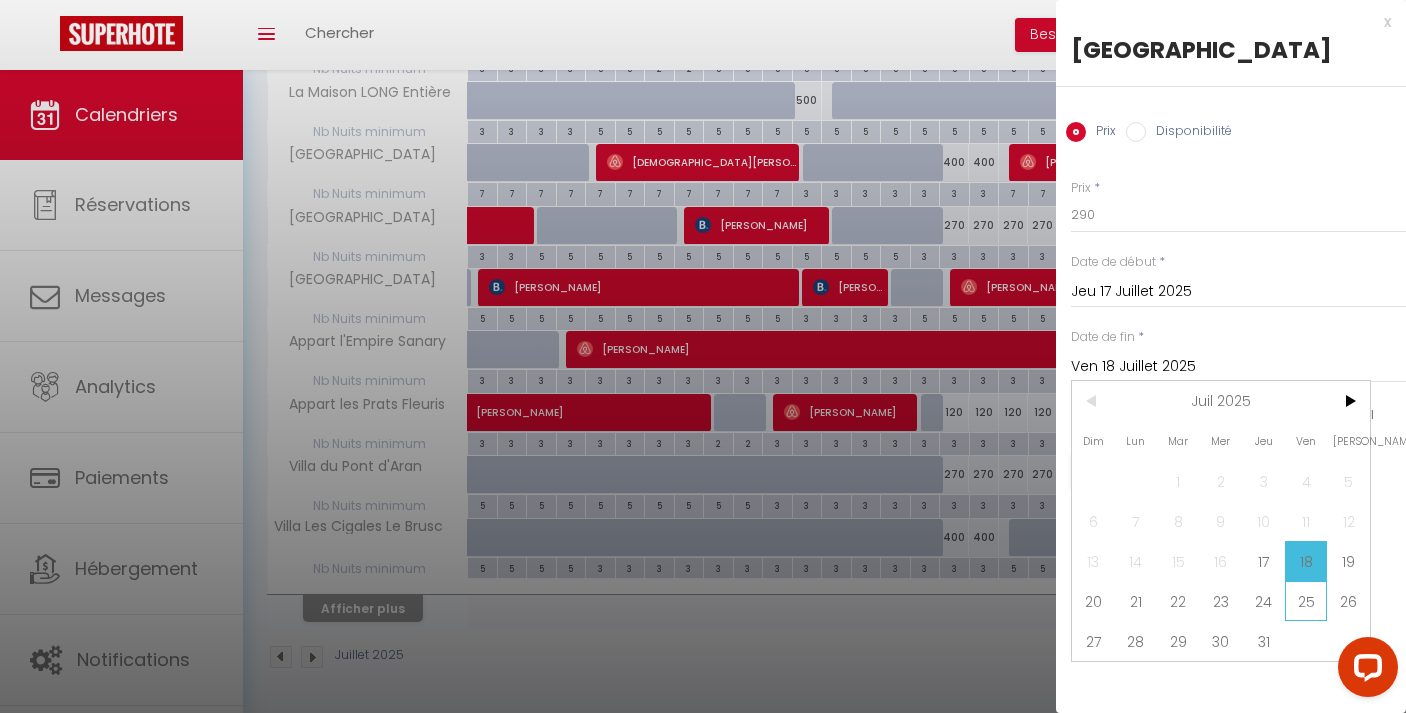 click on "25" at bounding box center (1306, 601) 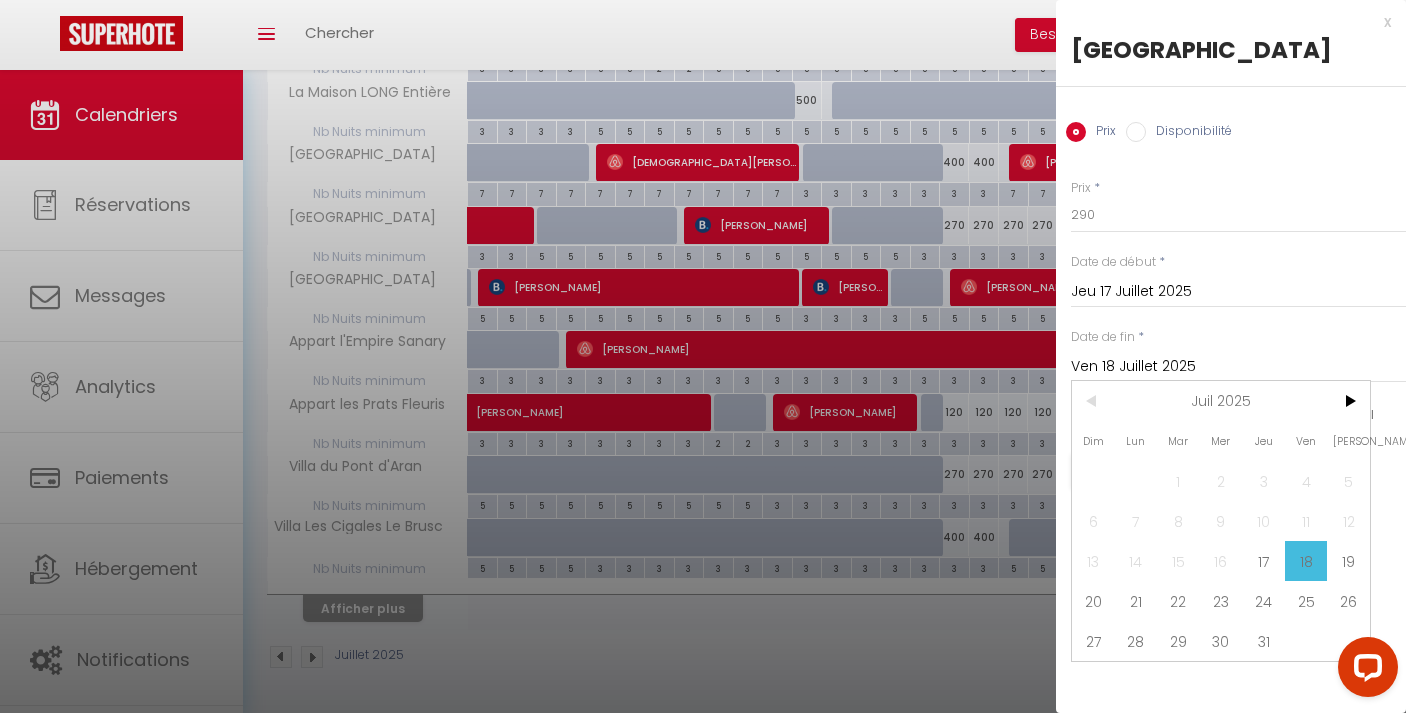 type on "Ven 25 Juillet 2025" 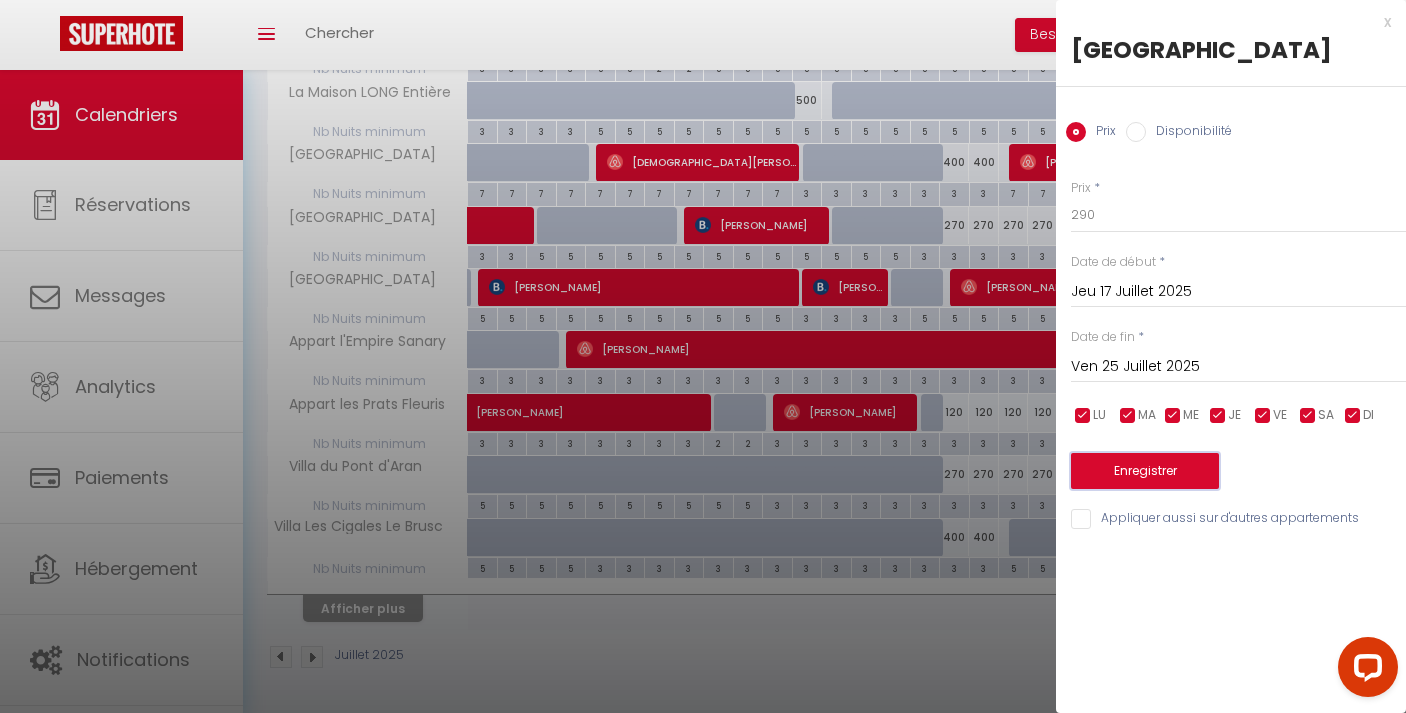 click on "Enregistrer" at bounding box center [1145, 471] 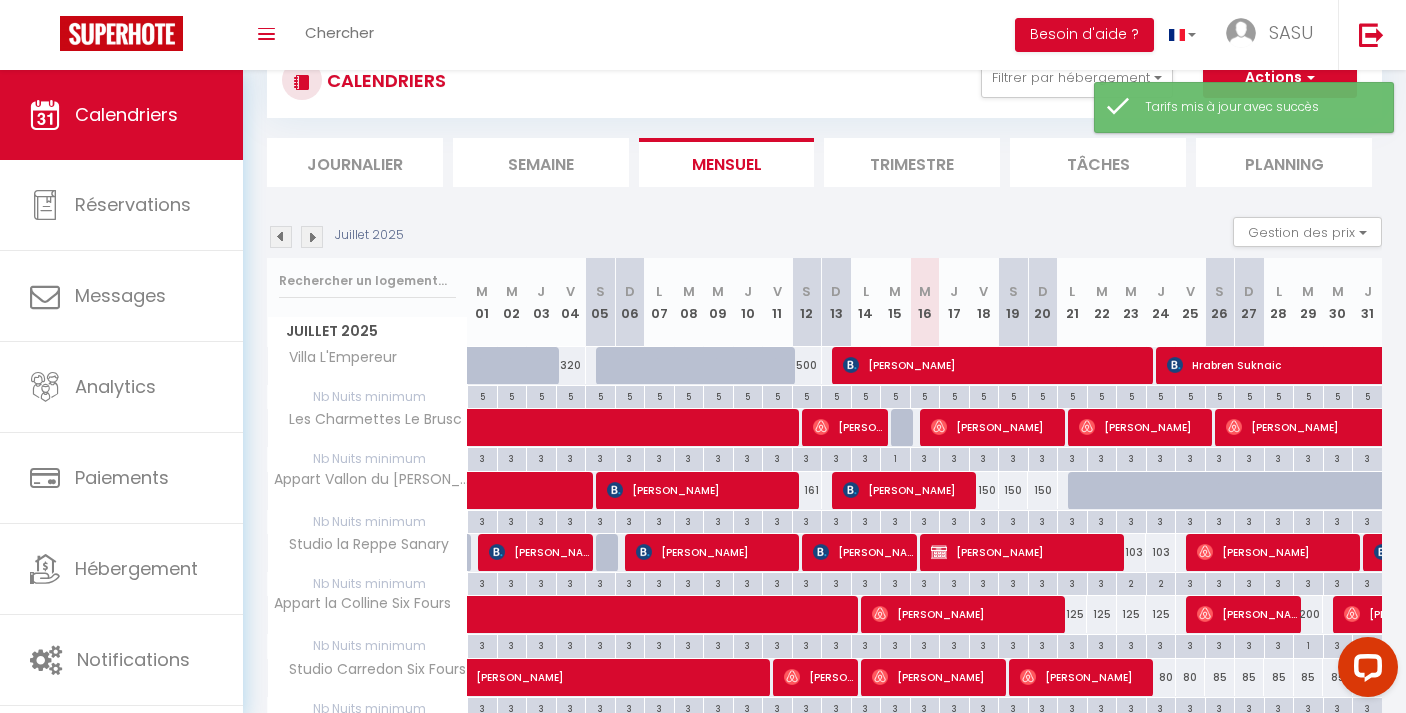 scroll, scrollTop: 460, scrollLeft: 0, axis: vertical 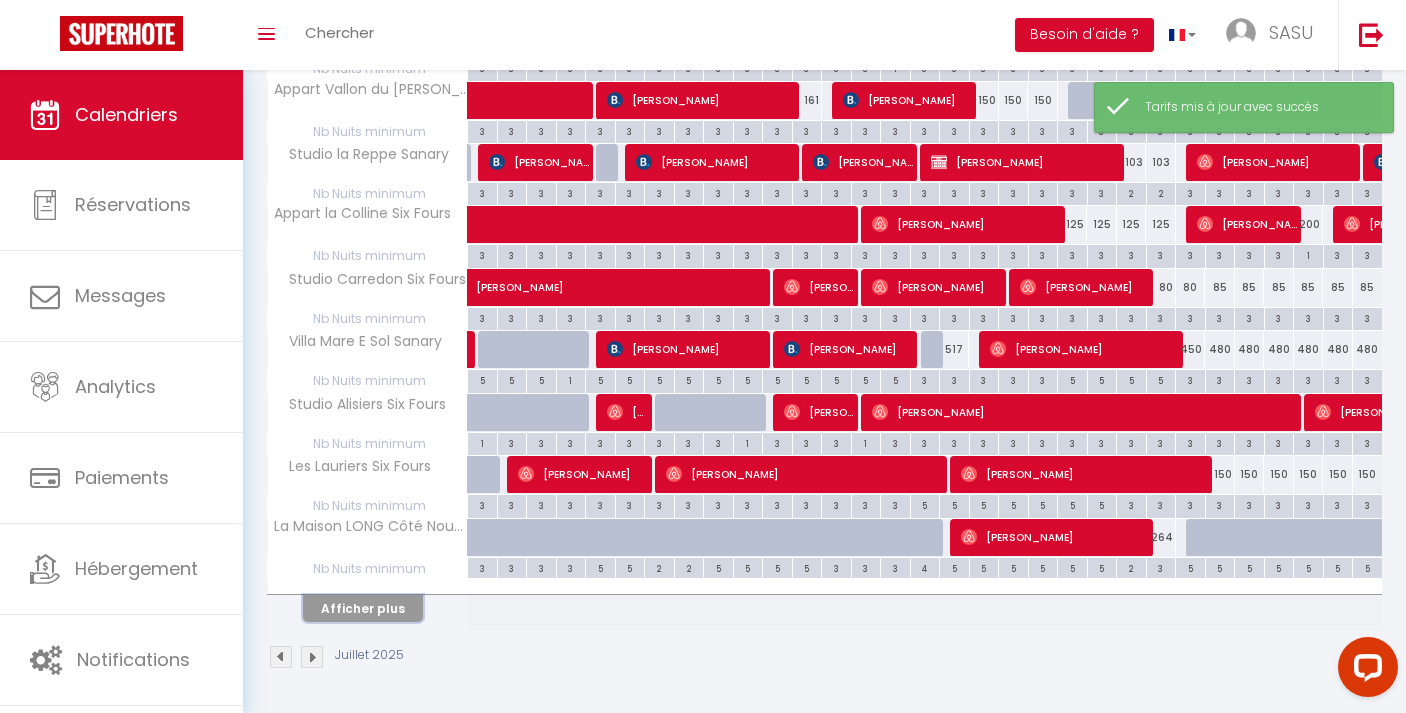 click on "Afficher plus" at bounding box center (363, 608) 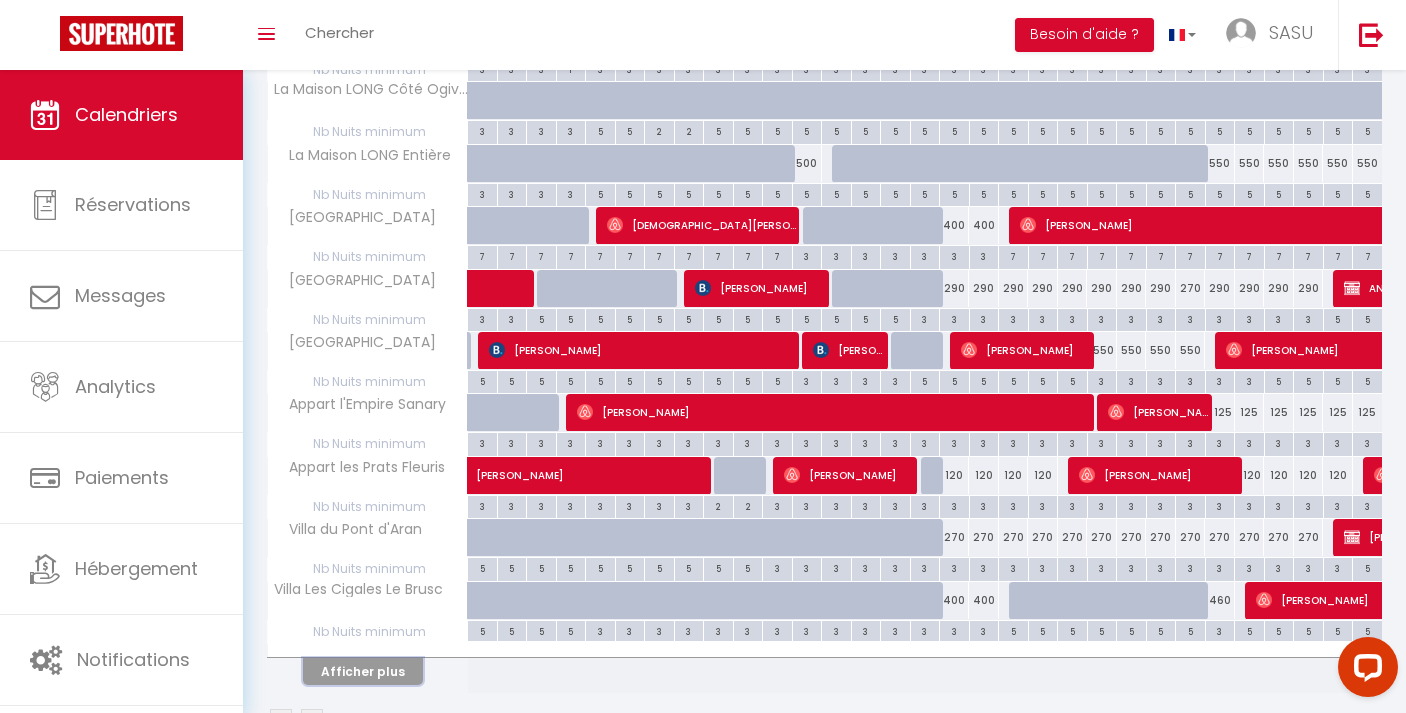 scroll, scrollTop: 1033, scrollLeft: 0, axis: vertical 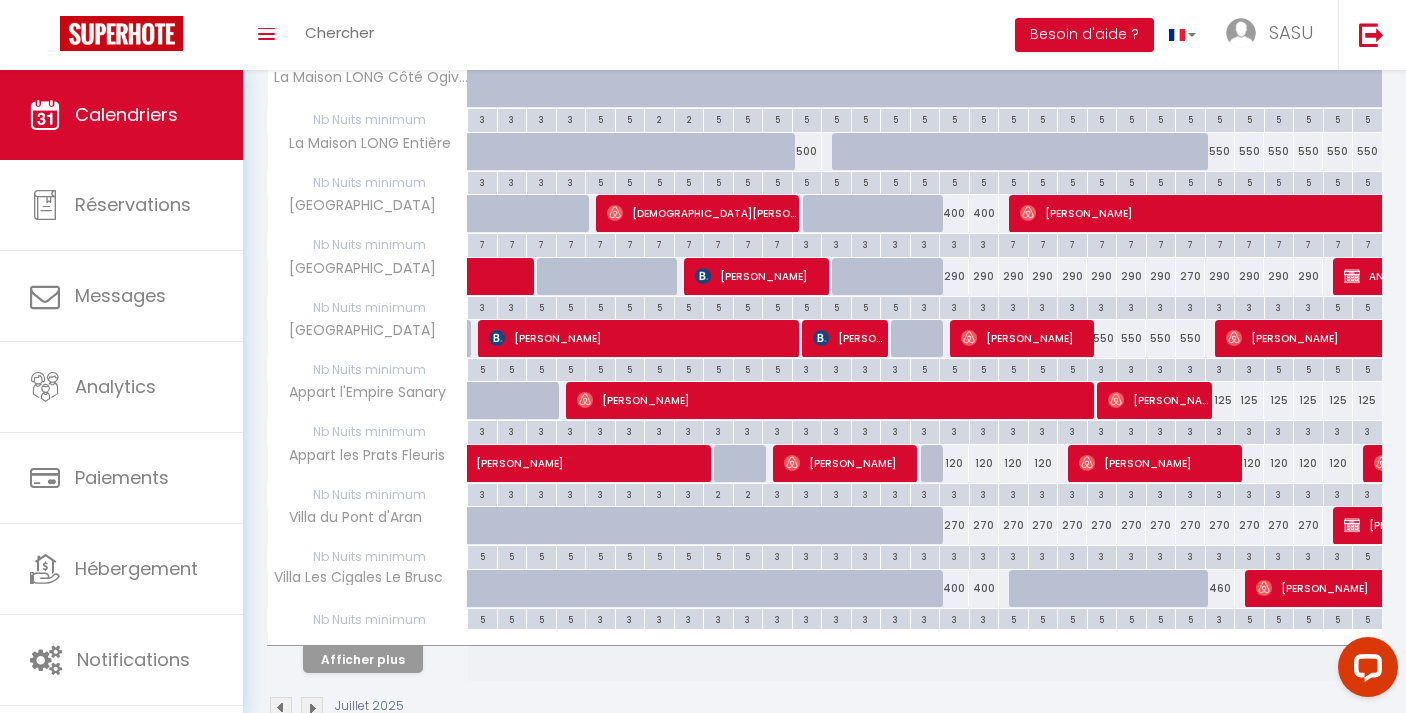 click on "550" at bounding box center [1102, 338] 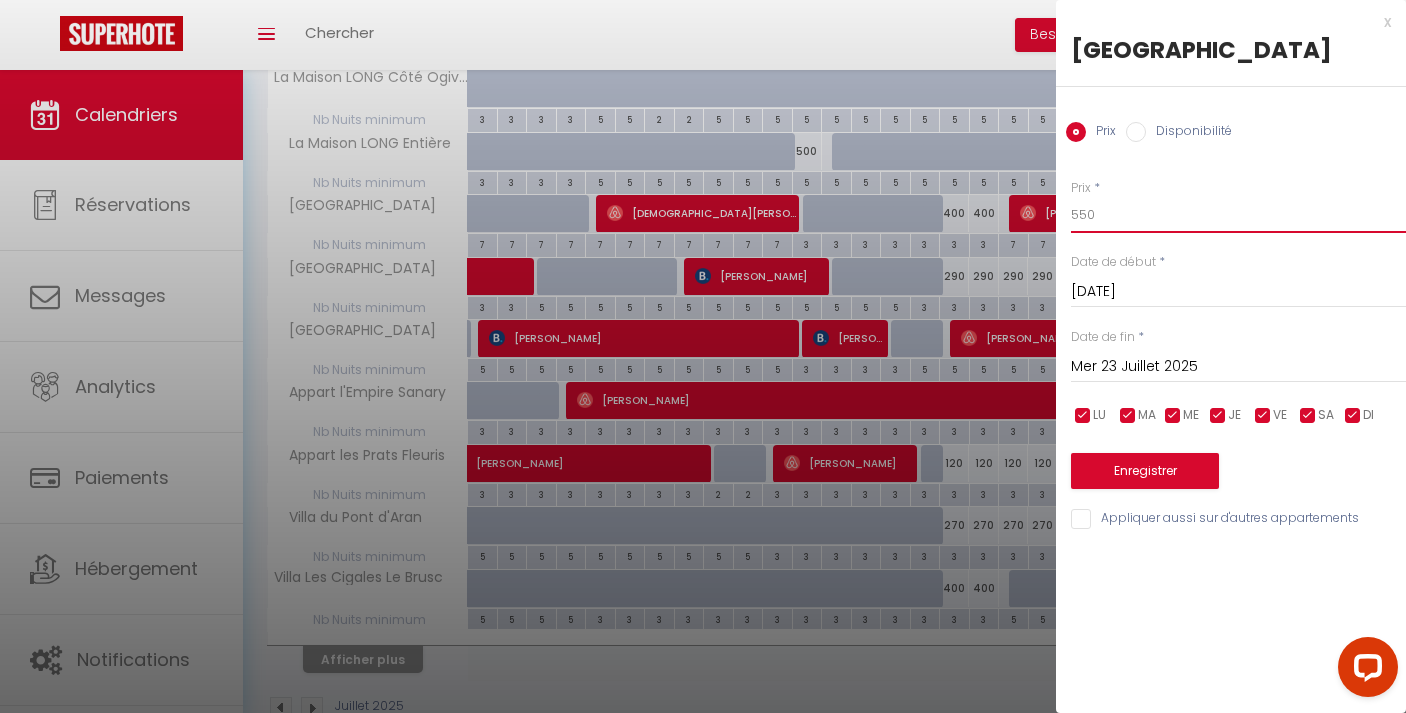 drag, startPoint x: 1105, startPoint y: 220, endPoint x: 1051, endPoint y: 216, distance: 54.147945 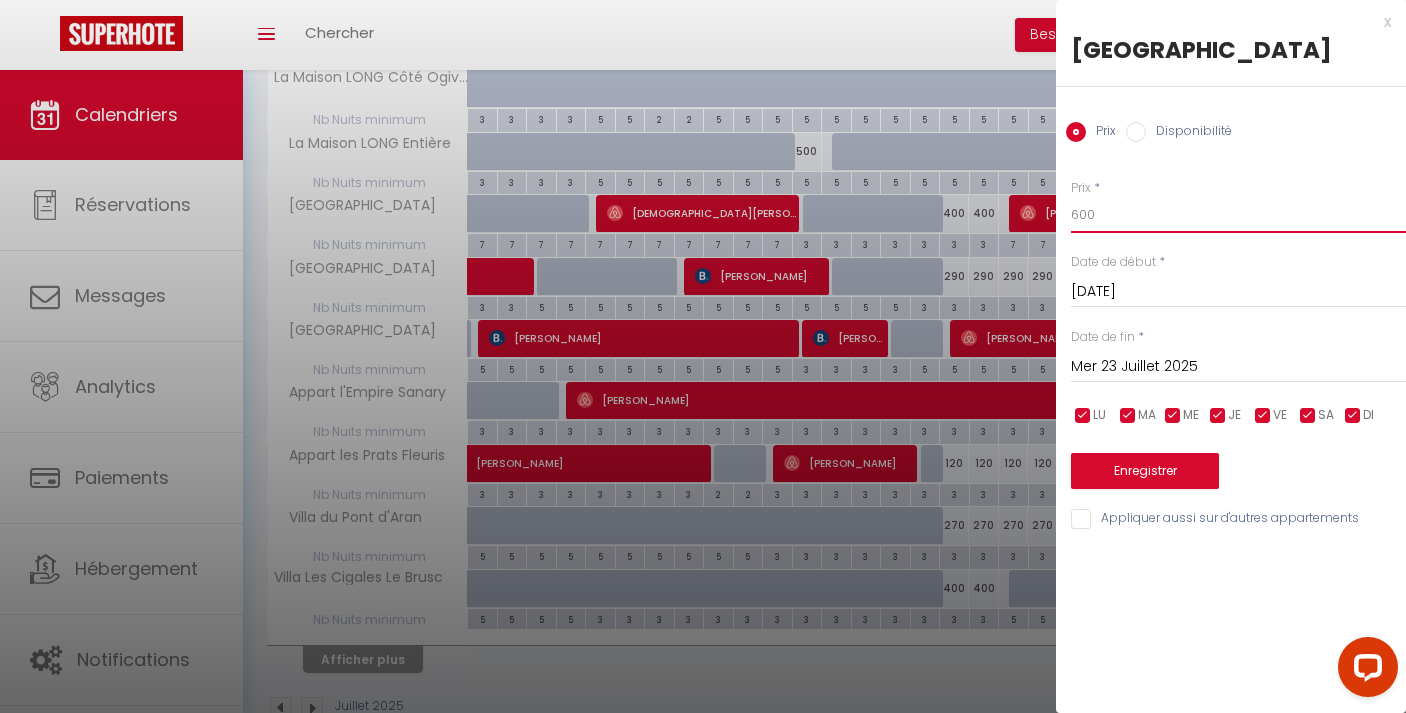 type on "600" 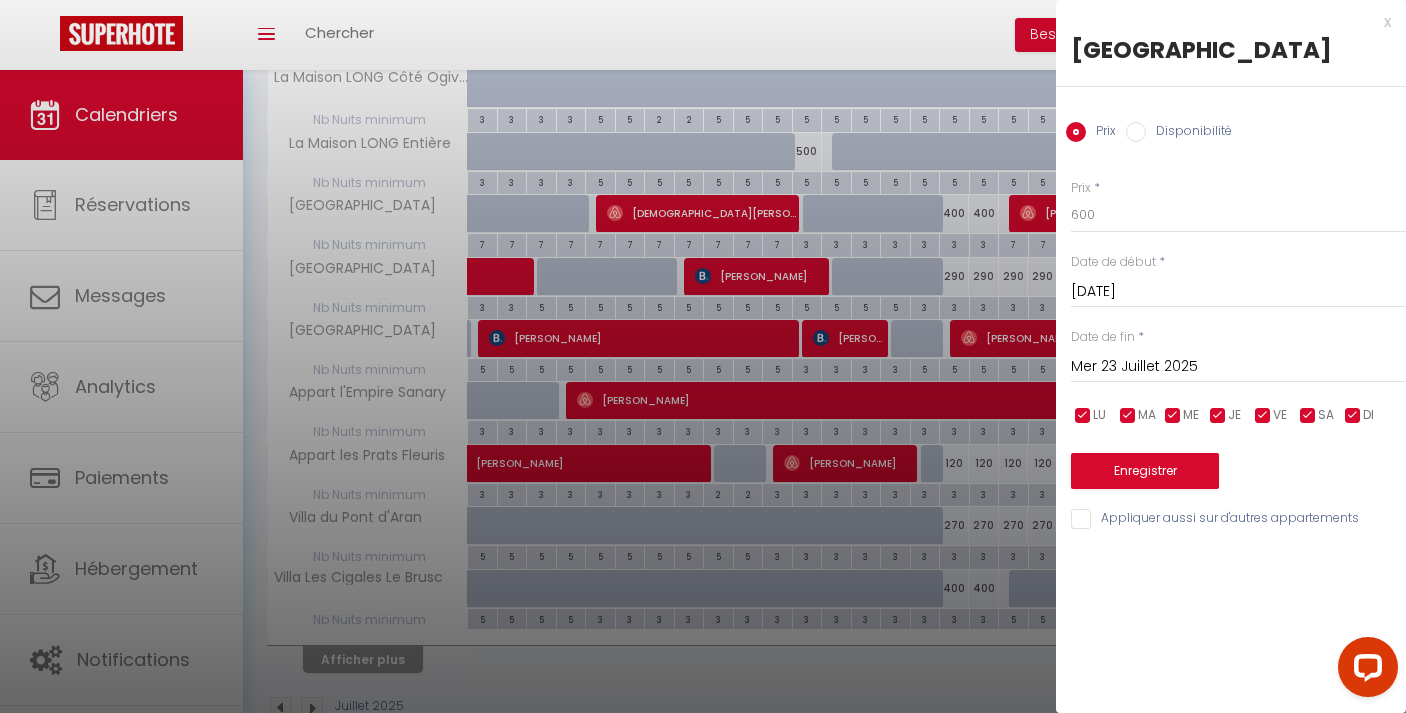 click on "Mer 23 Juillet 2025" at bounding box center [1238, 367] 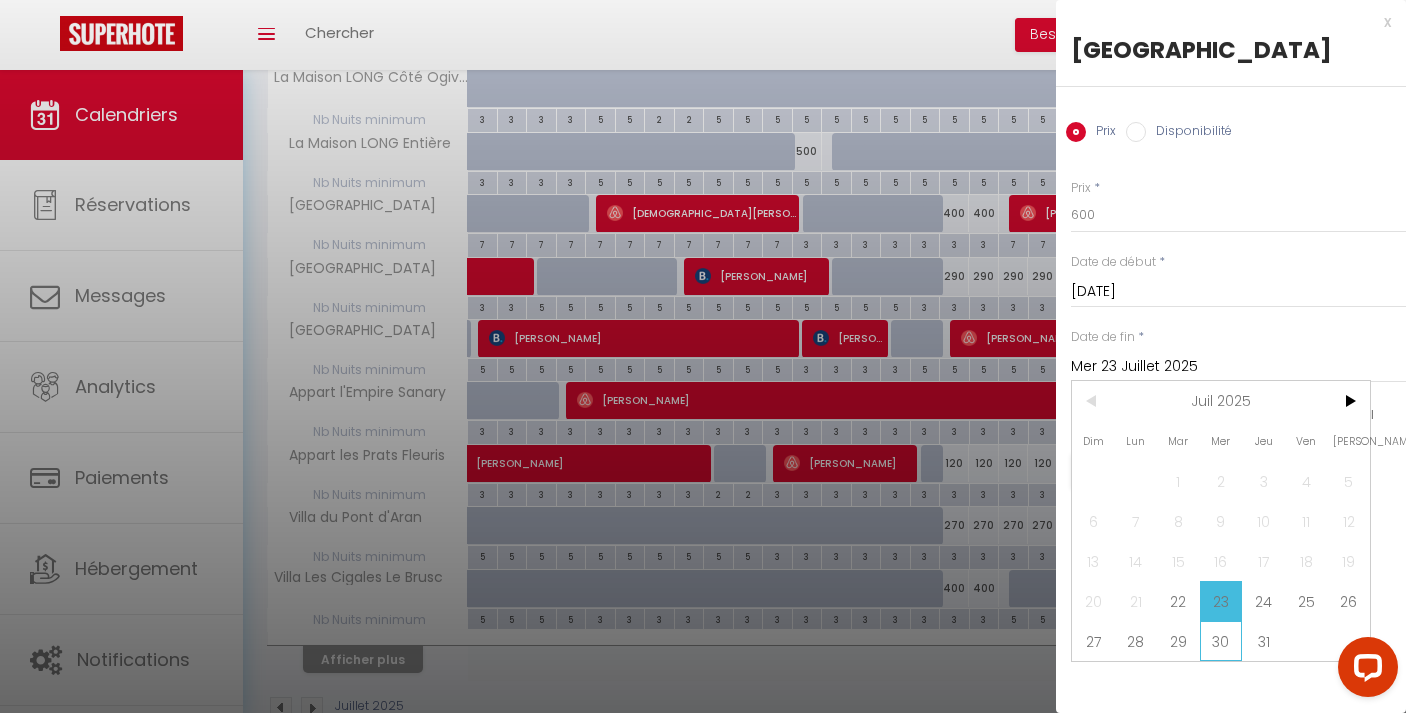 click on "30" at bounding box center [1221, 641] 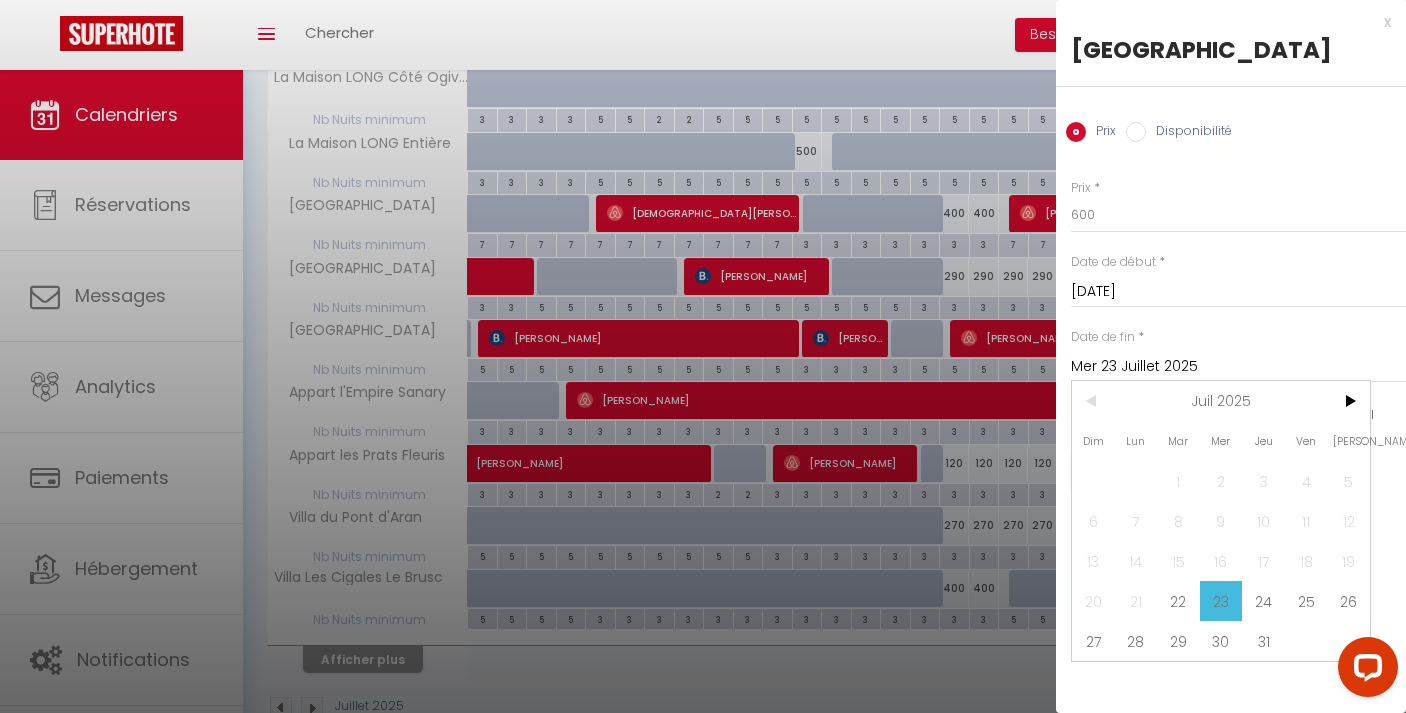 type on "Mer 30 Juillet 2025" 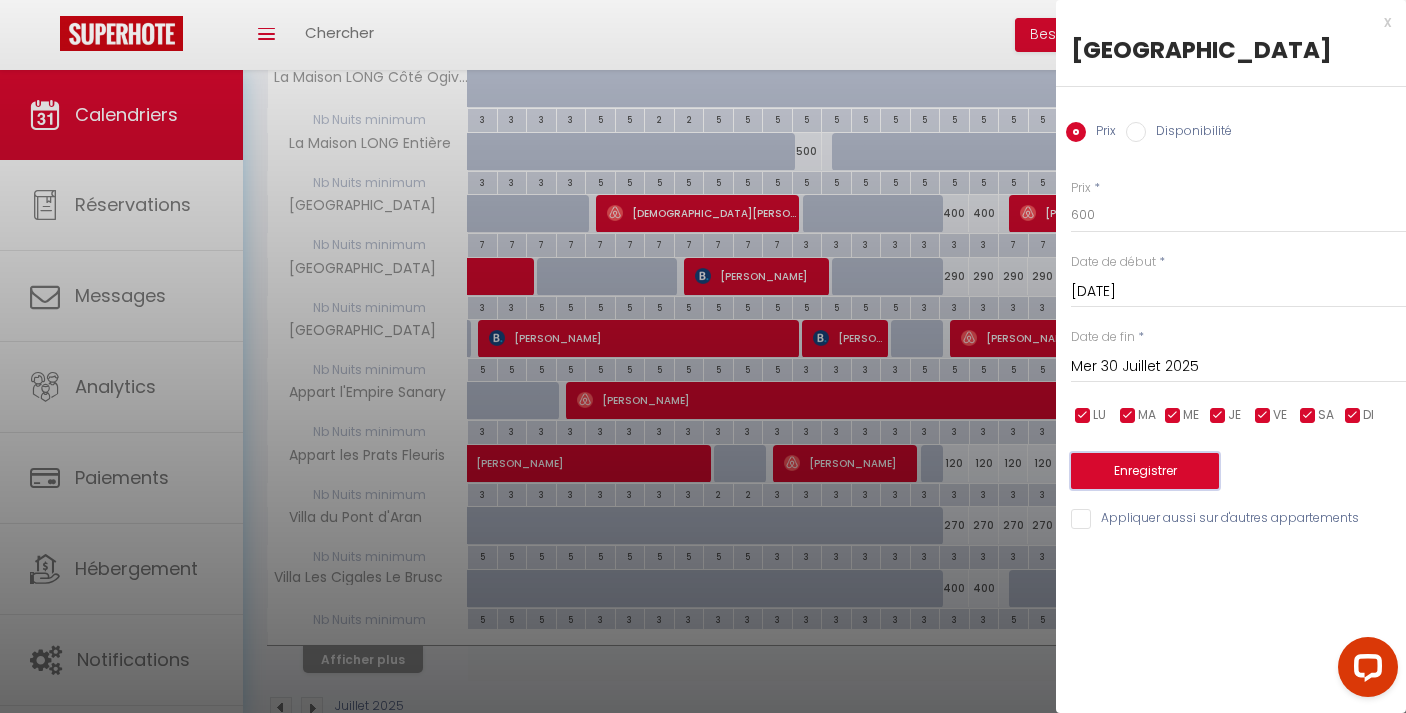 click on "Enregistrer" at bounding box center (1145, 471) 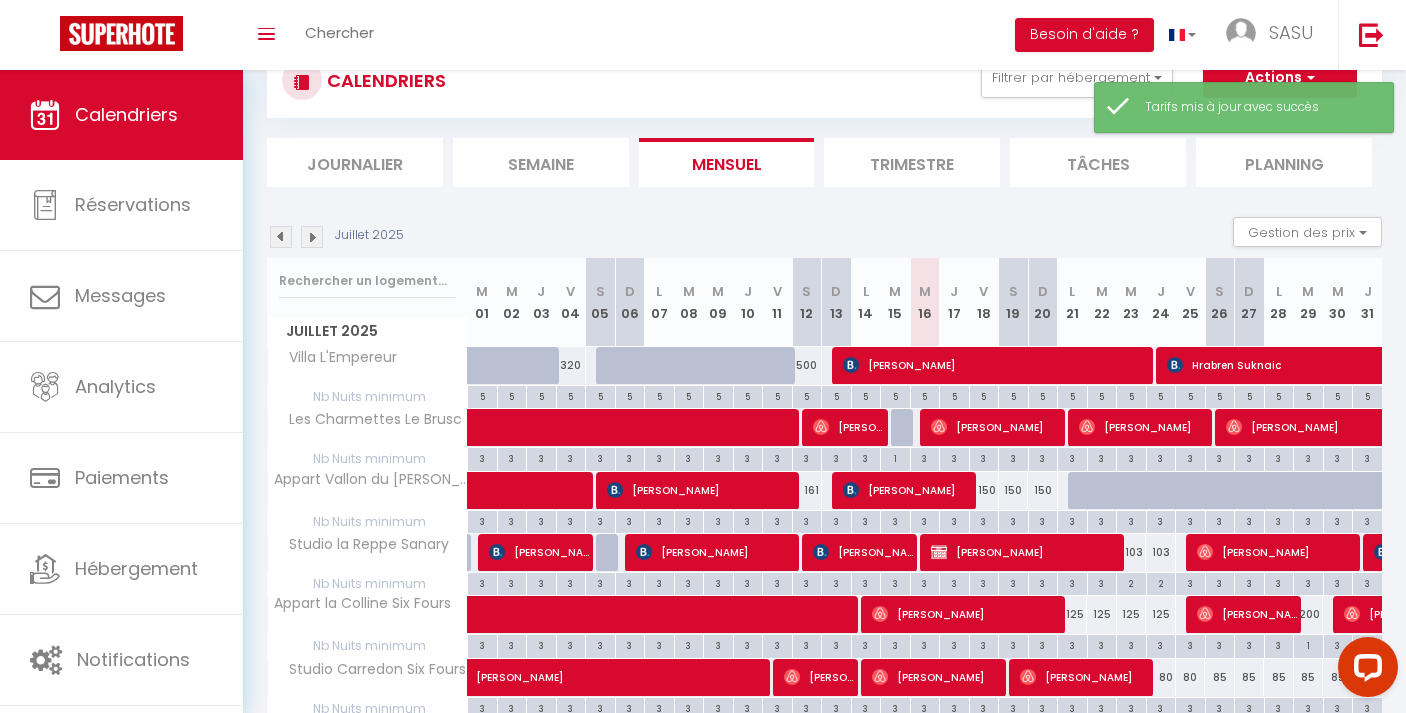 scroll, scrollTop: 460, scrollLeft: 0, axis: vertical 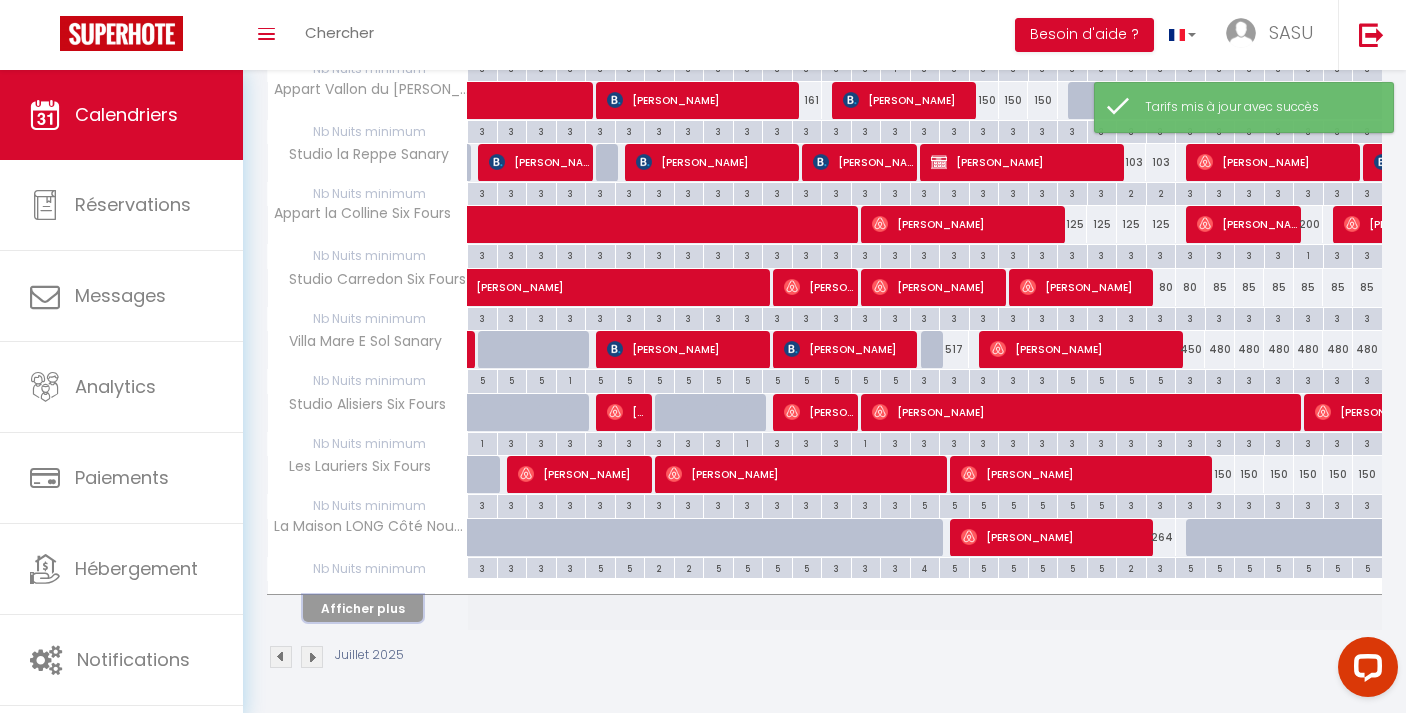 click on "Afficher plus" at bounding box center [363, 608] 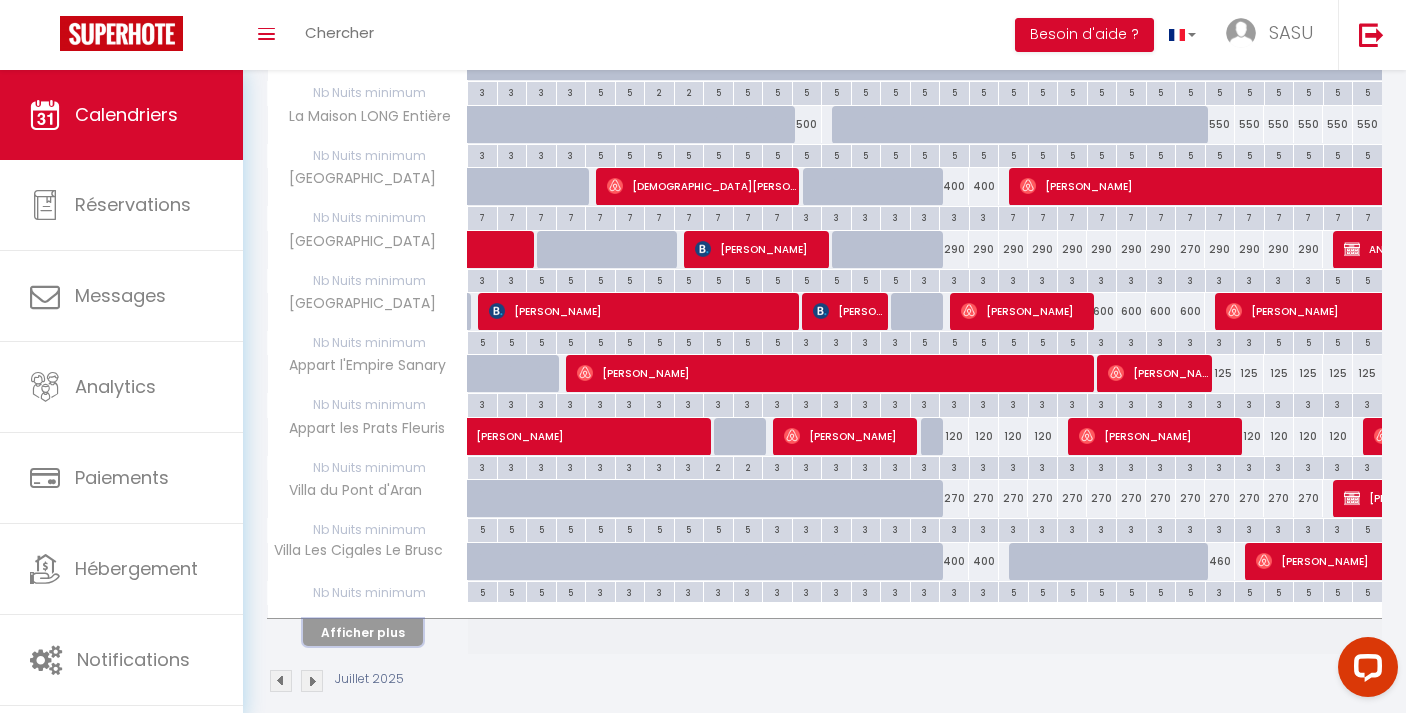 scroll, scrollTop: 1084, scrollLeft: 0, axis: vertical 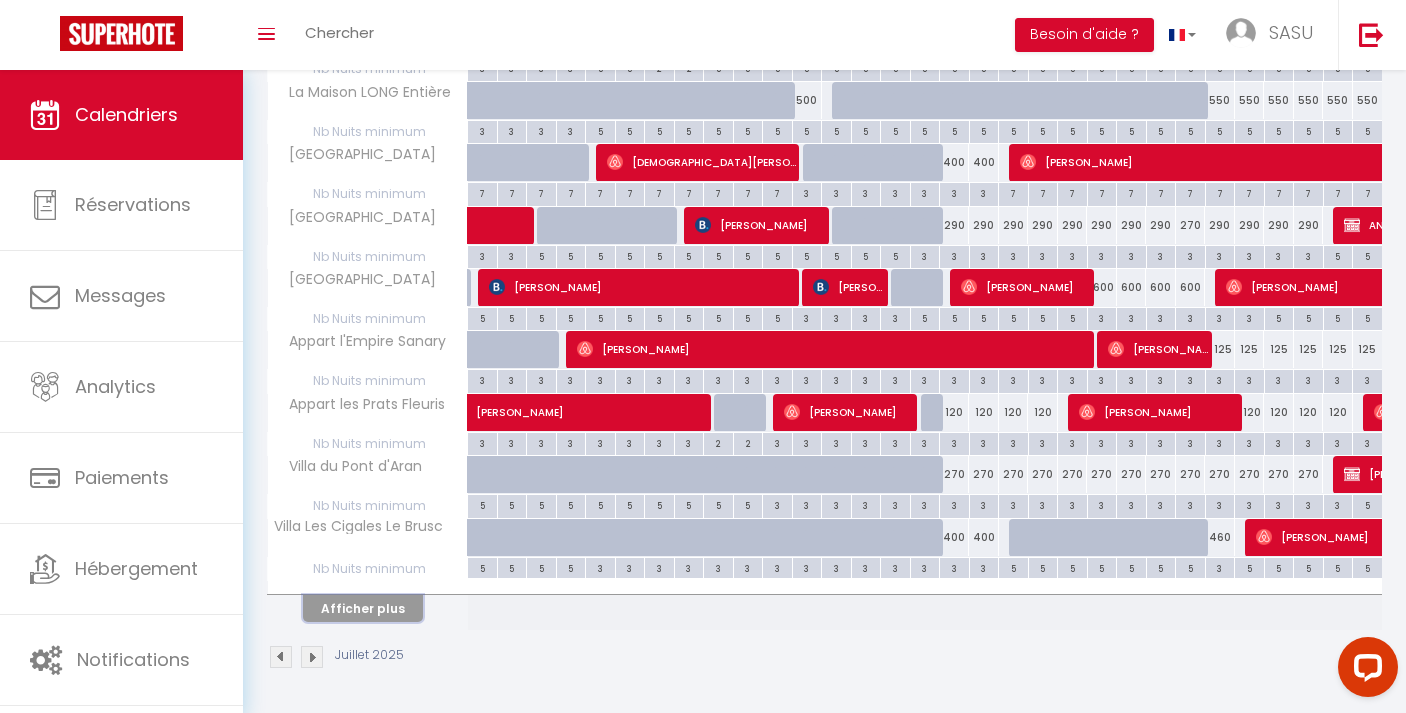 click on "Afficher plus" at bounding box center [363, 608] 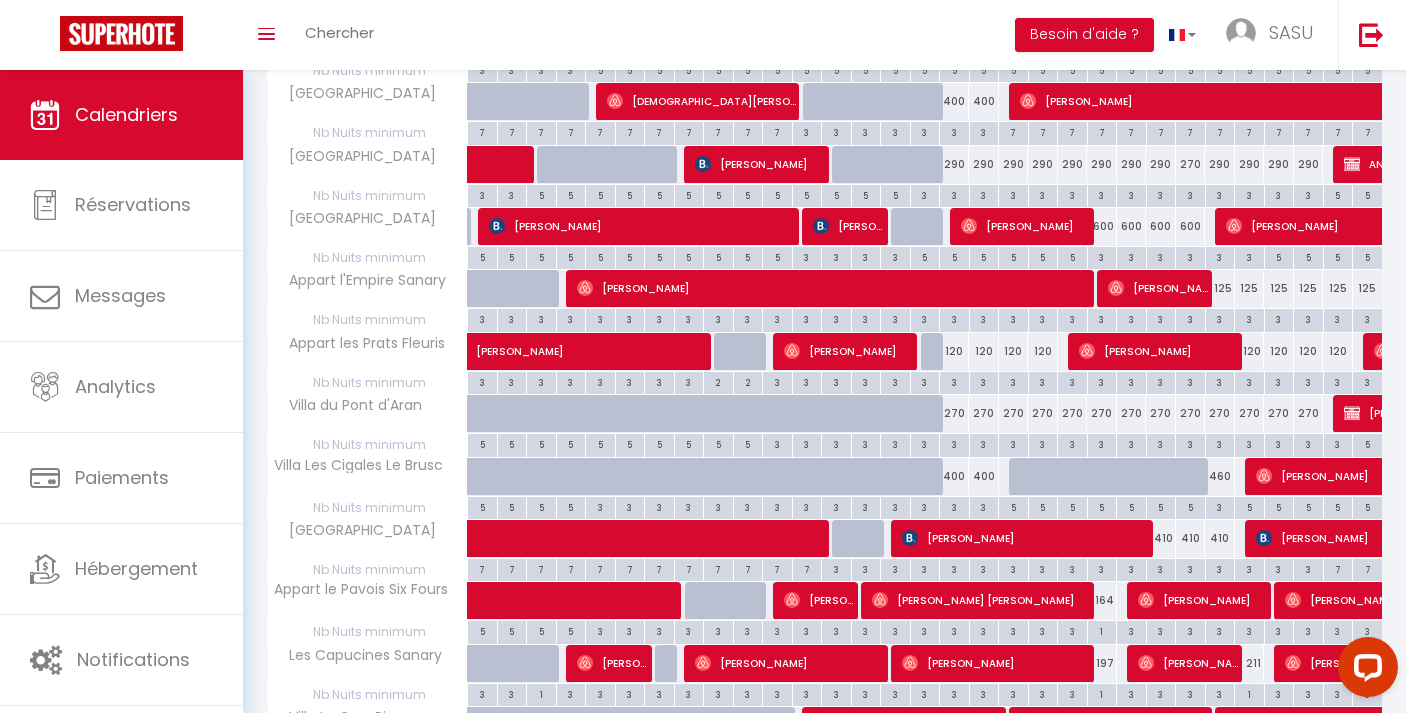 scroll, scrollTop: 1201, scrollLeft: 0, axis: vertical 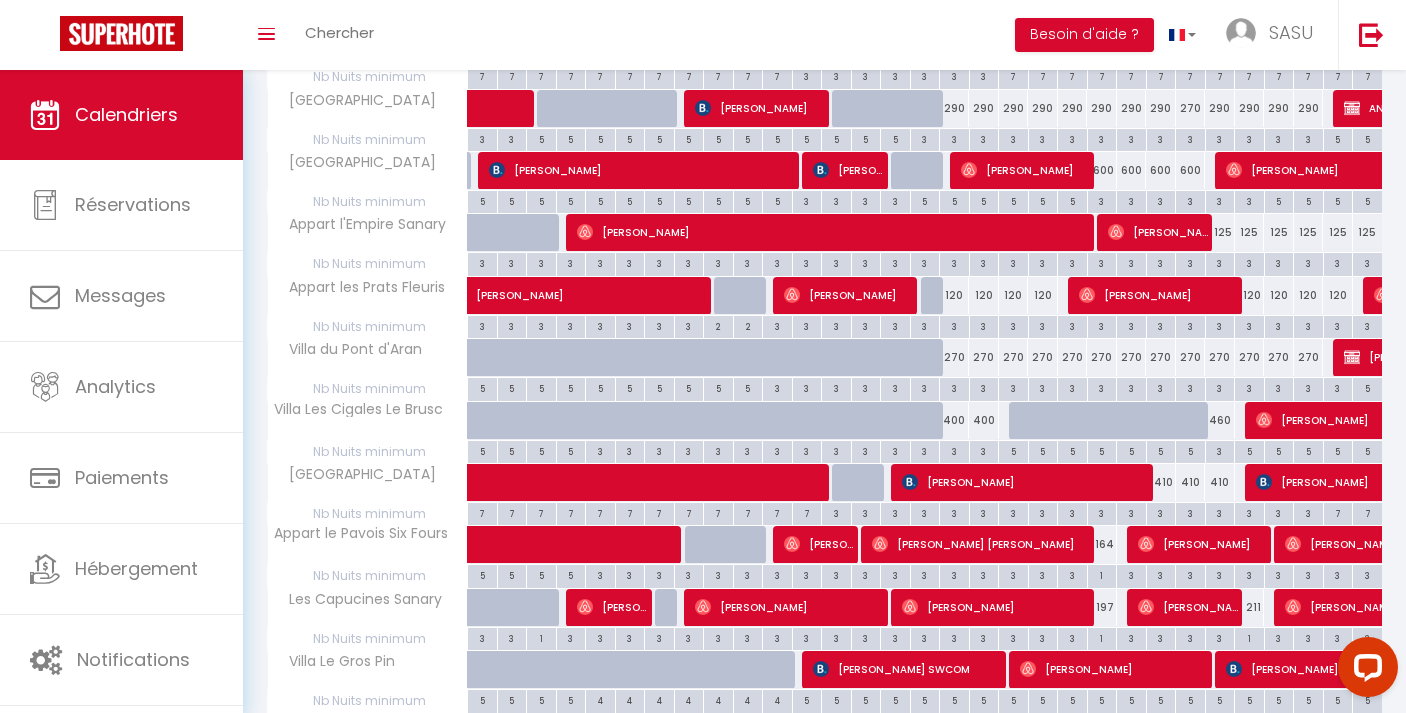 click on "410" at bounding box center (1161, 482) 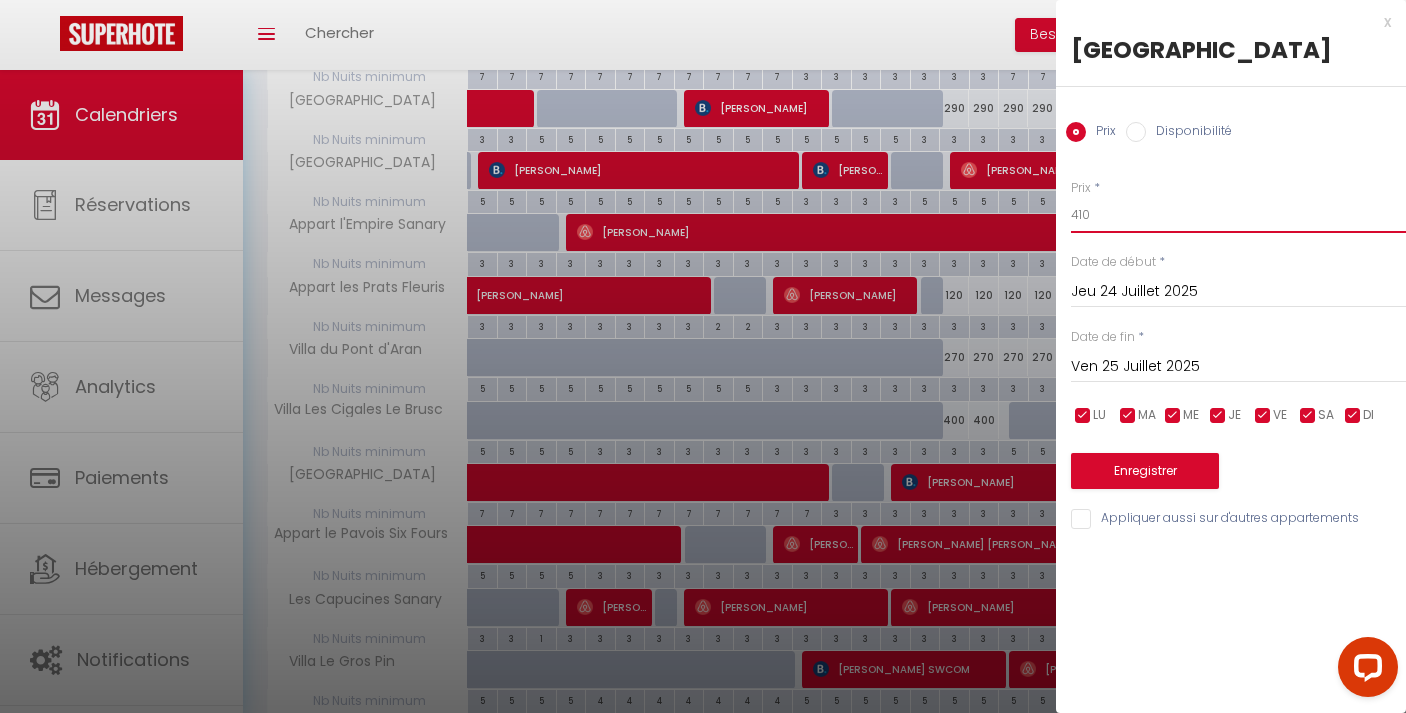 drag, startPoint x: 1056, startPoint y: 219, endPoint x: 1036, endPoint y: 219, distance: 20 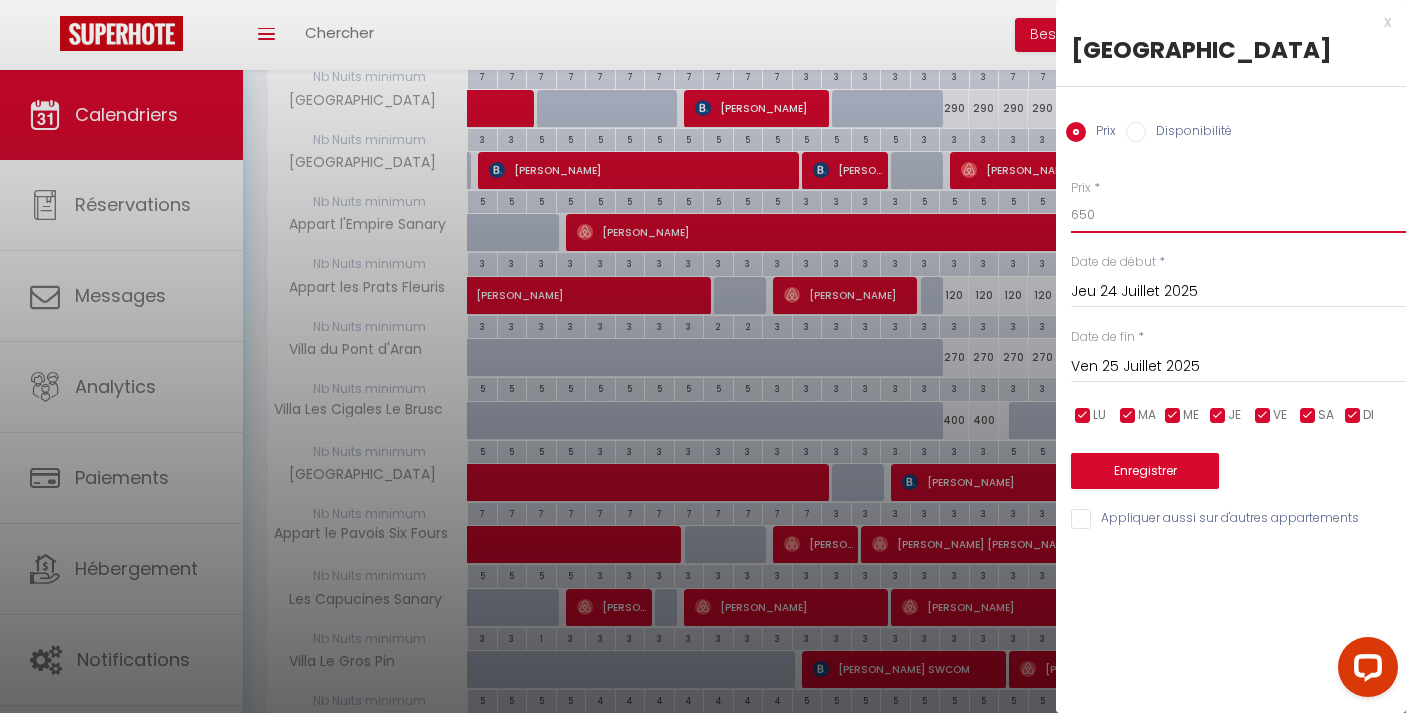 type on "650" 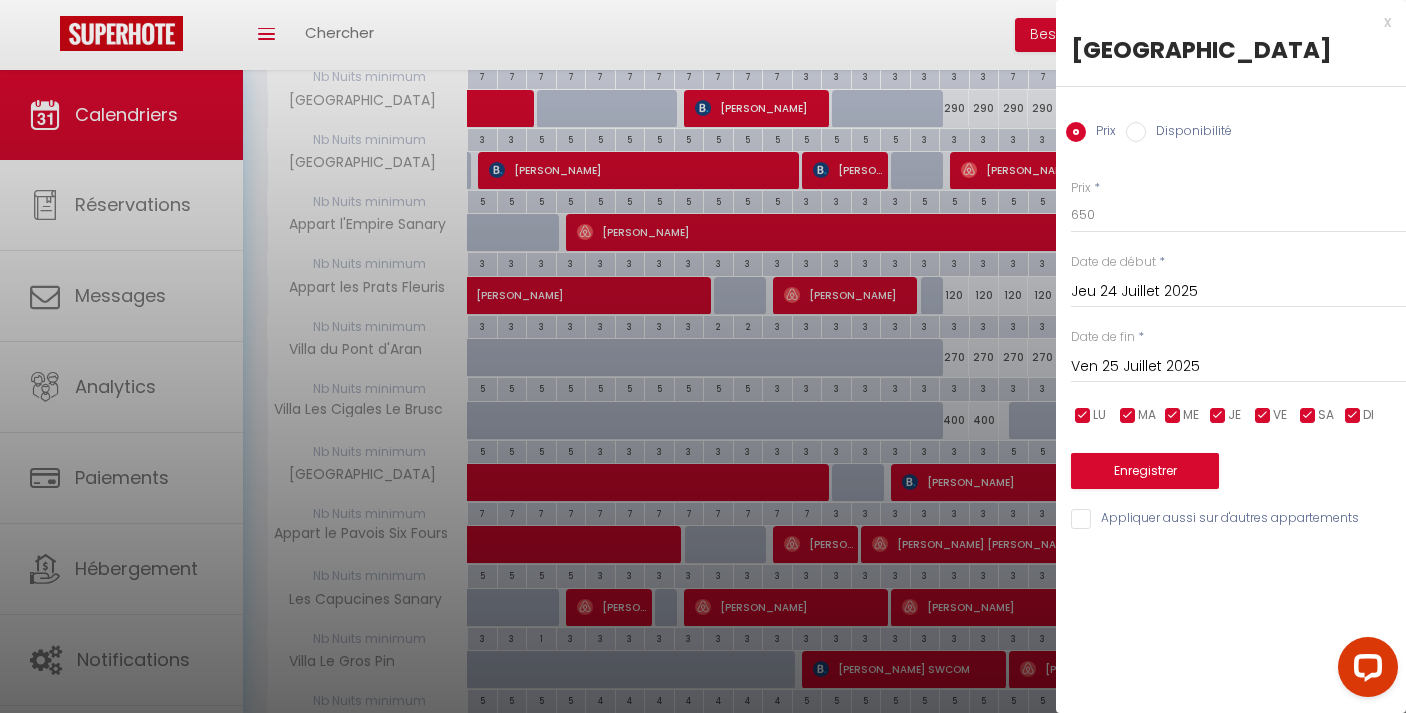 click on "Ven 25 Juillet 2025" at bounding box center [1238, 367] 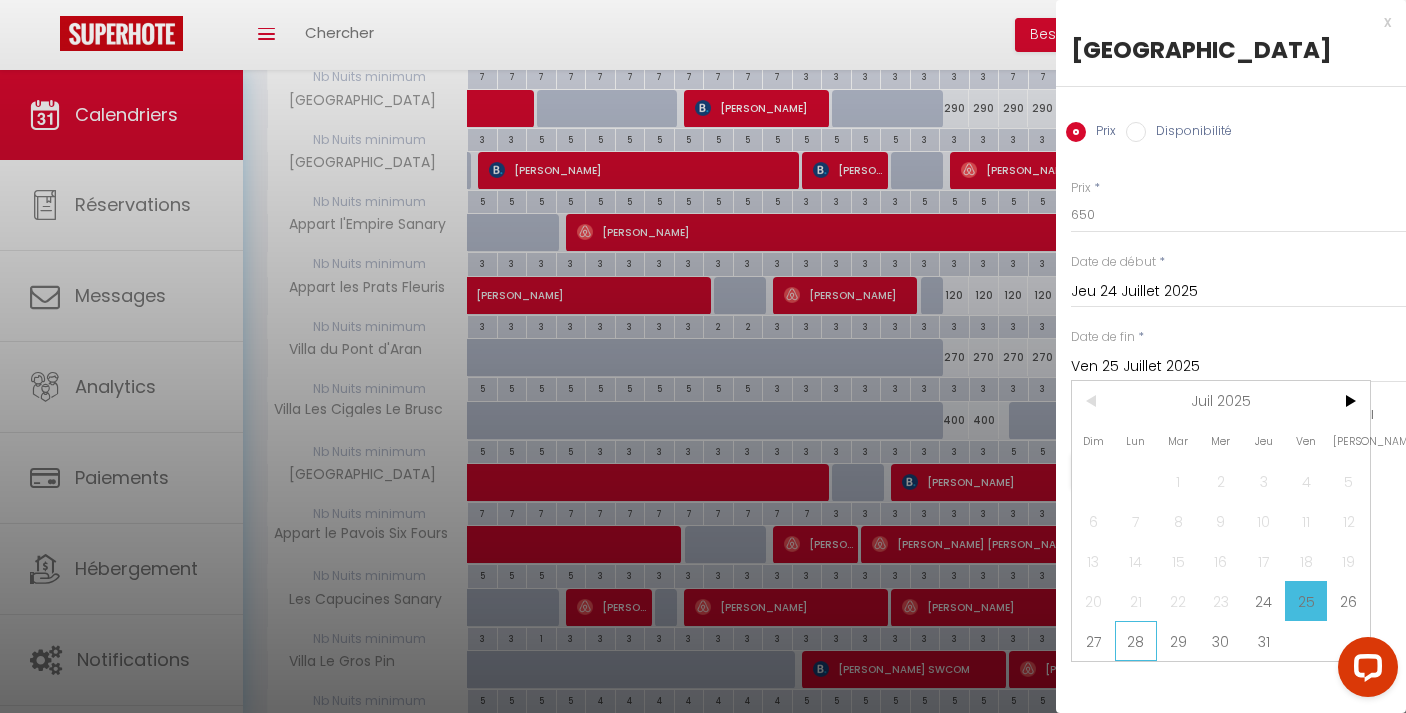 click on "28" at bounding box center [1136, 641] 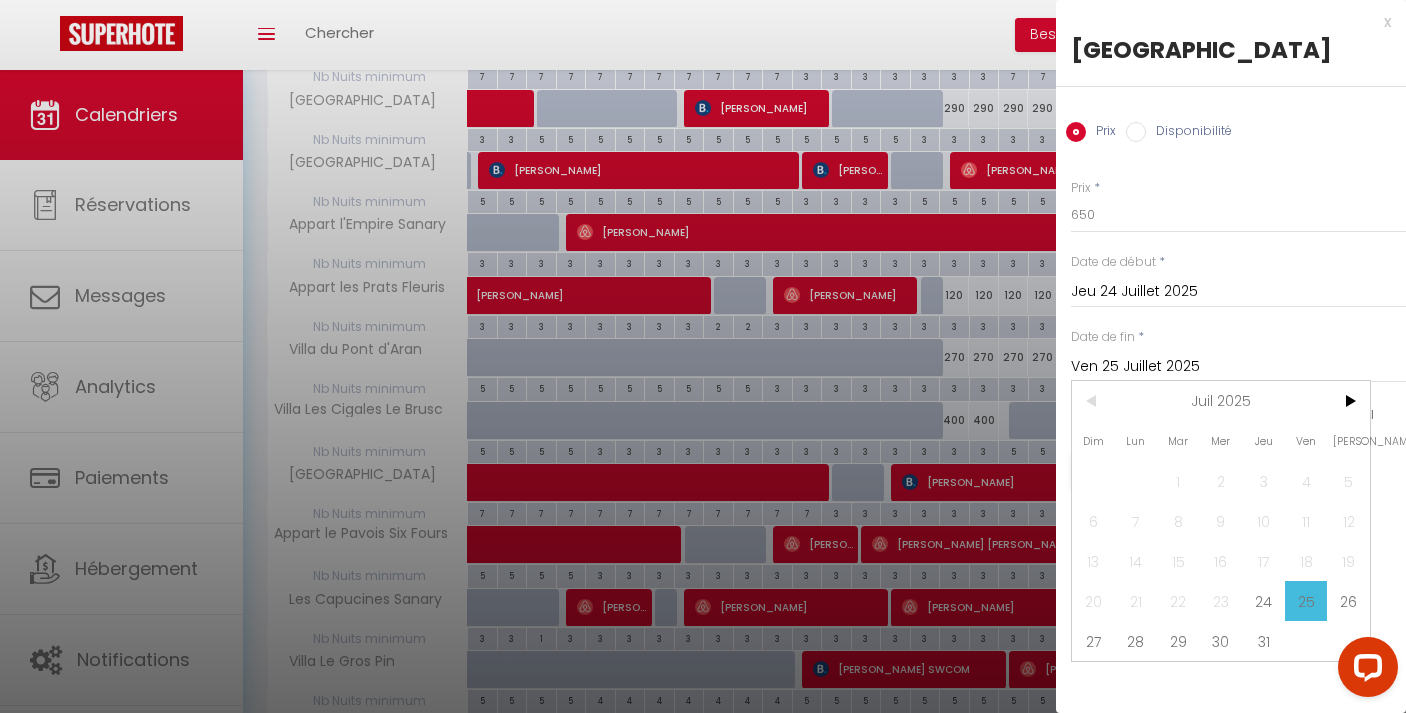 type on "Lun 28 Juillet 2025" 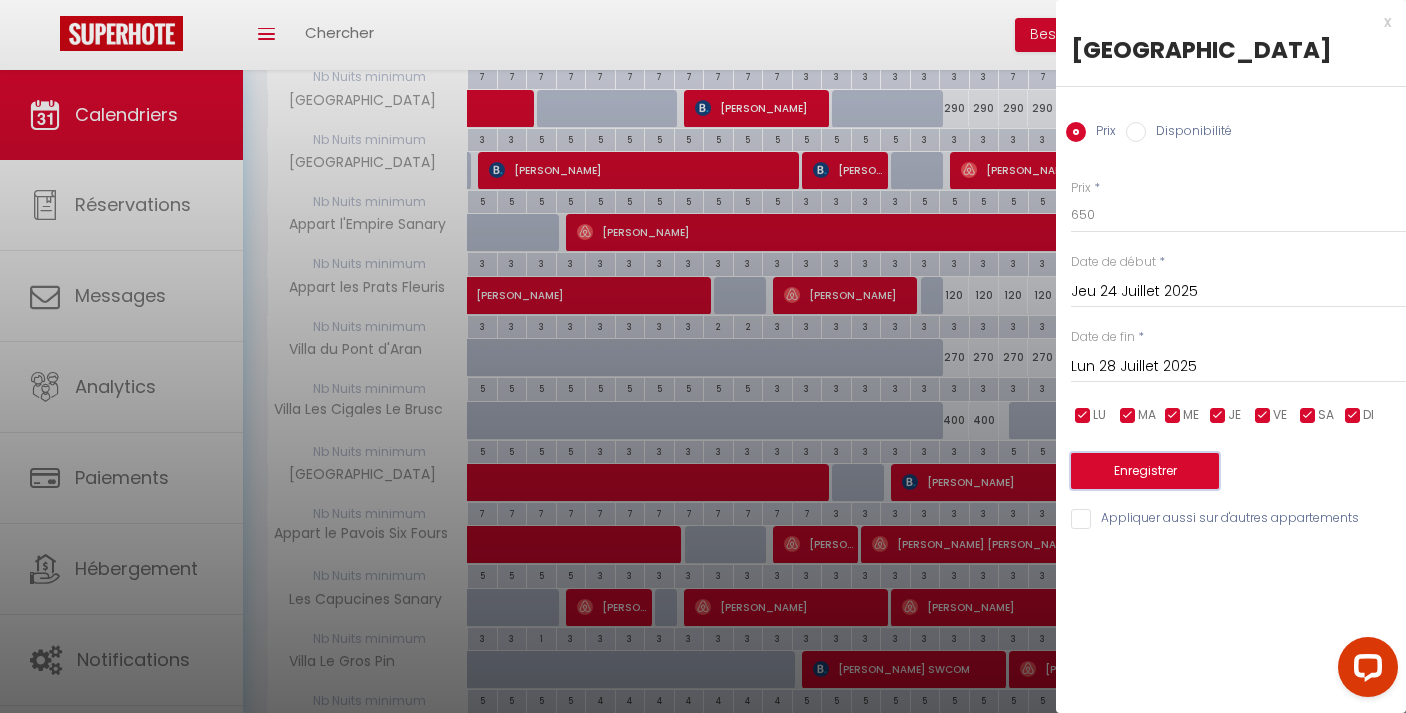 click on "Enregistrer" at bounding box center [1145, 471] 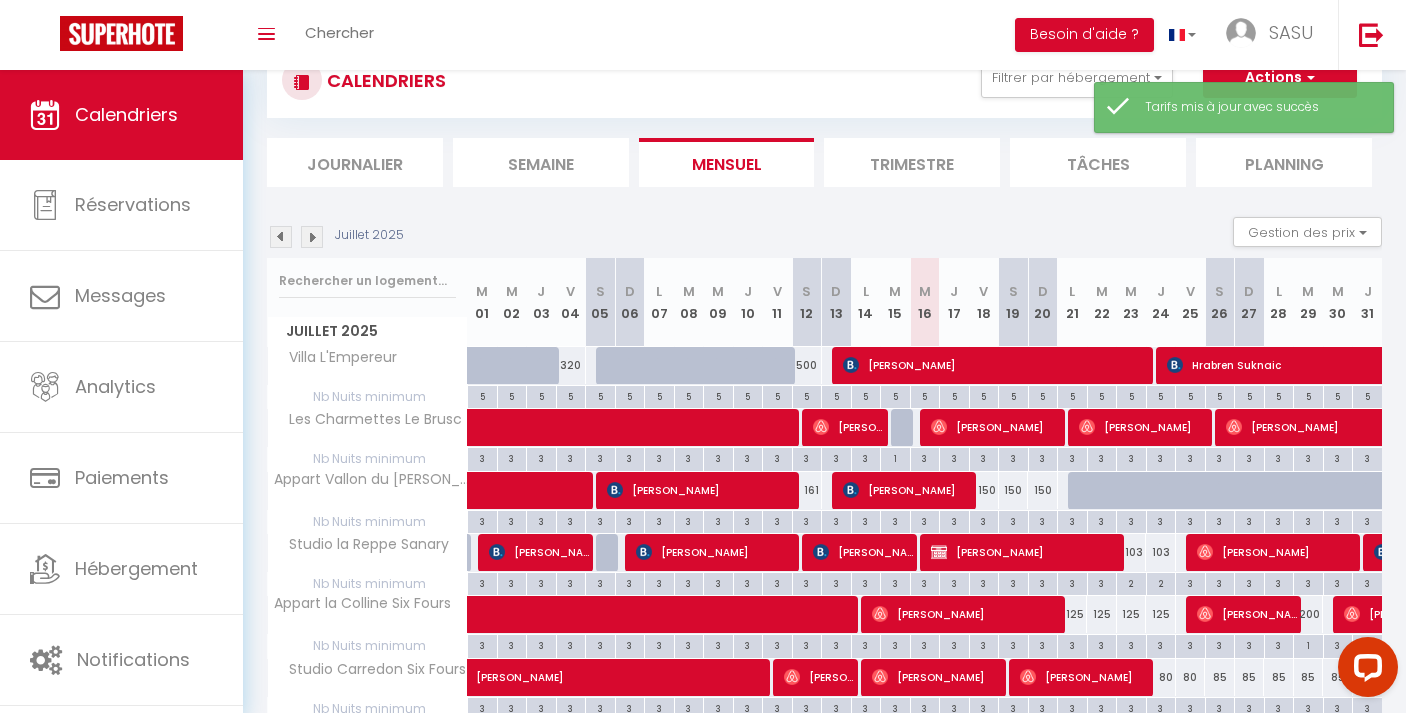 scroll, scrollTop: 460, scrollLeft: 0, axis: vertical 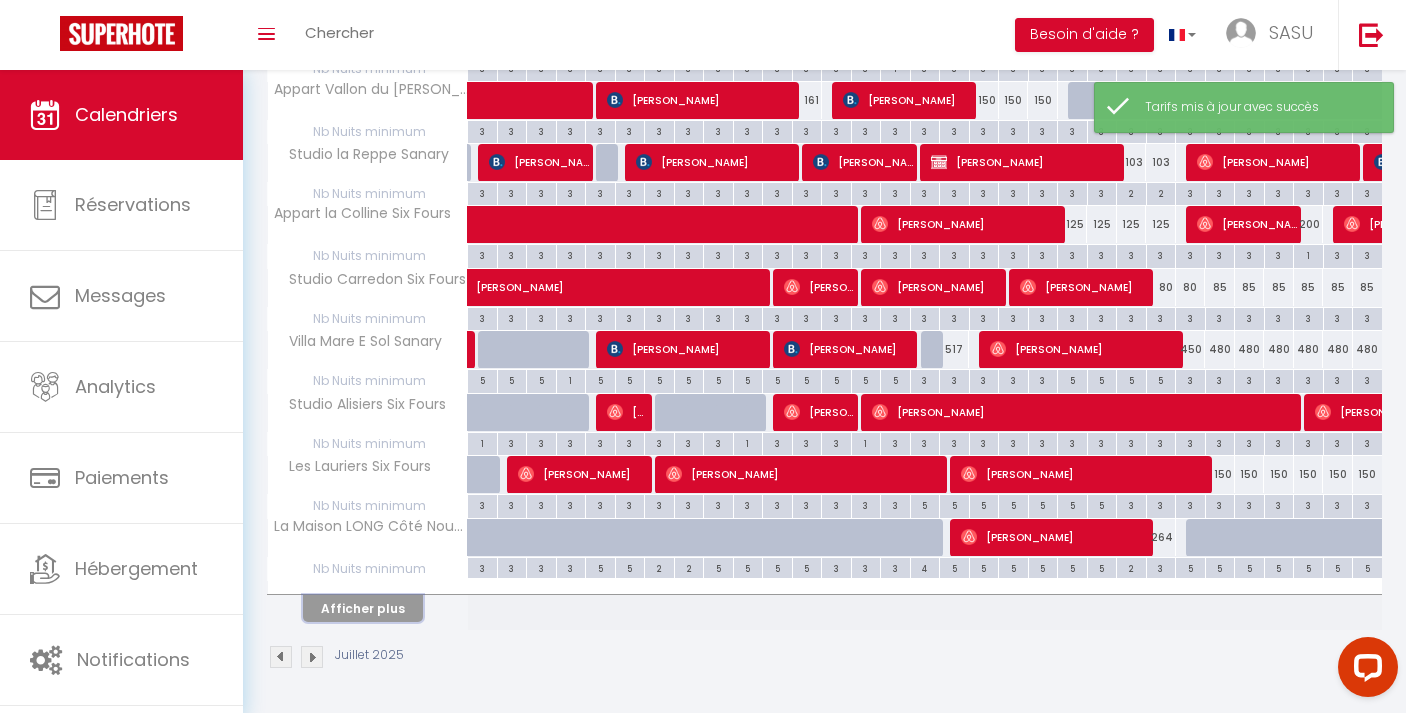 click on "Afficher plus" at bounding box center [363, 608] 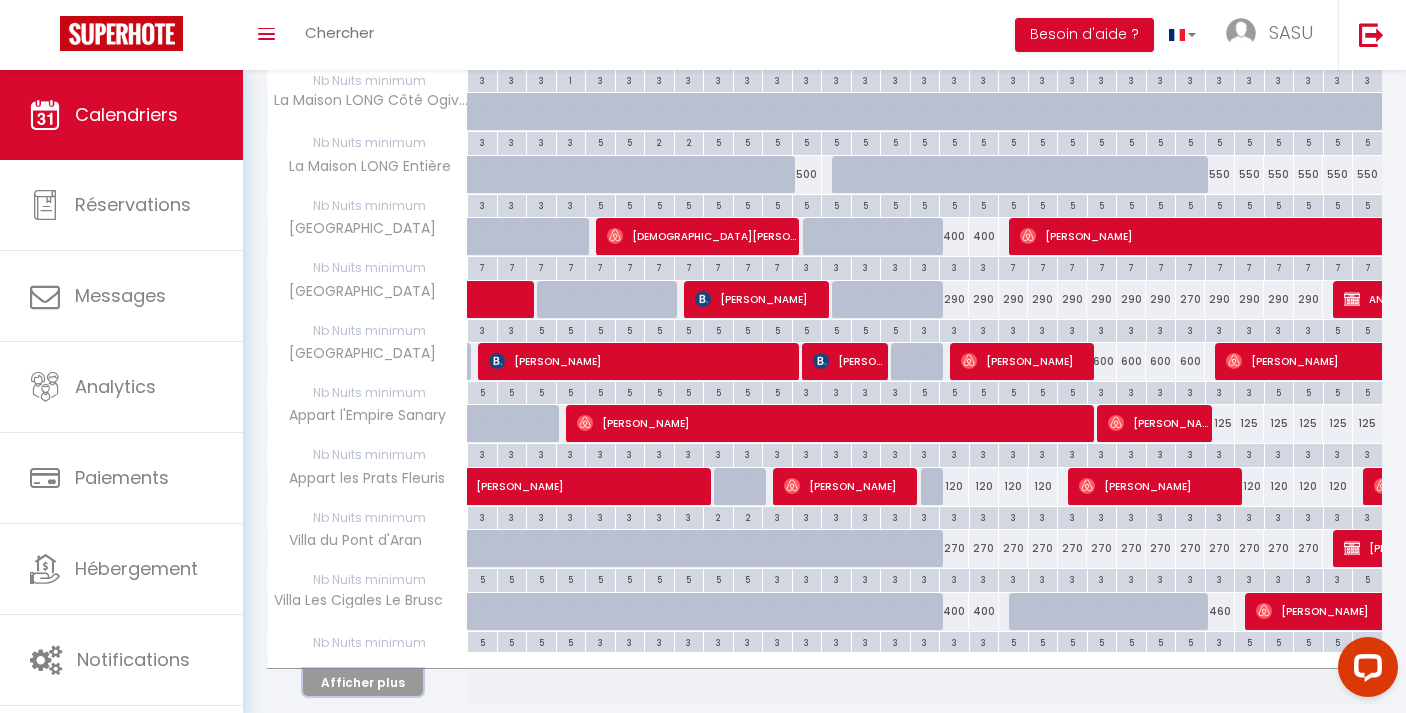 scroll, scrollTop: 1084, scrollLeft: 0, axis: vertical 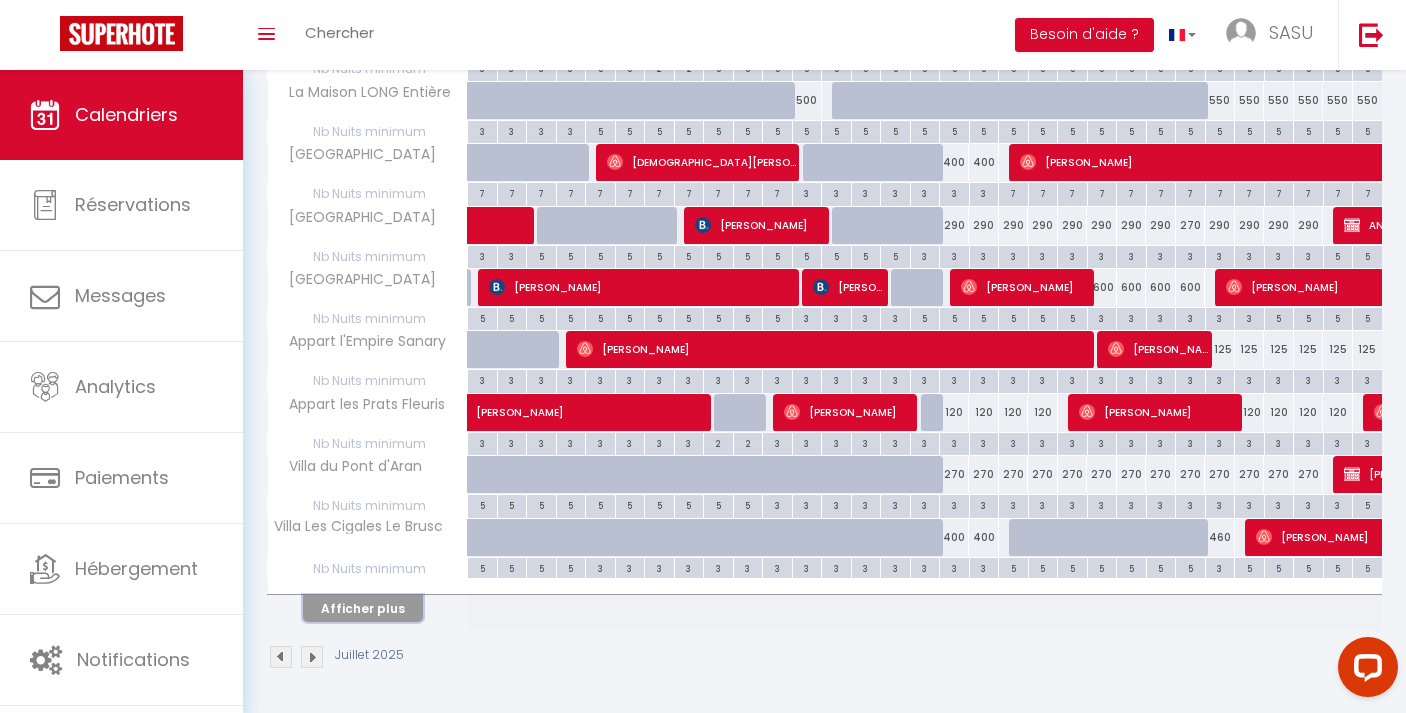 click on "Afficher plus" at bounding box center [363, 608] 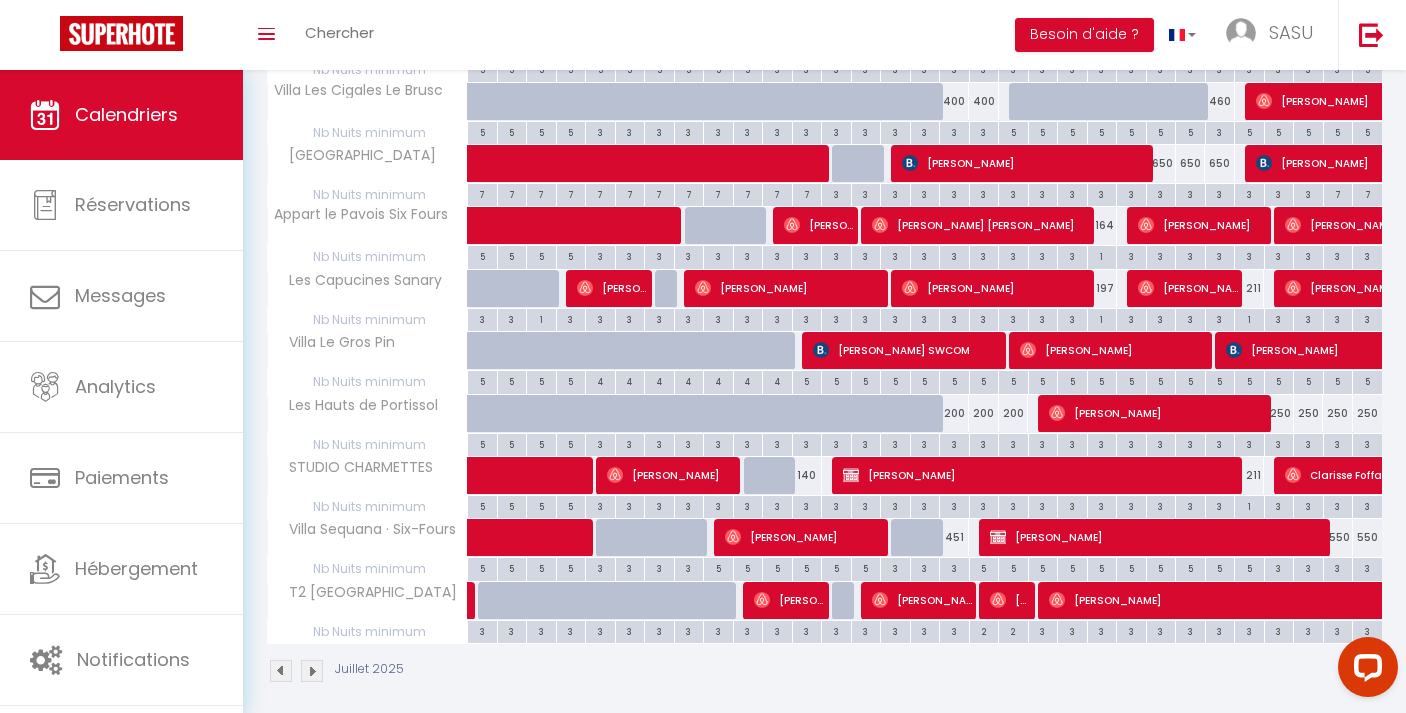 scroll, scrollTop: 1534, scrollLeft: 0, axis: vertical 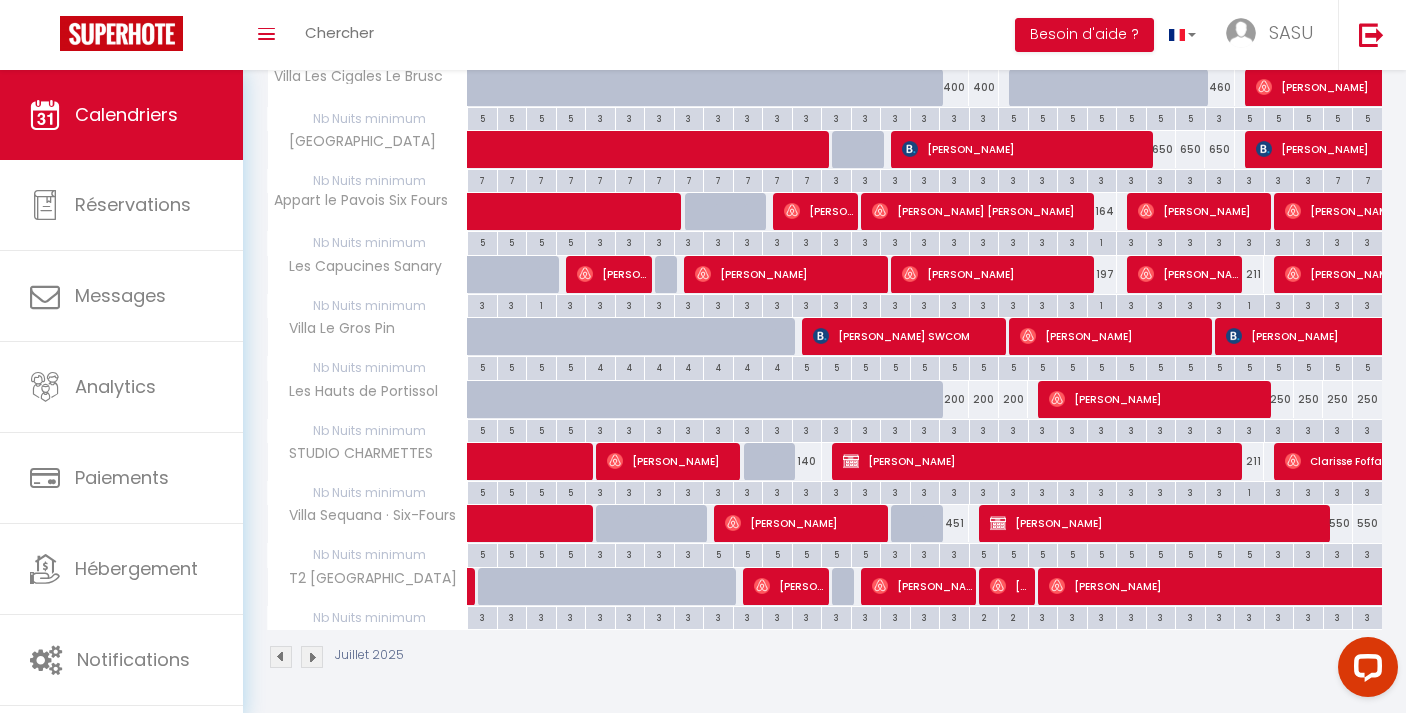 click on "164" at bounding box center (1102, 211) 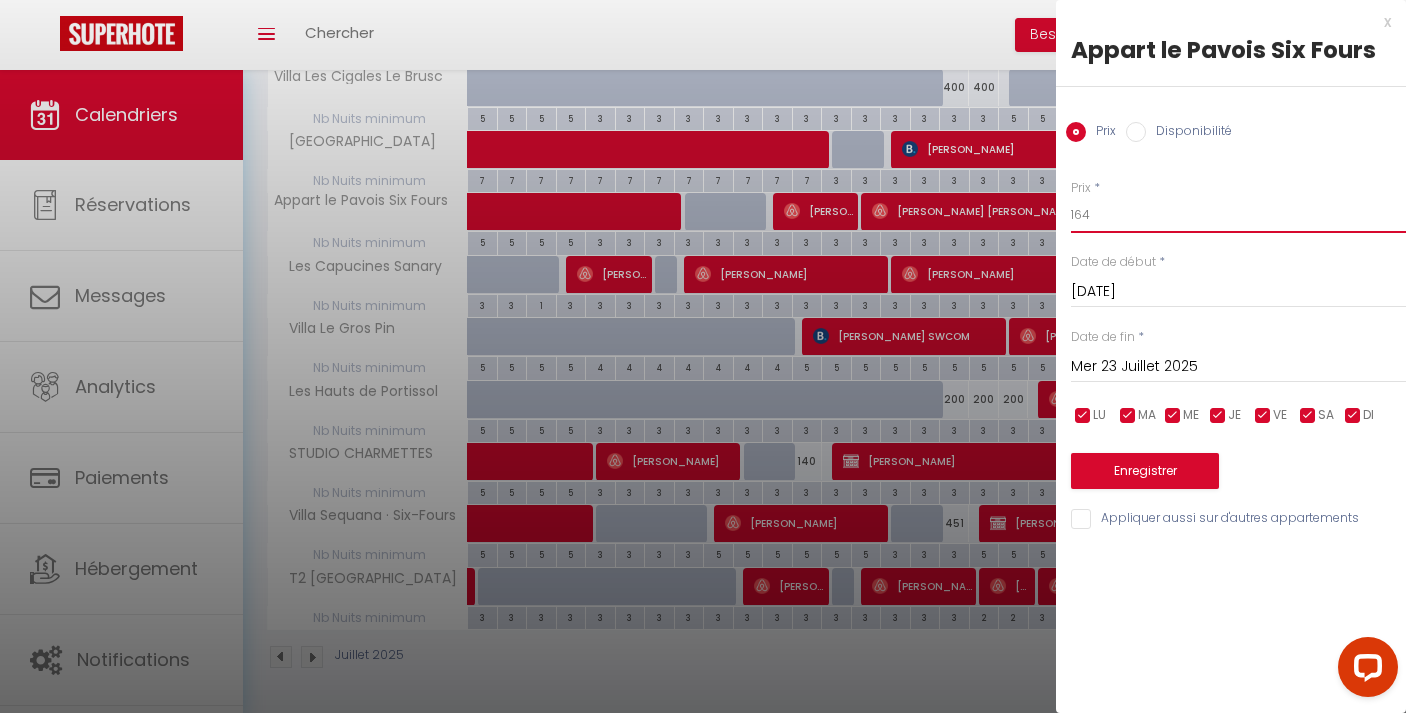 drag, startPoint x: 1105, startPoint y: 212, endPoint x: 1033, endPoint y: 225, distance: 73.1642 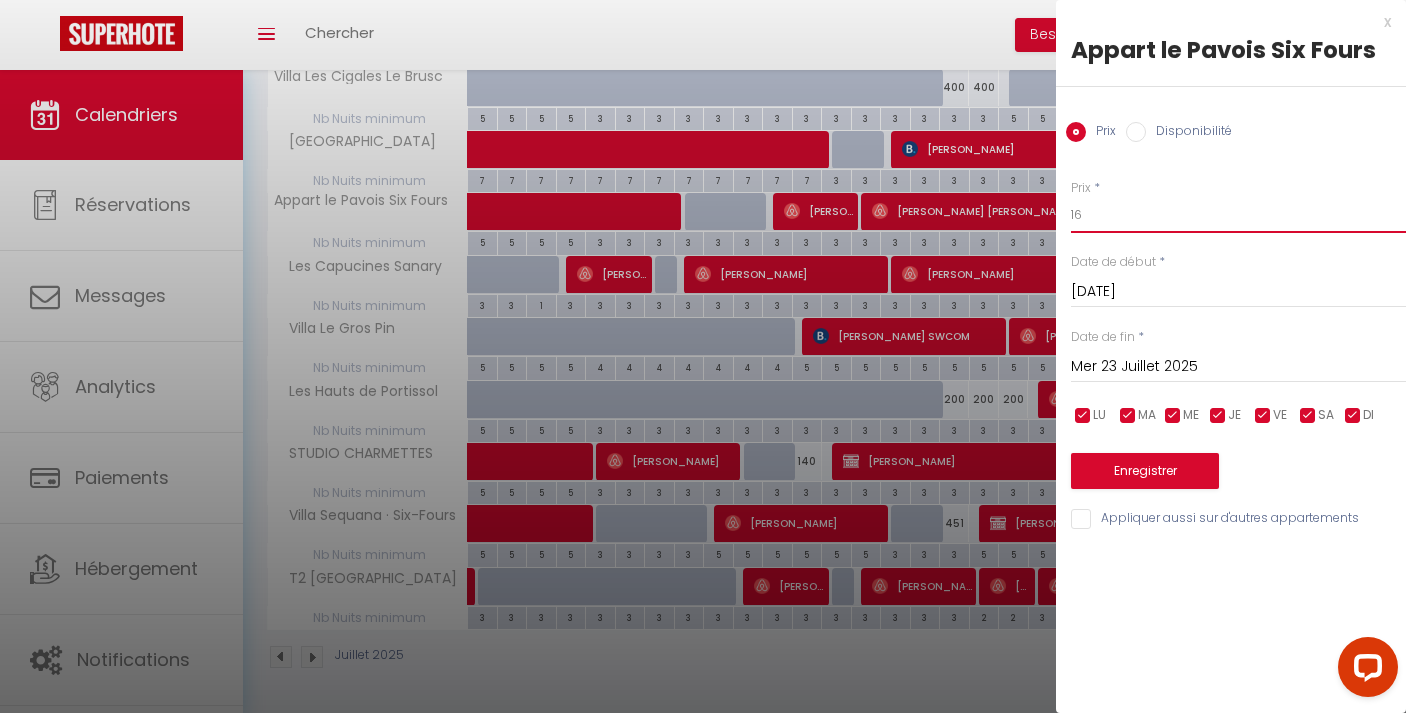 type on "1" 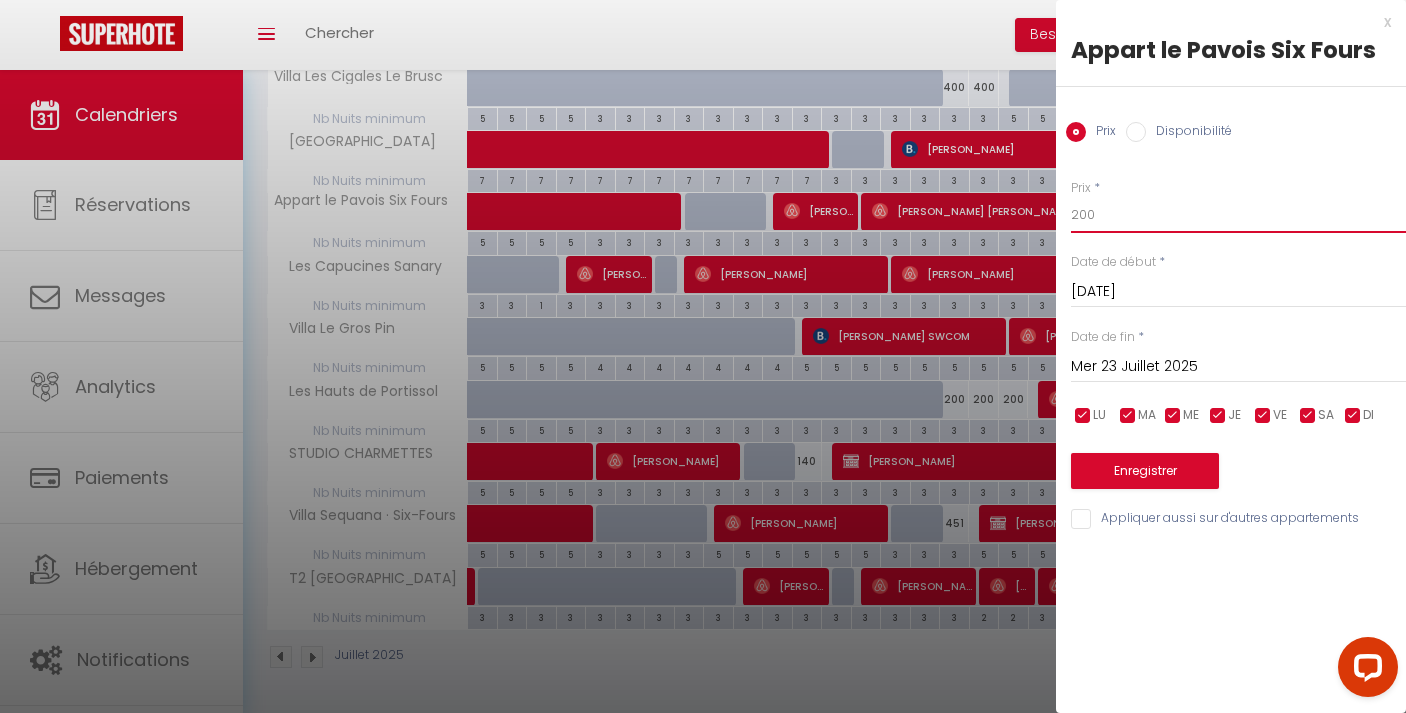type on "200" 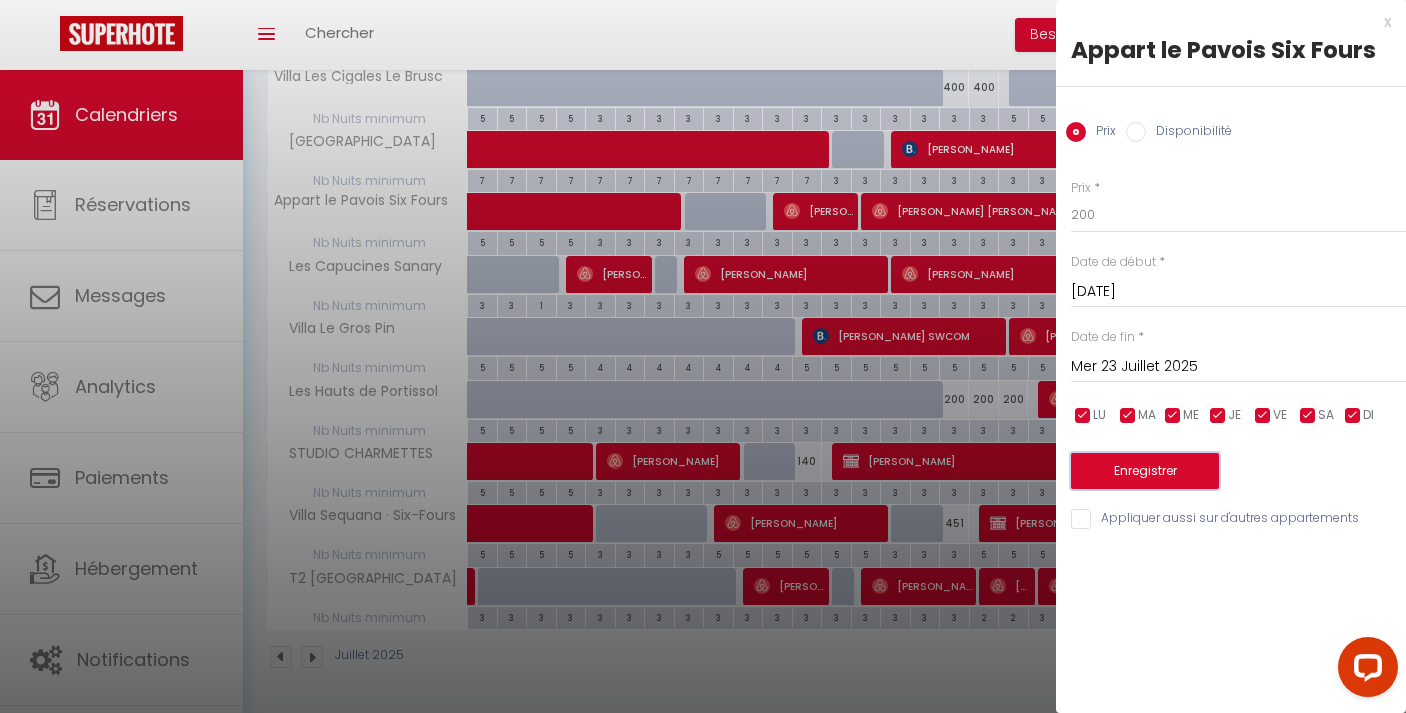 click on "Enregistrer" at bounding box center (1145, 471) 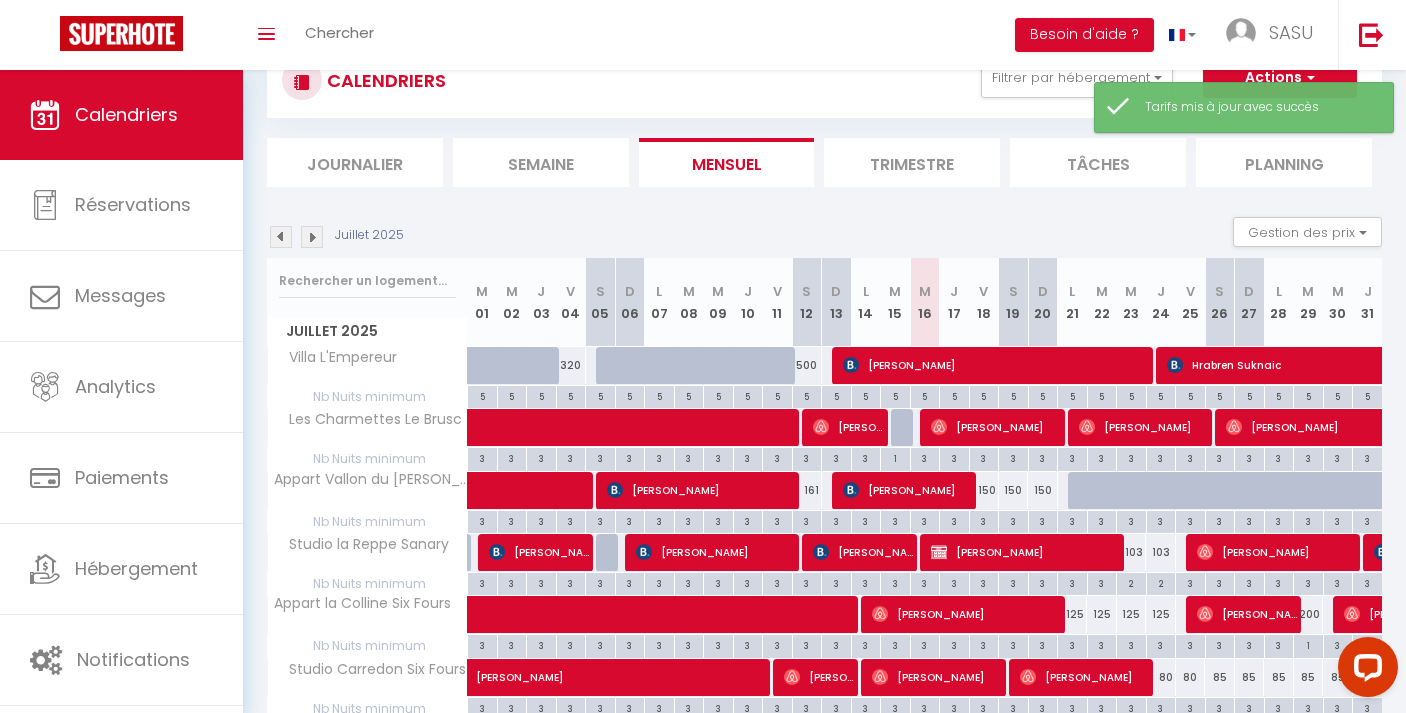 scroll, scrollTop: 460, scrollLeft: 0, axis: vertical 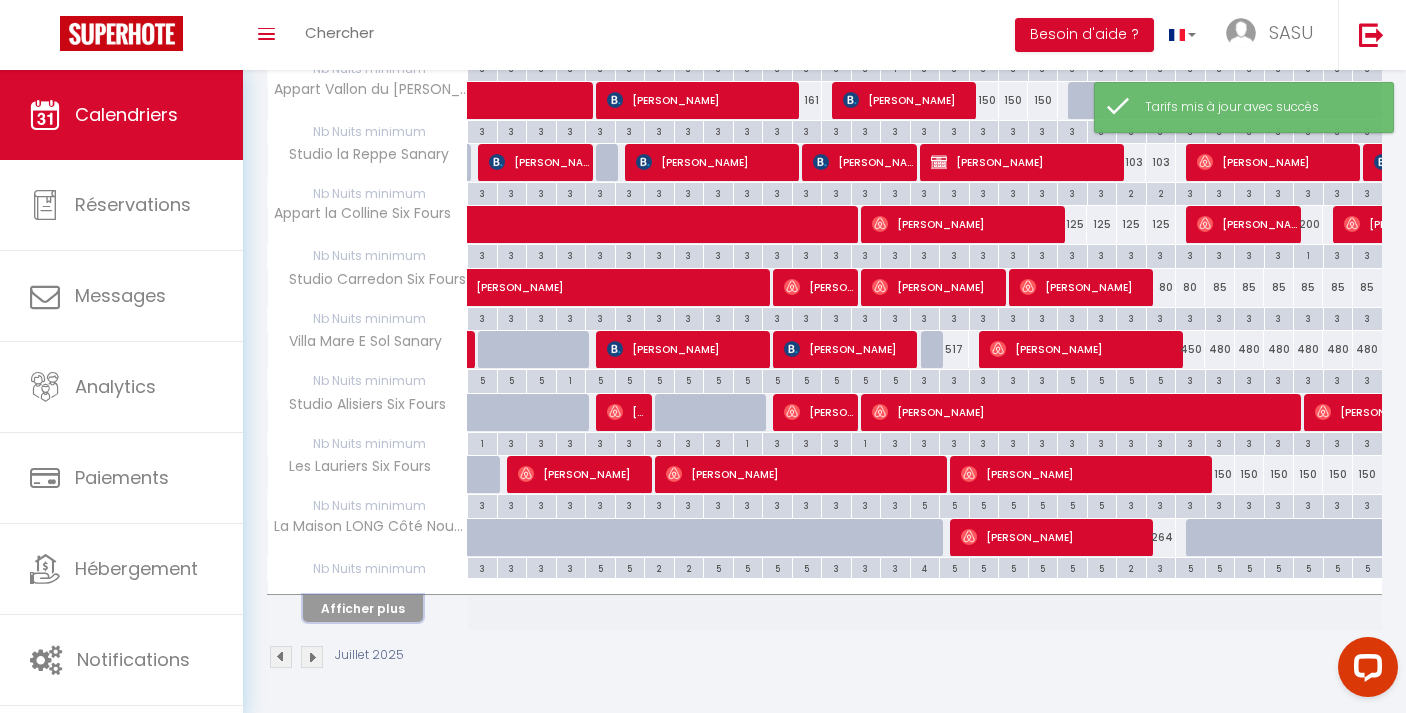 click on "Afficher plus" at bounding box center [363, 608] 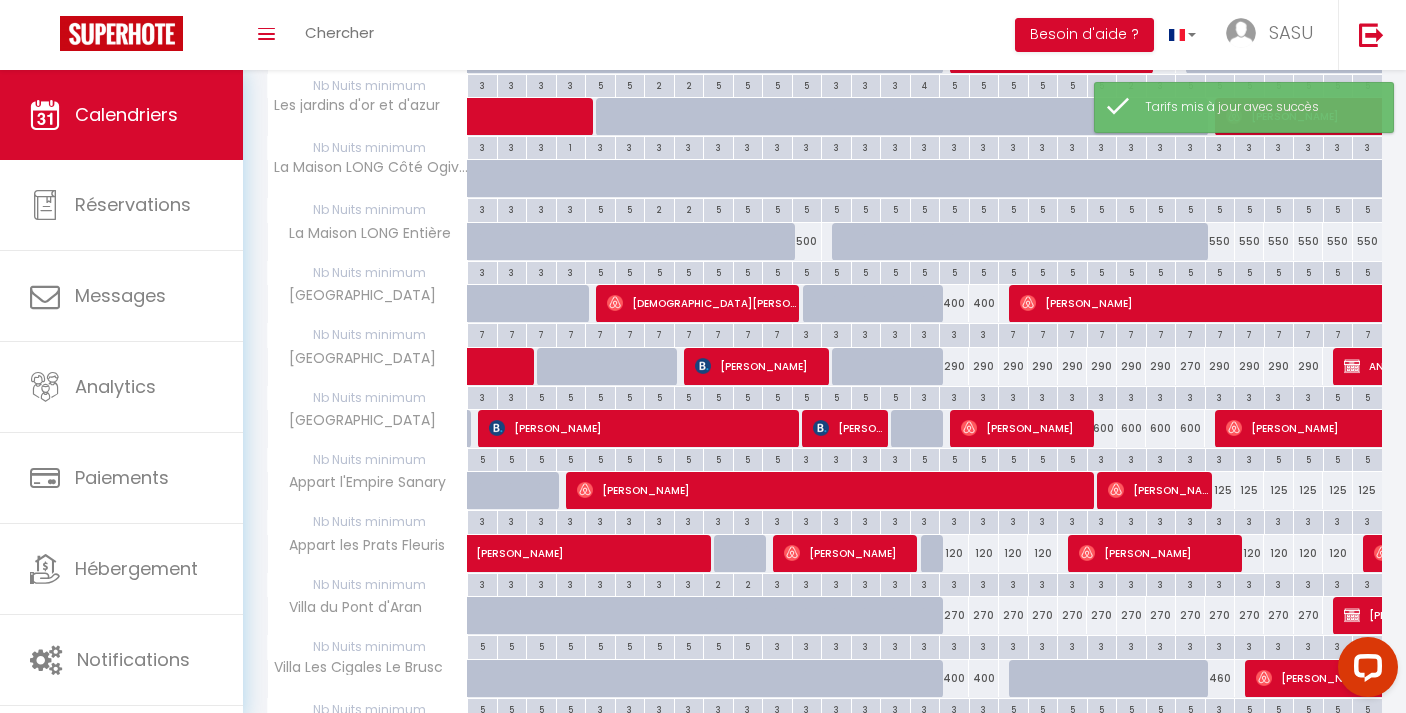scroll, scrollTop: 1084, scrollLeft: 0, axis: vertical 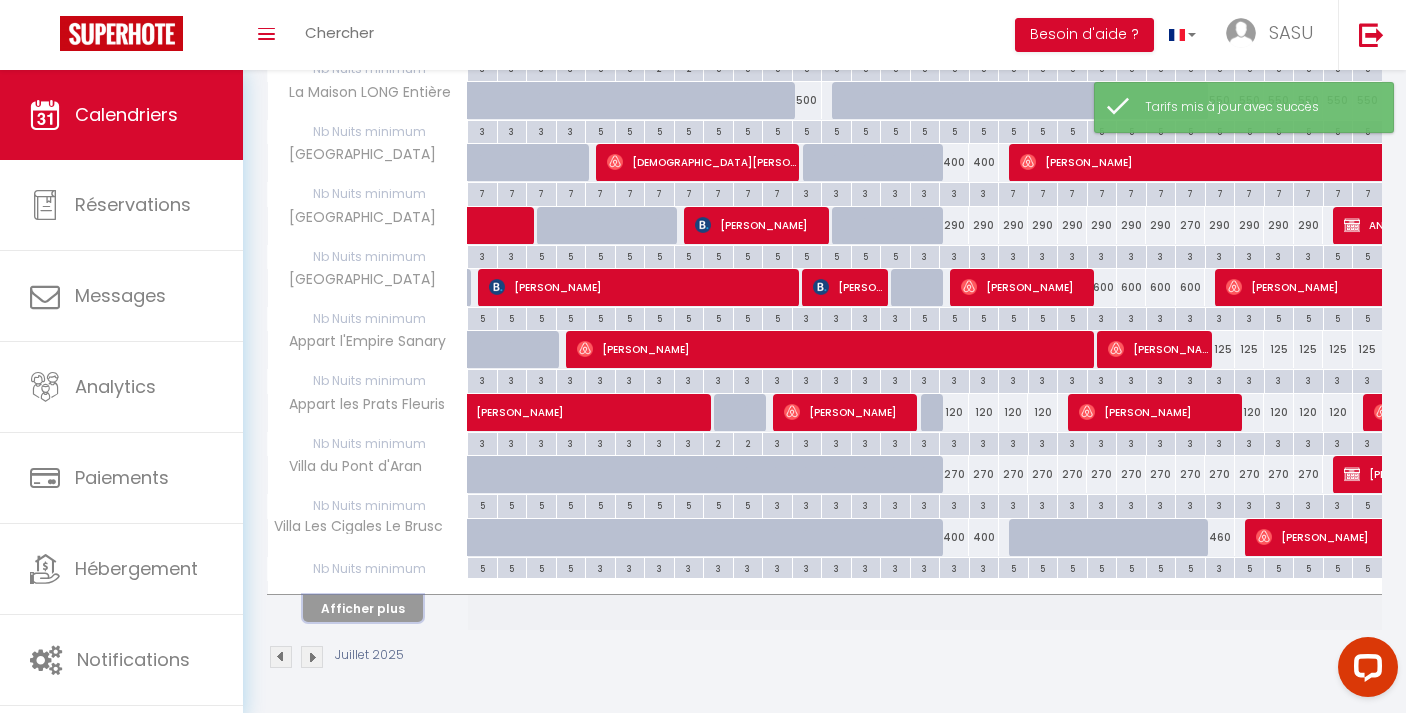 click on "Afficher plus" at bounding box center [363, 608] 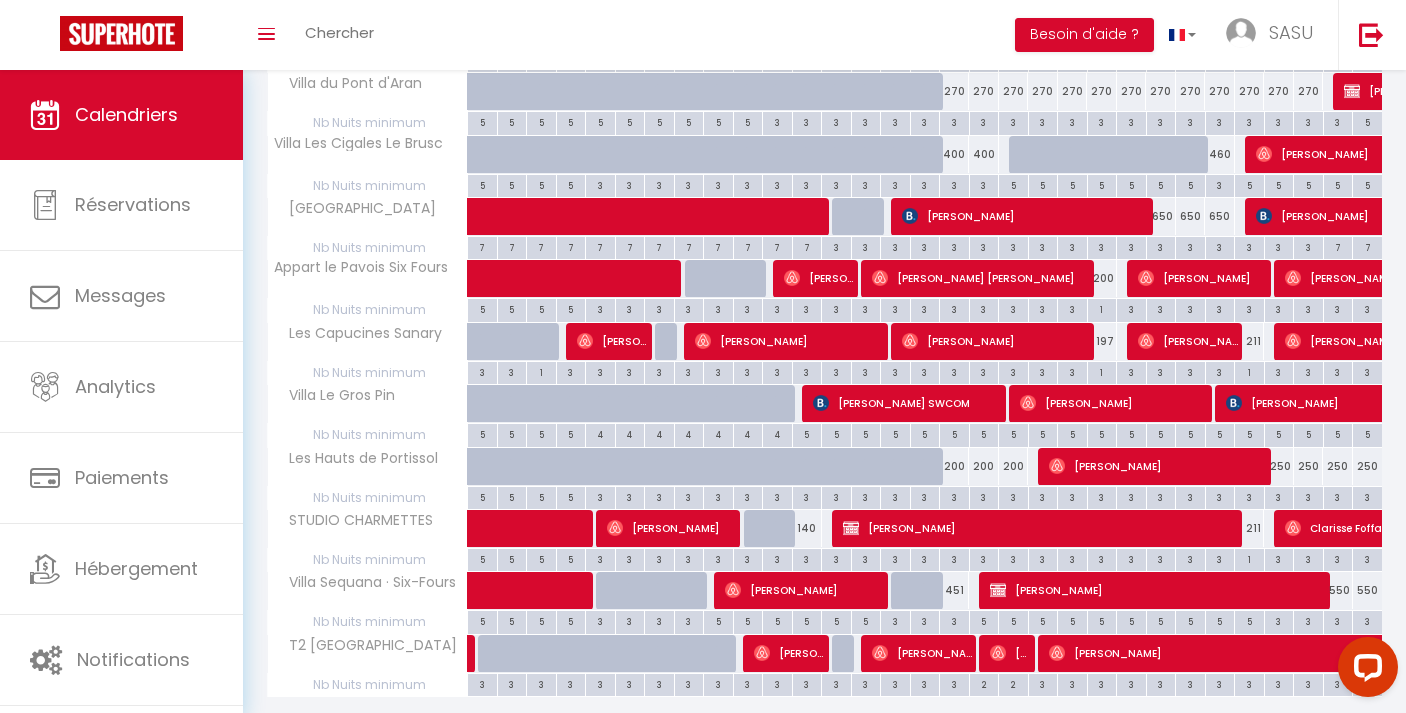 scroll, scrollTop: 1534, scrollLeft: 0, axis: vertical 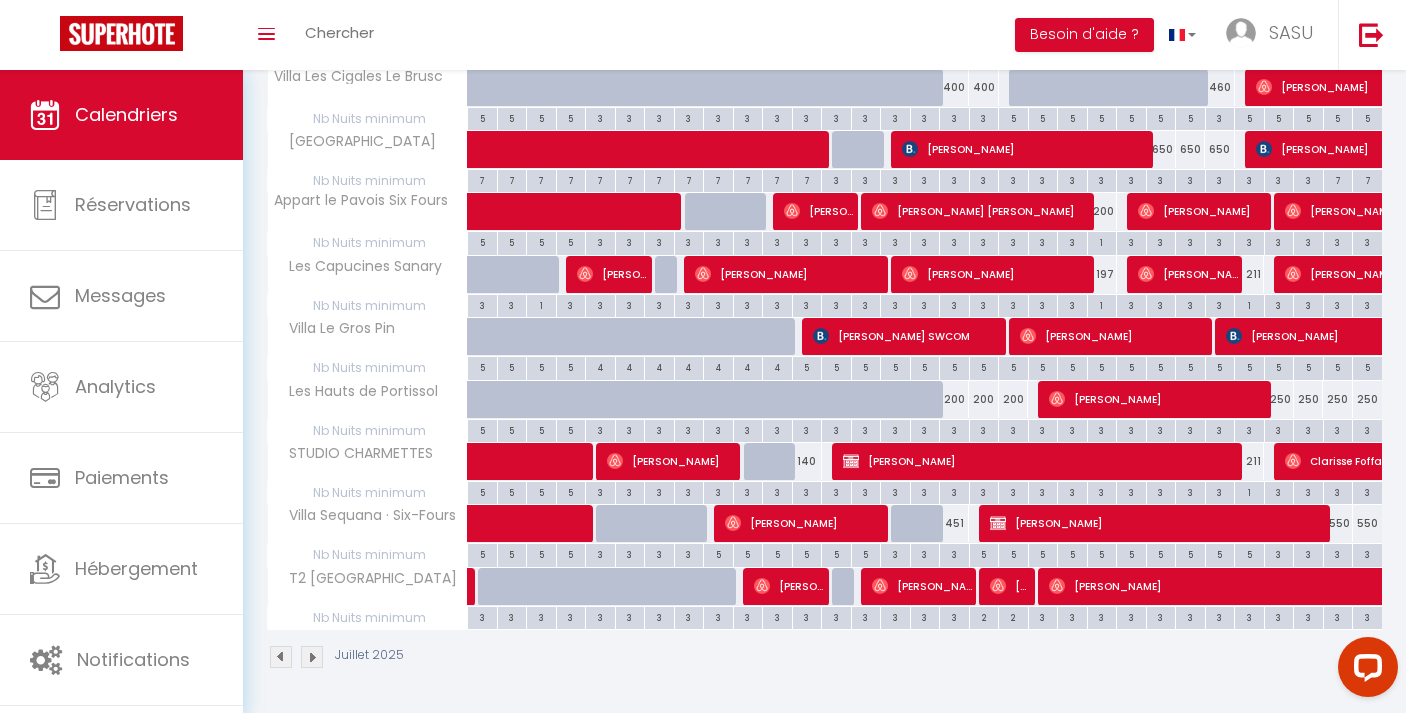 click at bounding box center (312, 657) 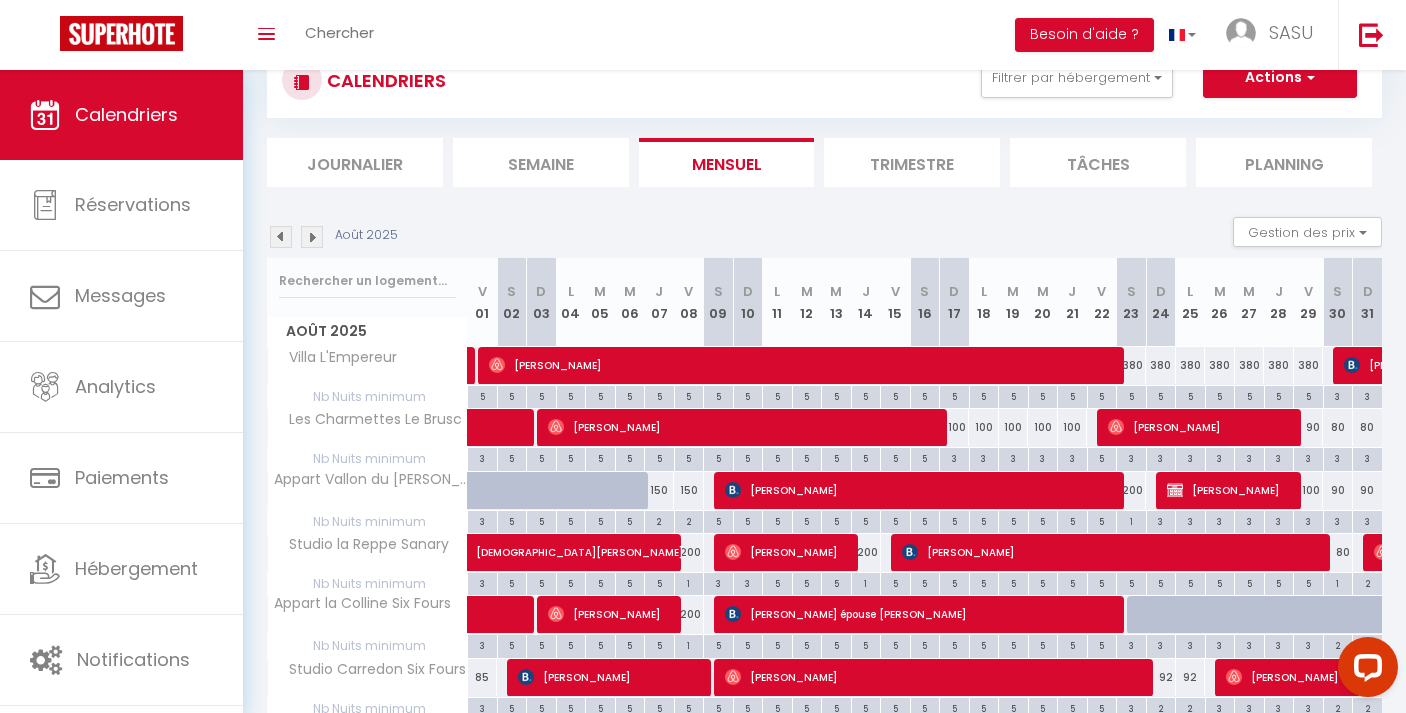 scroll, scrollTop: 460, scrollLeft: 0, axis: vertical 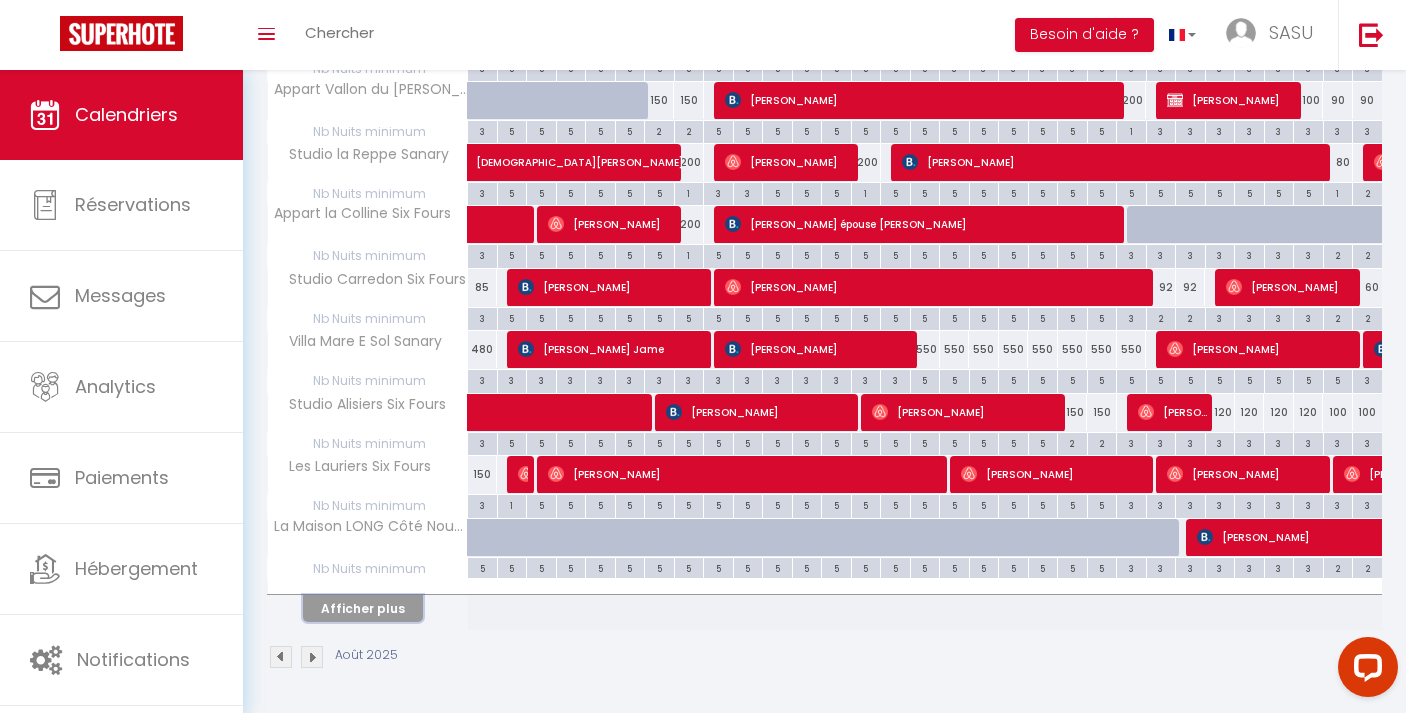 click on "Afficher plus" at bounding box center (363, 608) 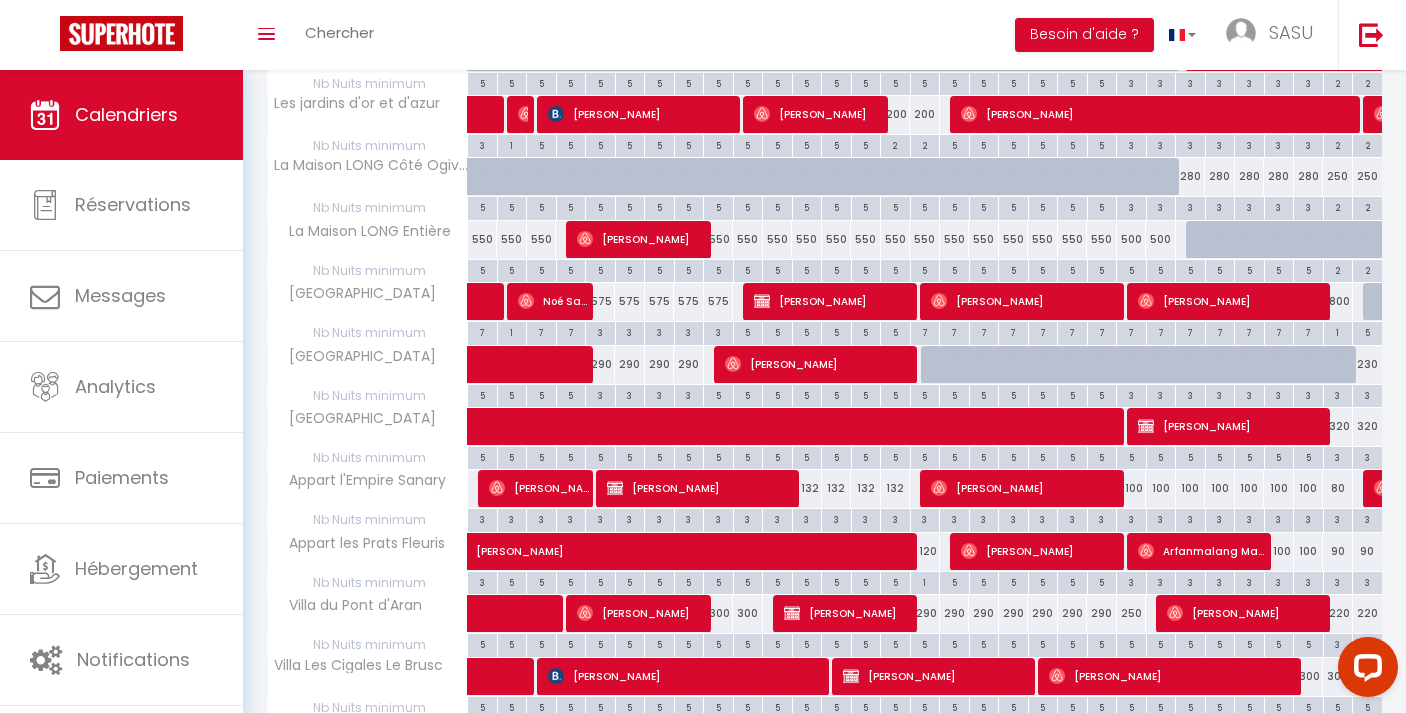 scroll, scrollTop: 1084, scrollLeft: 0, axis: vertical 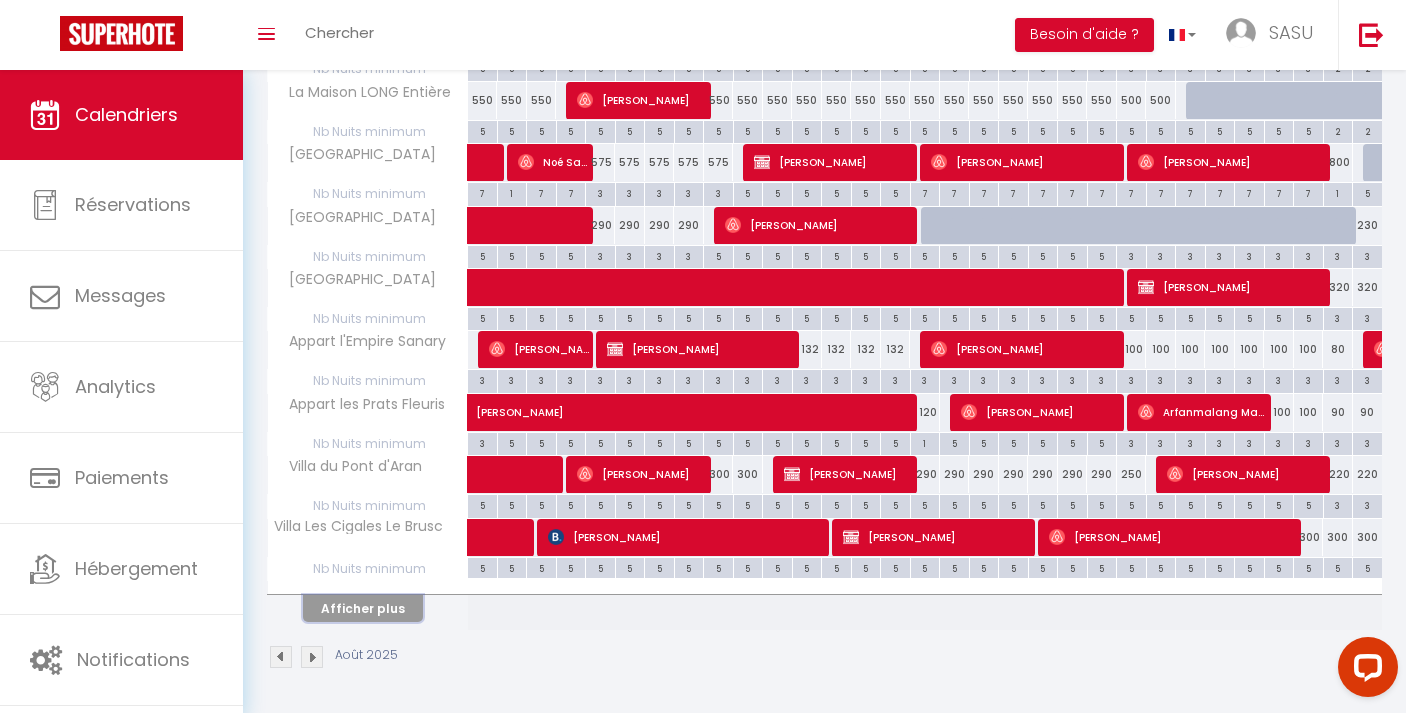 click on "Afficher plus" at bounding box center [363, 608] 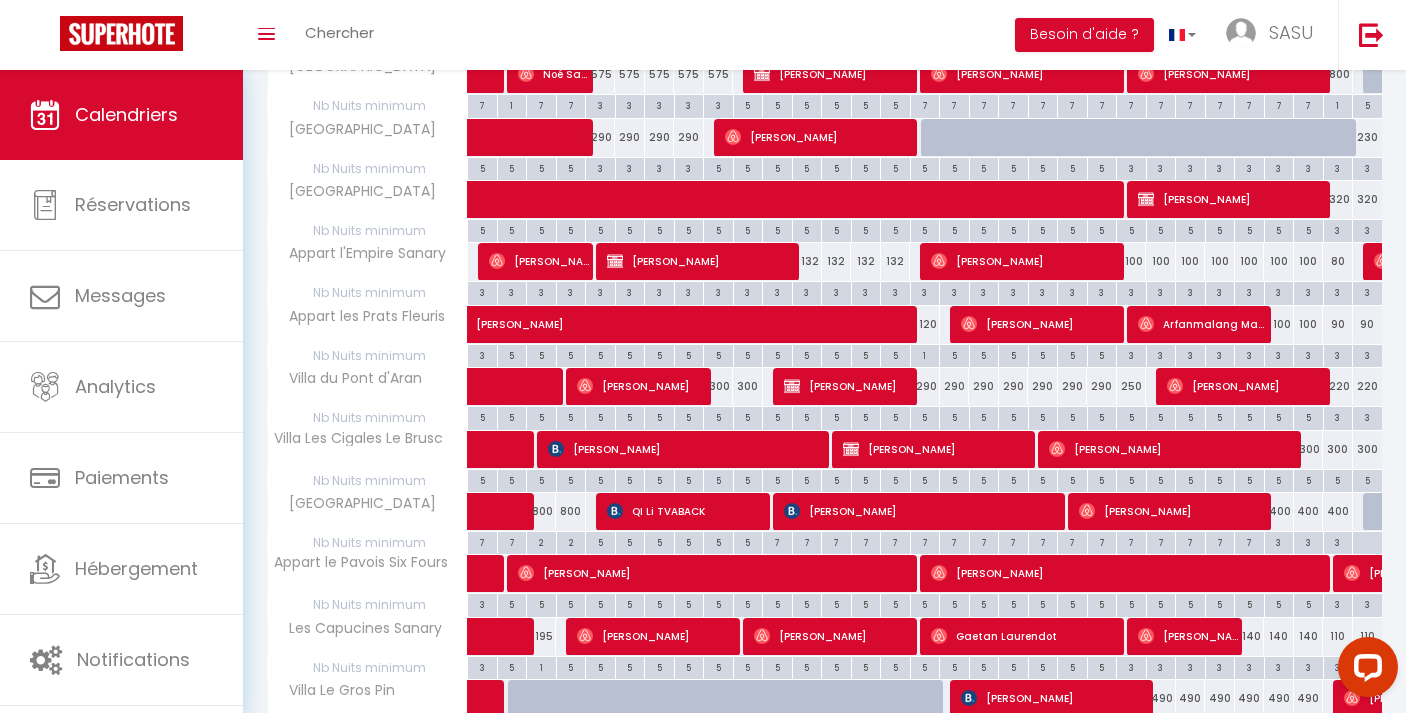 scroll, scrollTop: 1525, scrollLeft: 0, axis: vertical 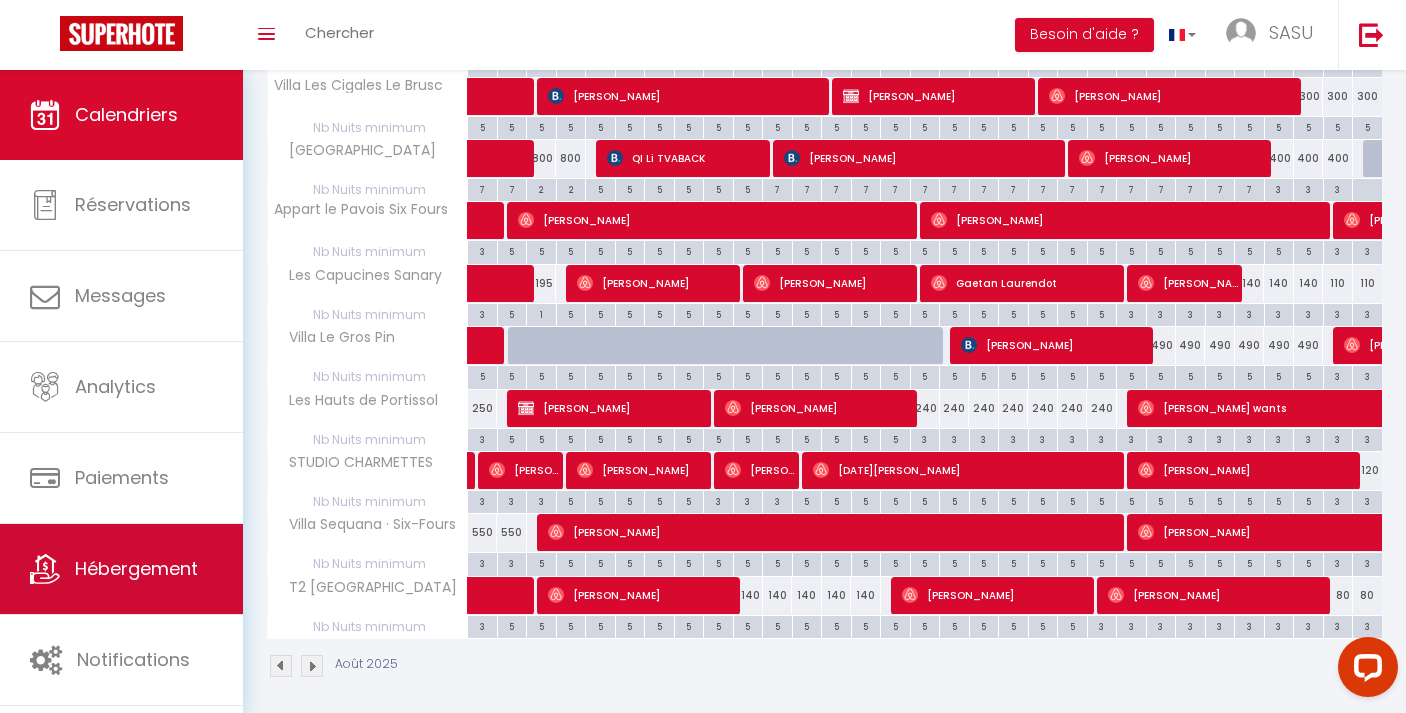 click on "Hébergement" at bounding box center (136, 568) 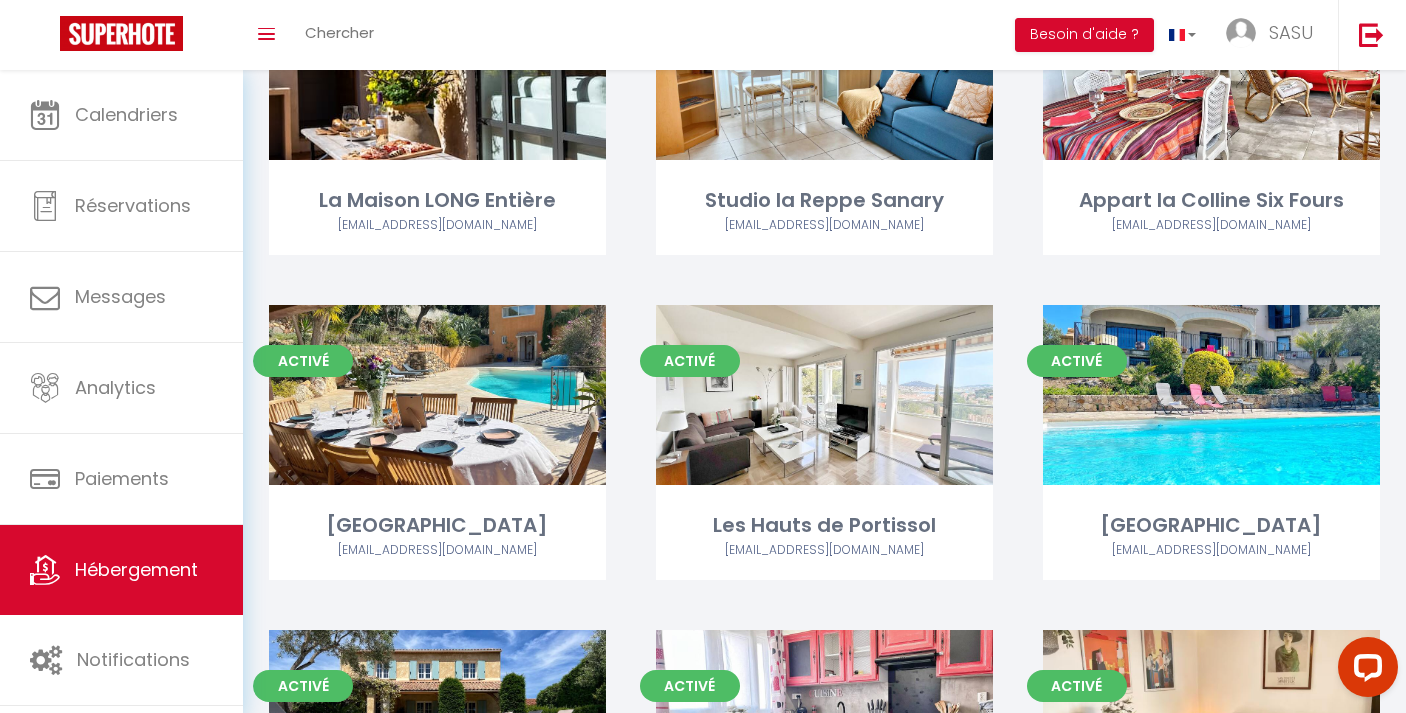 scroll, scrollTop: 1044, scrollLeft: 0, axis: vertical 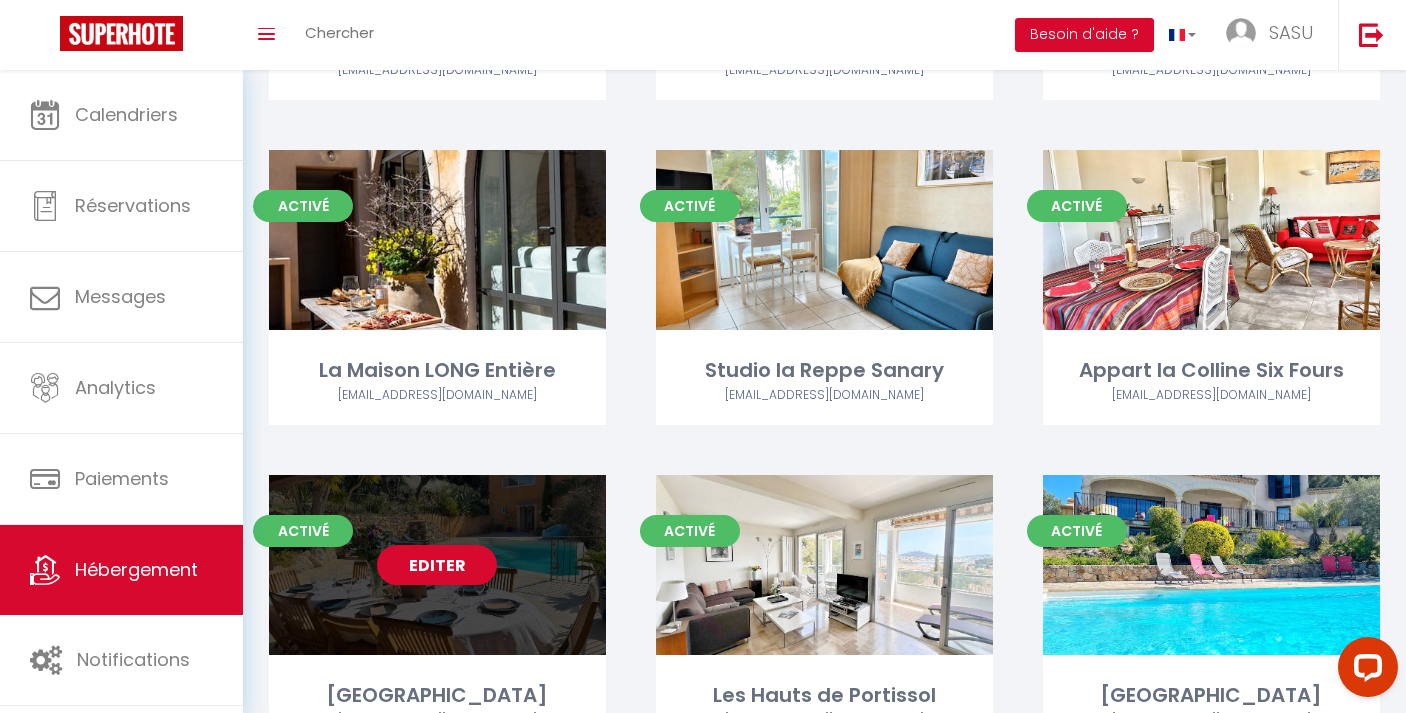 click on "Editer" at bounding box center (437, 565) 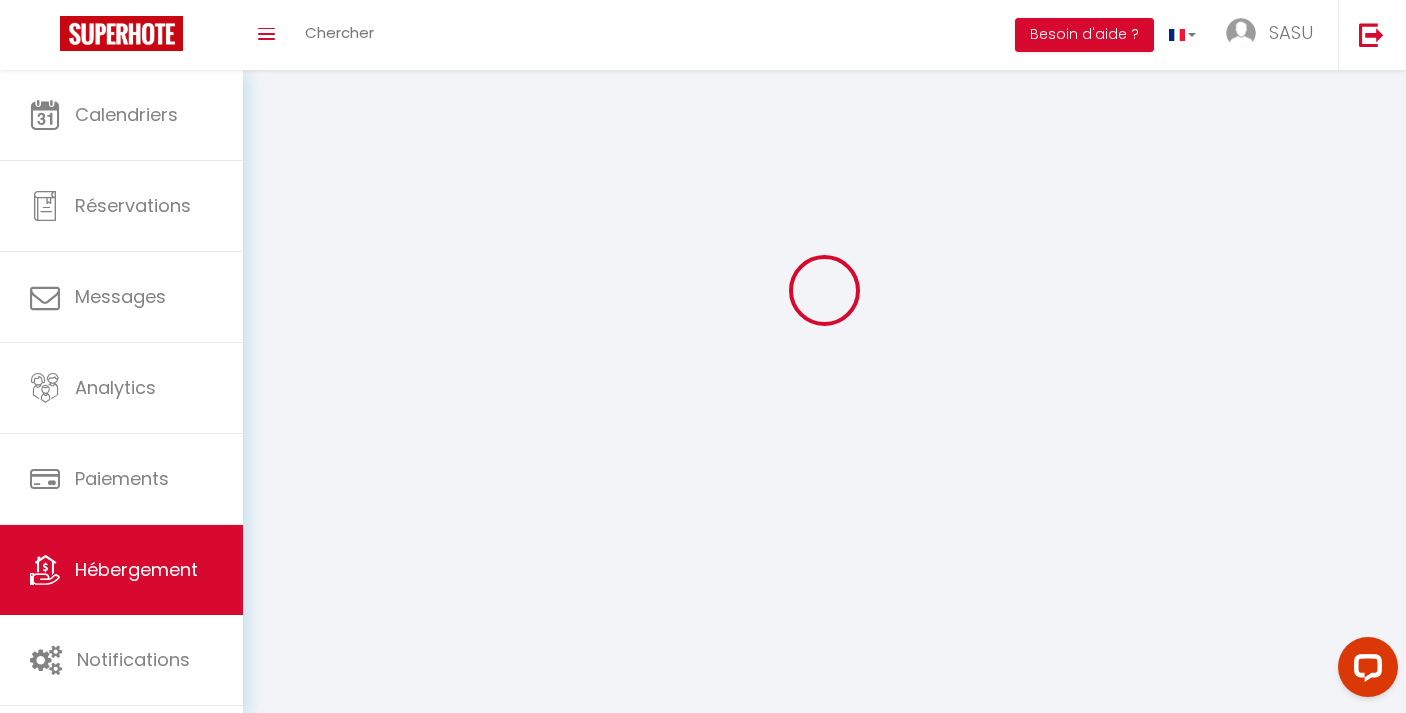scroll, scrollTop: 0, scrollLeft: 0, axis: both 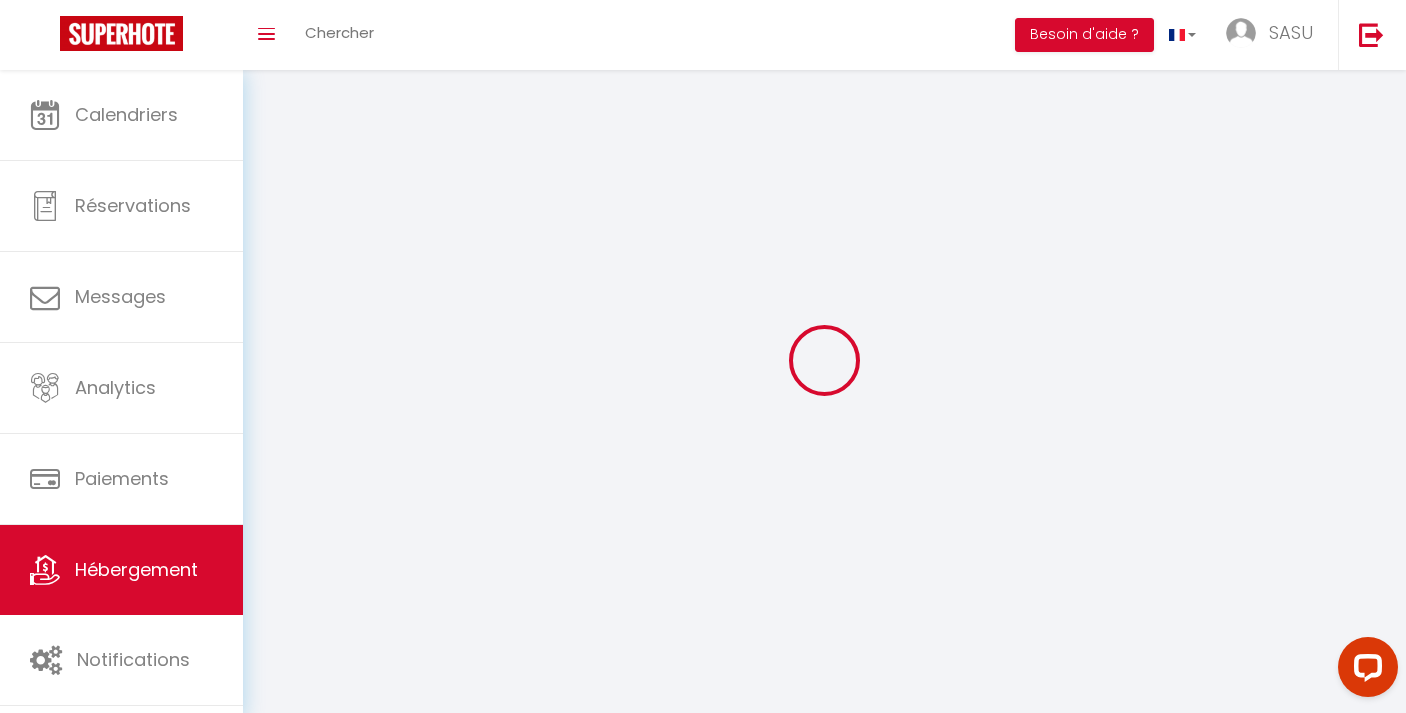 select 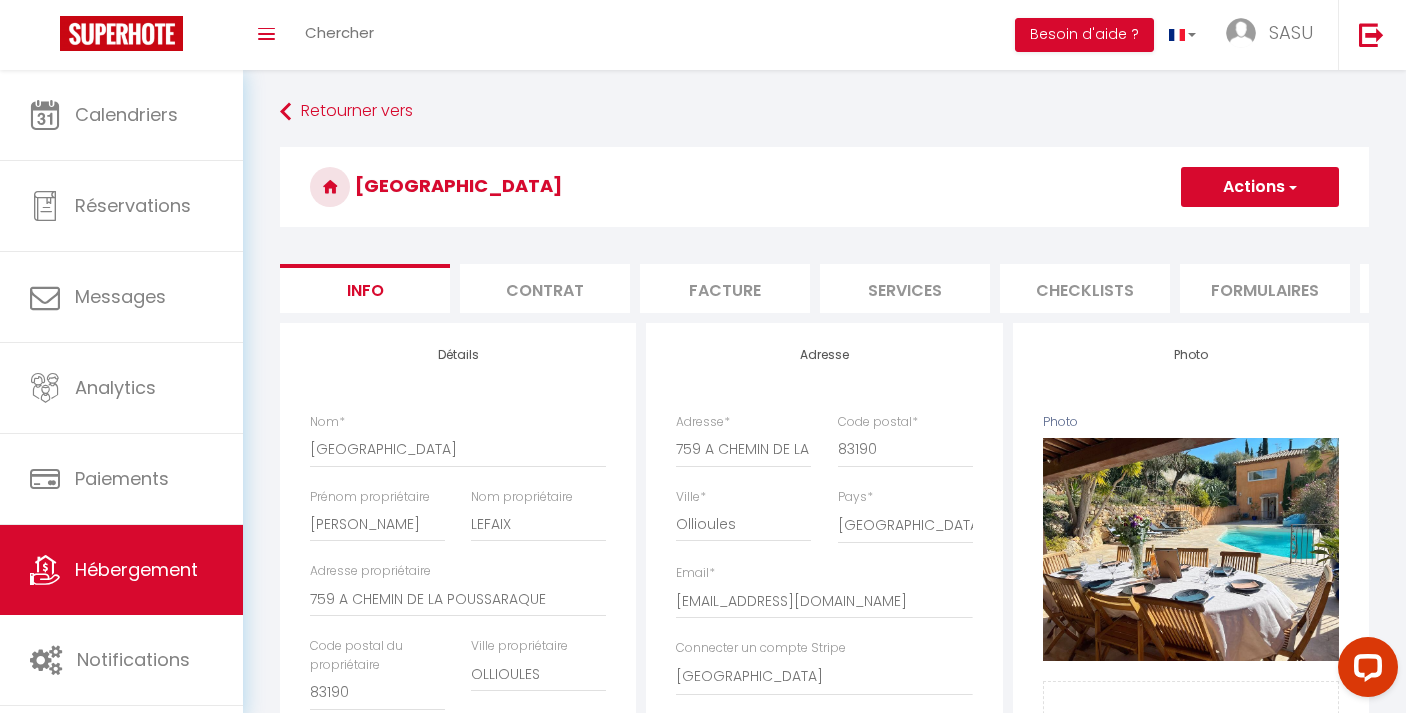 checkbox on "false" 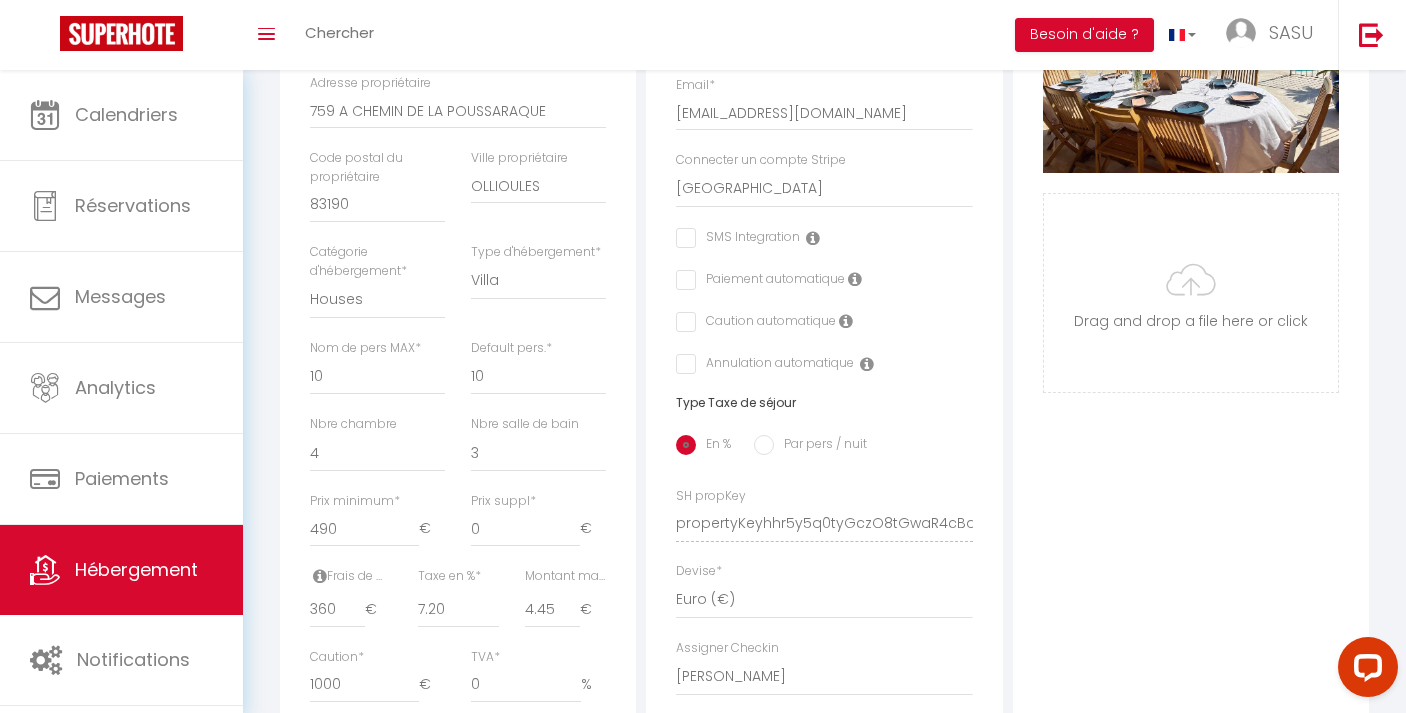 scroll, scrollTop: 553, scrollLeft: 0, axis: vertical 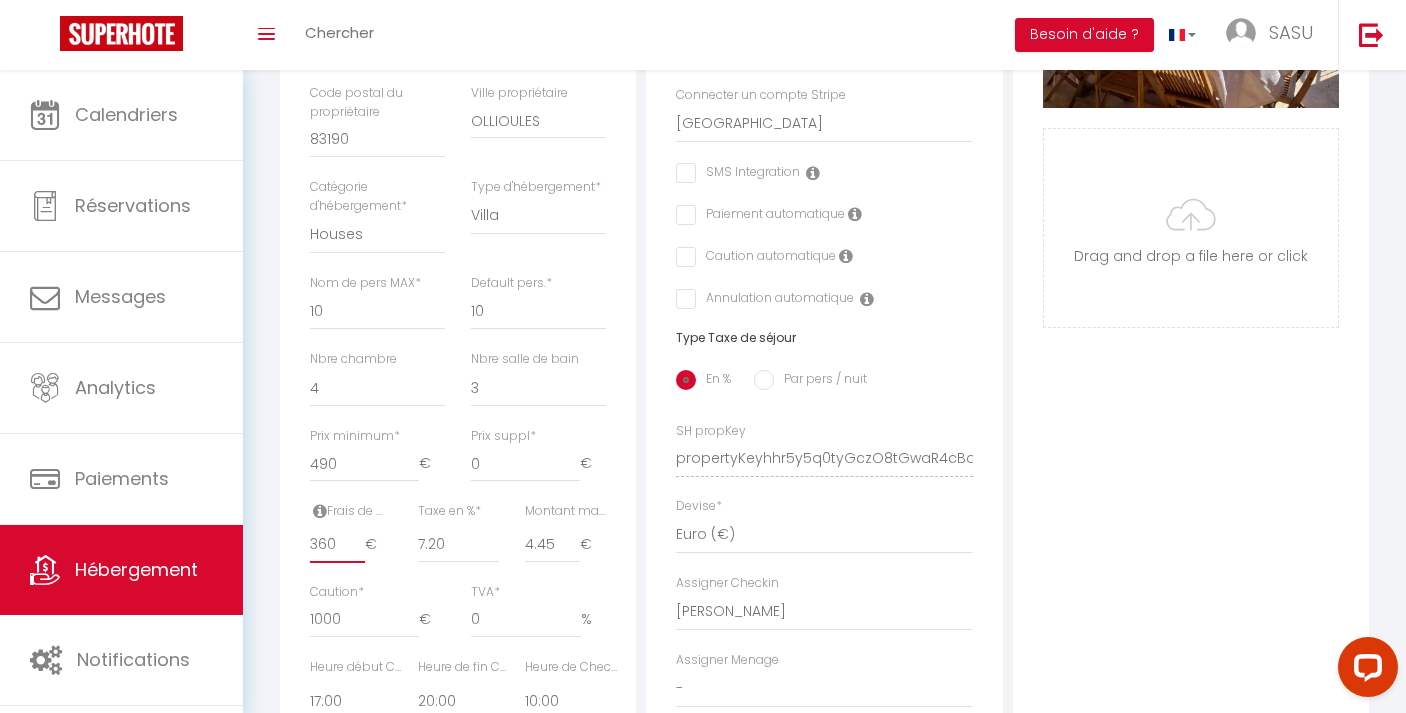 drag, startPoint x: 327, startPoint y: 558, endPoint x: 273, endPoint y: 559, distance: 54.00926 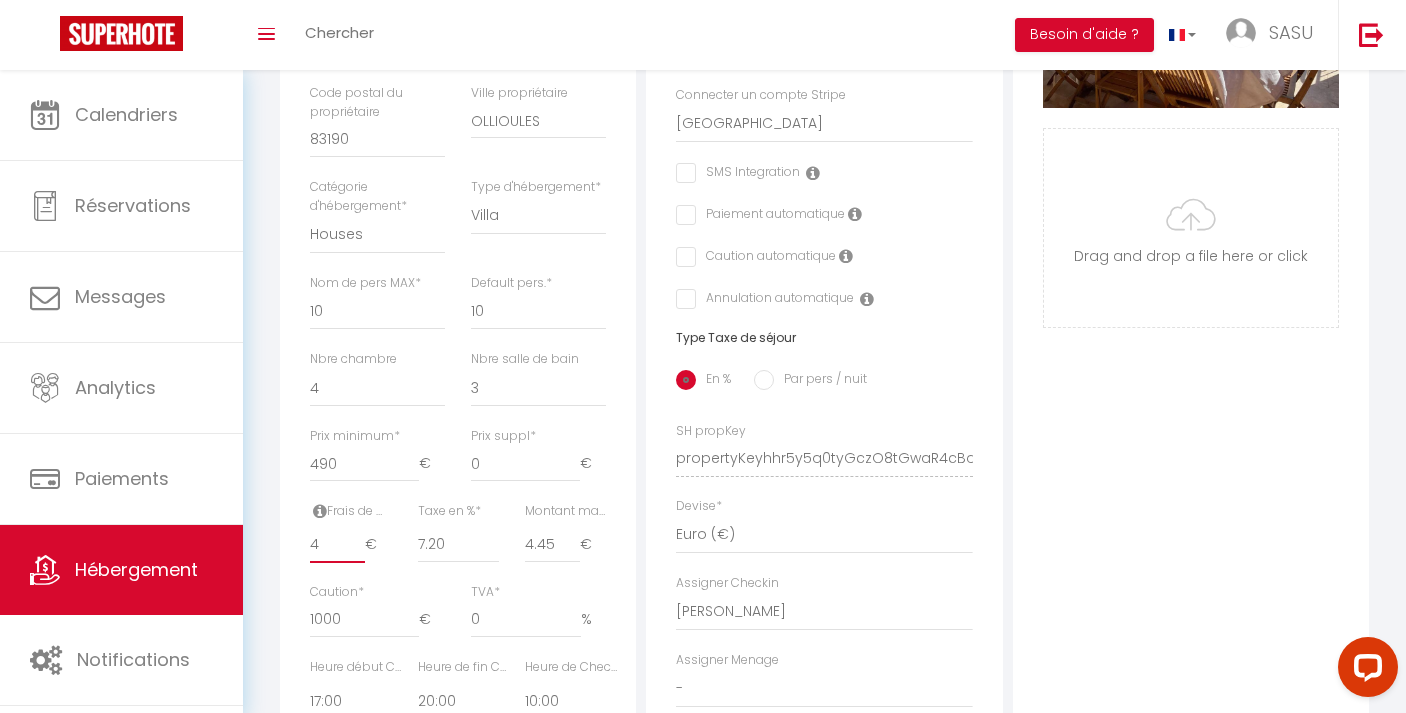 checkbox on "false" 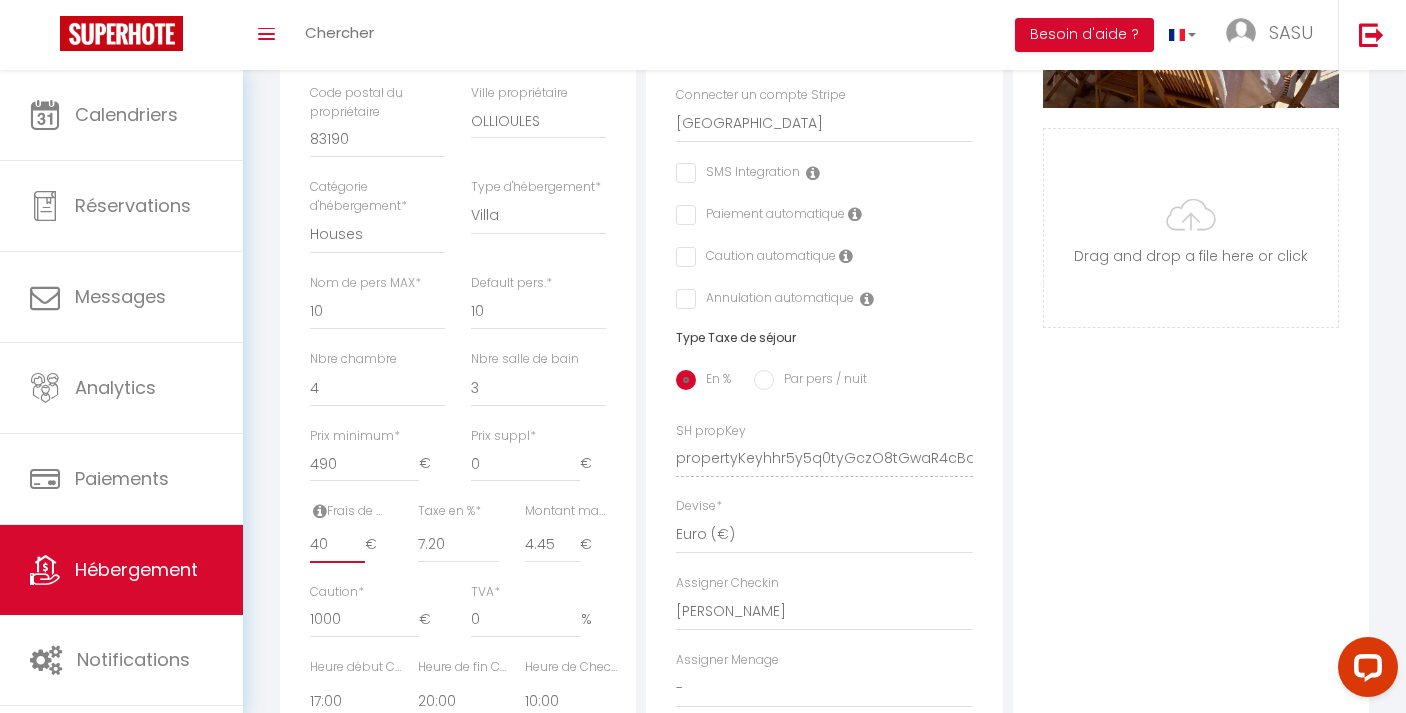 checkbox on "false" 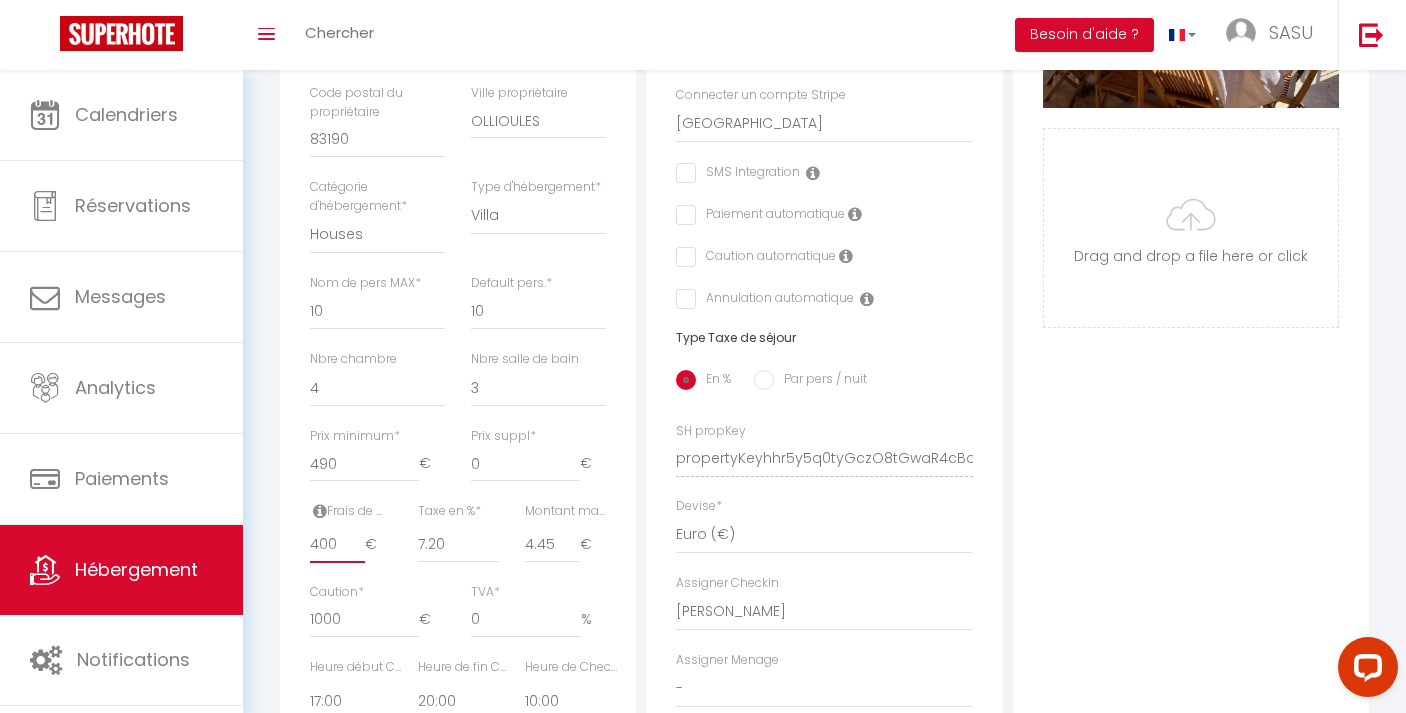checkbox on "false" 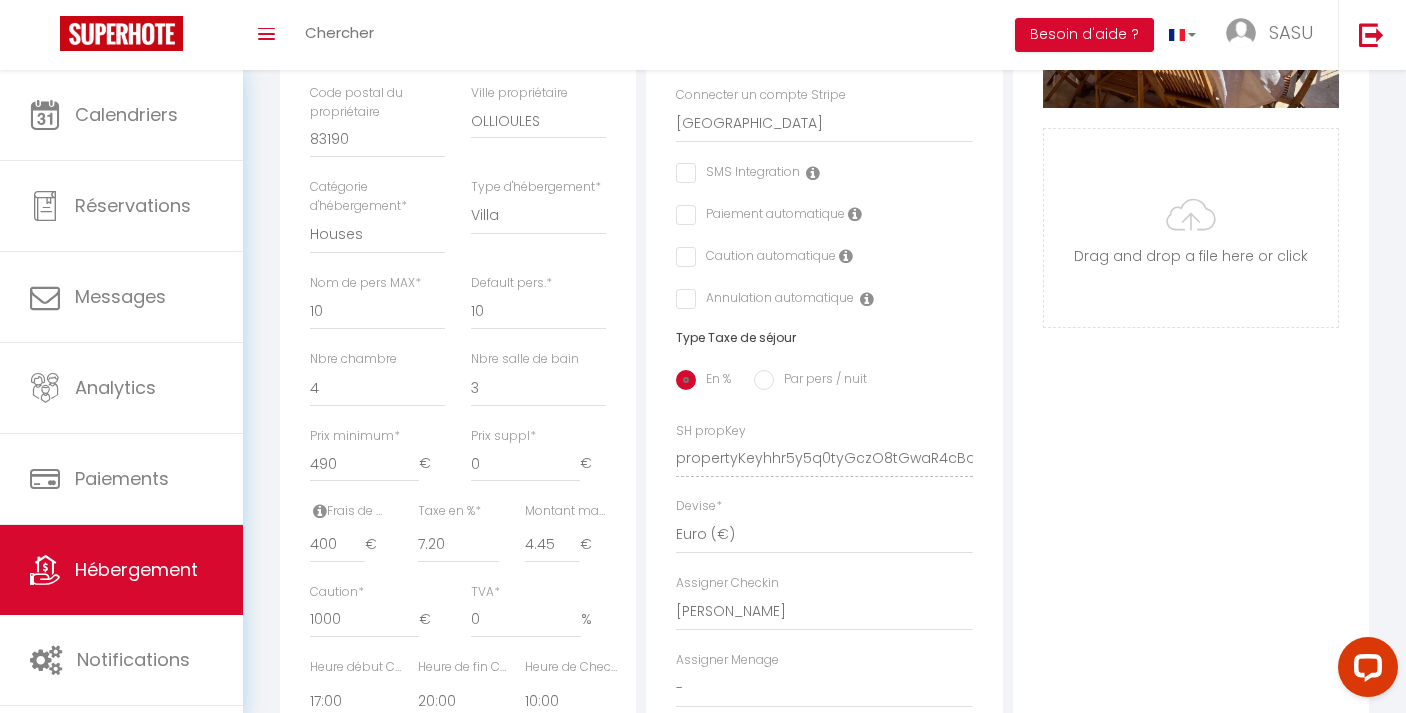 click on "Photo
Photo
Supprimer
Drag and drop a file here or click Ooops, something wrong appended. Remove   Drag and drop or click to replace" at bounding box center [1191, 444] 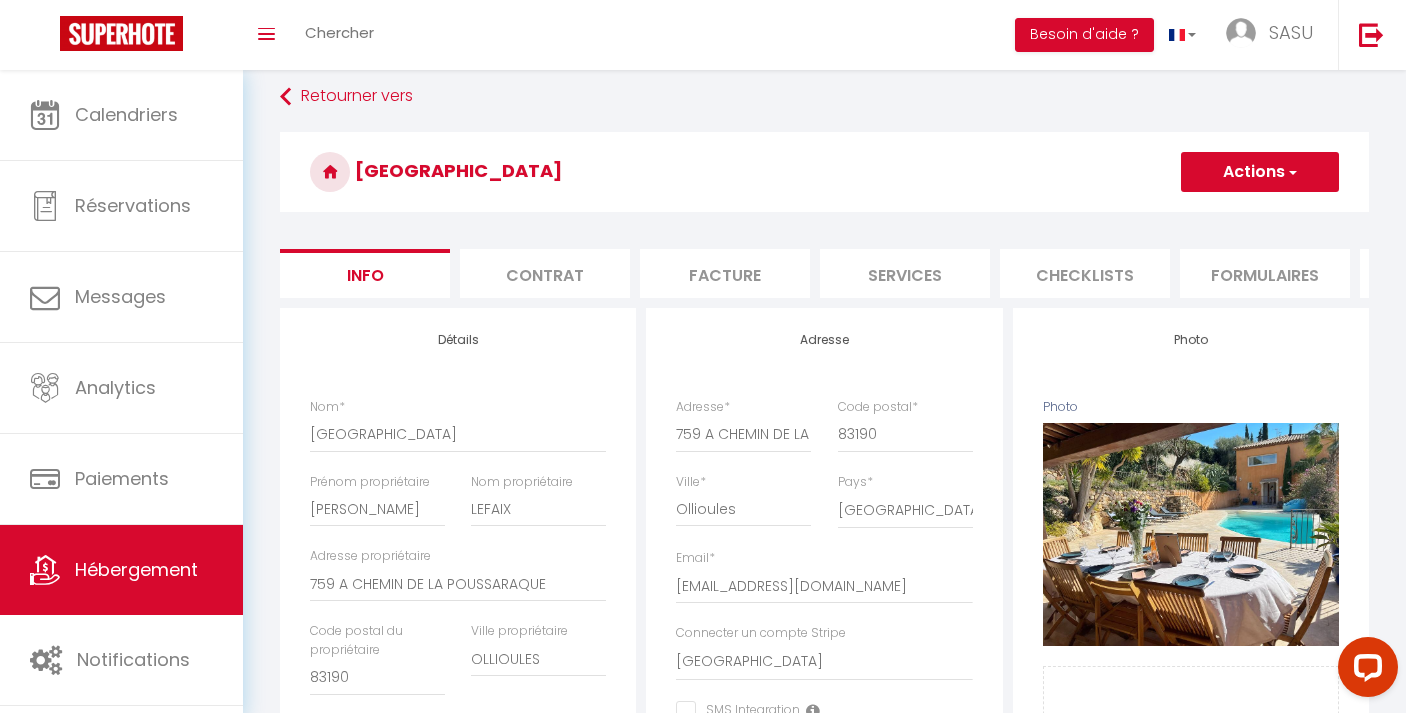 scroll, scrollTop: 0, scrollLeft: 0, axis: both 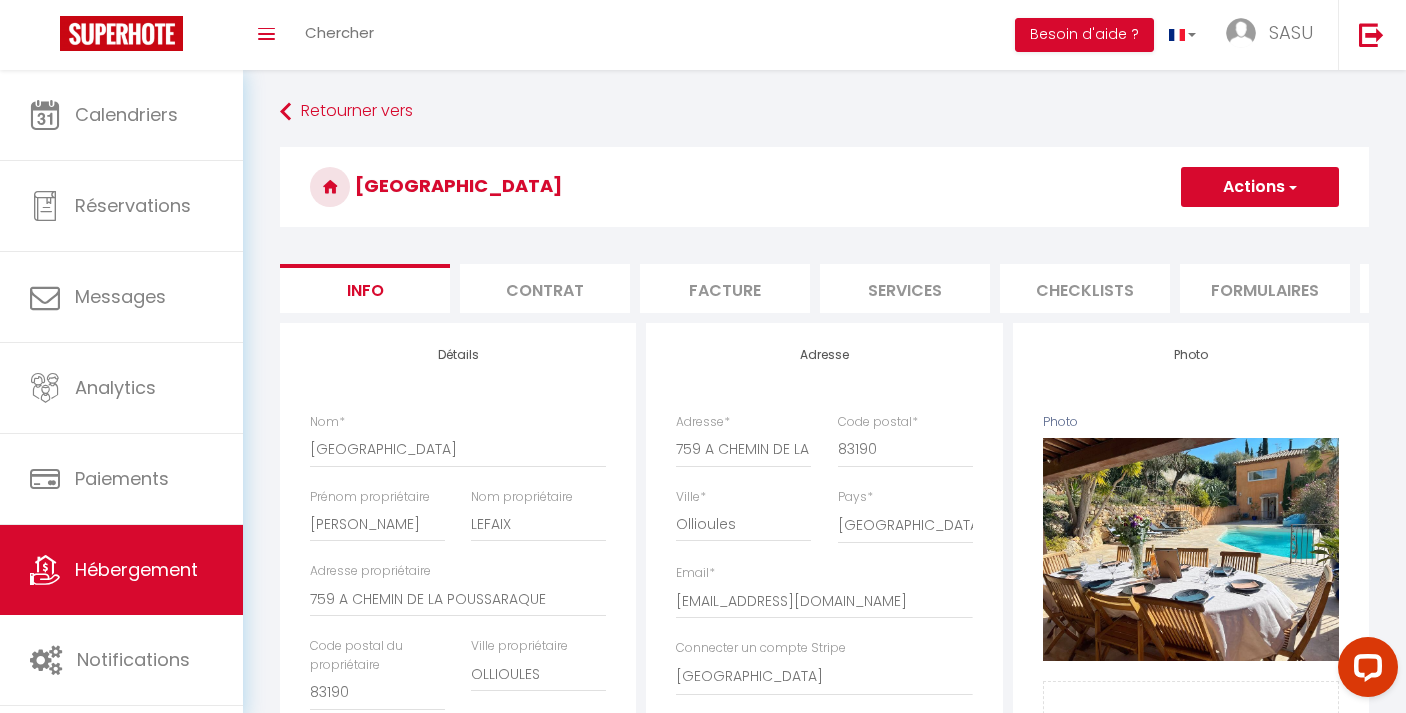 click on "Actions" at bounding box center (1260, 187) 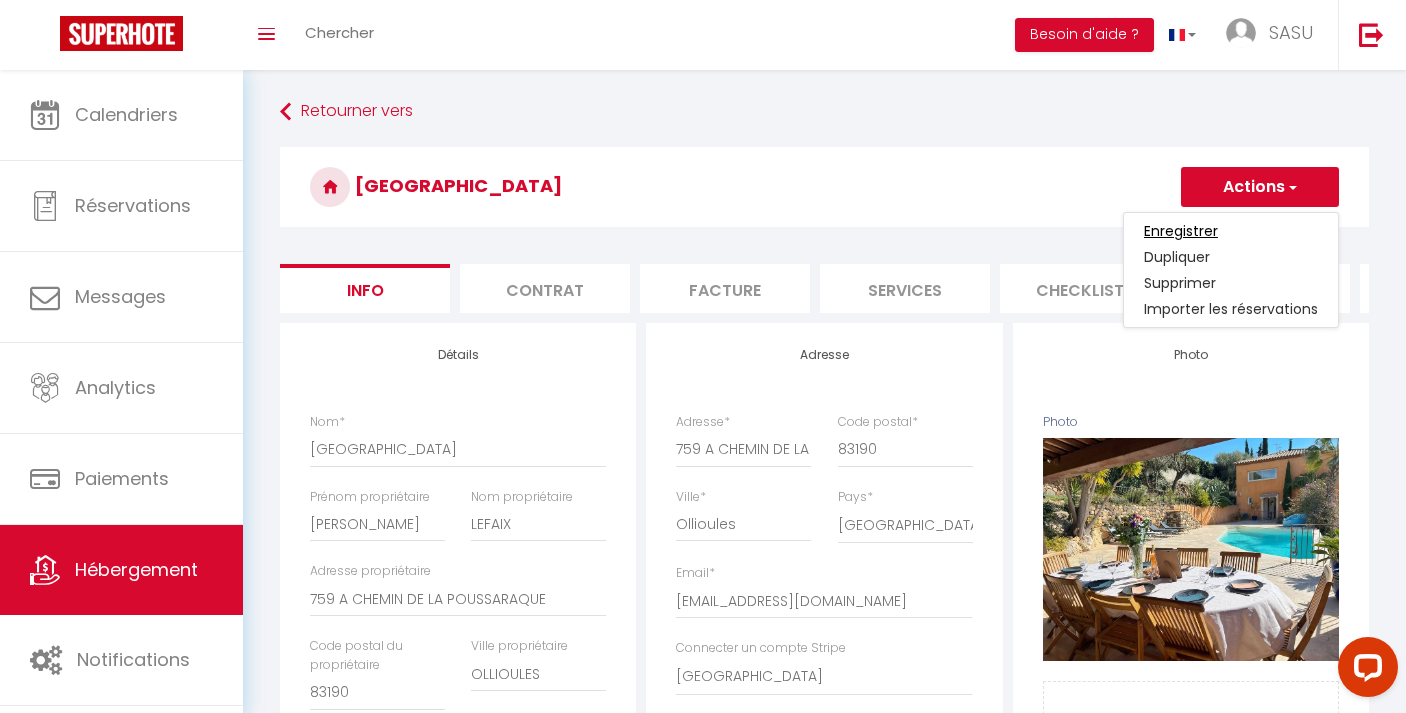 click on "Enregistrer" at bounding box center [1181, 231] 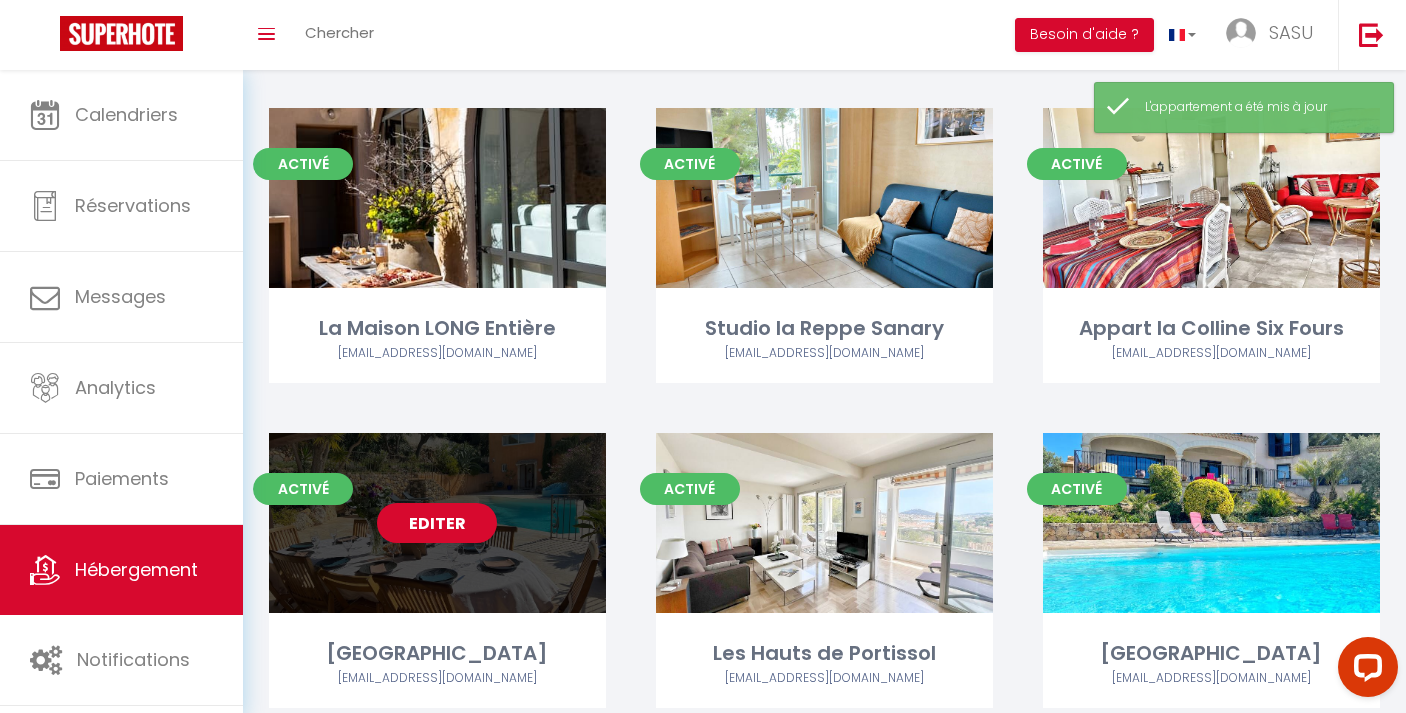 scroll, scrollTop: 1116, scrollLeft: 0, axis: vertical 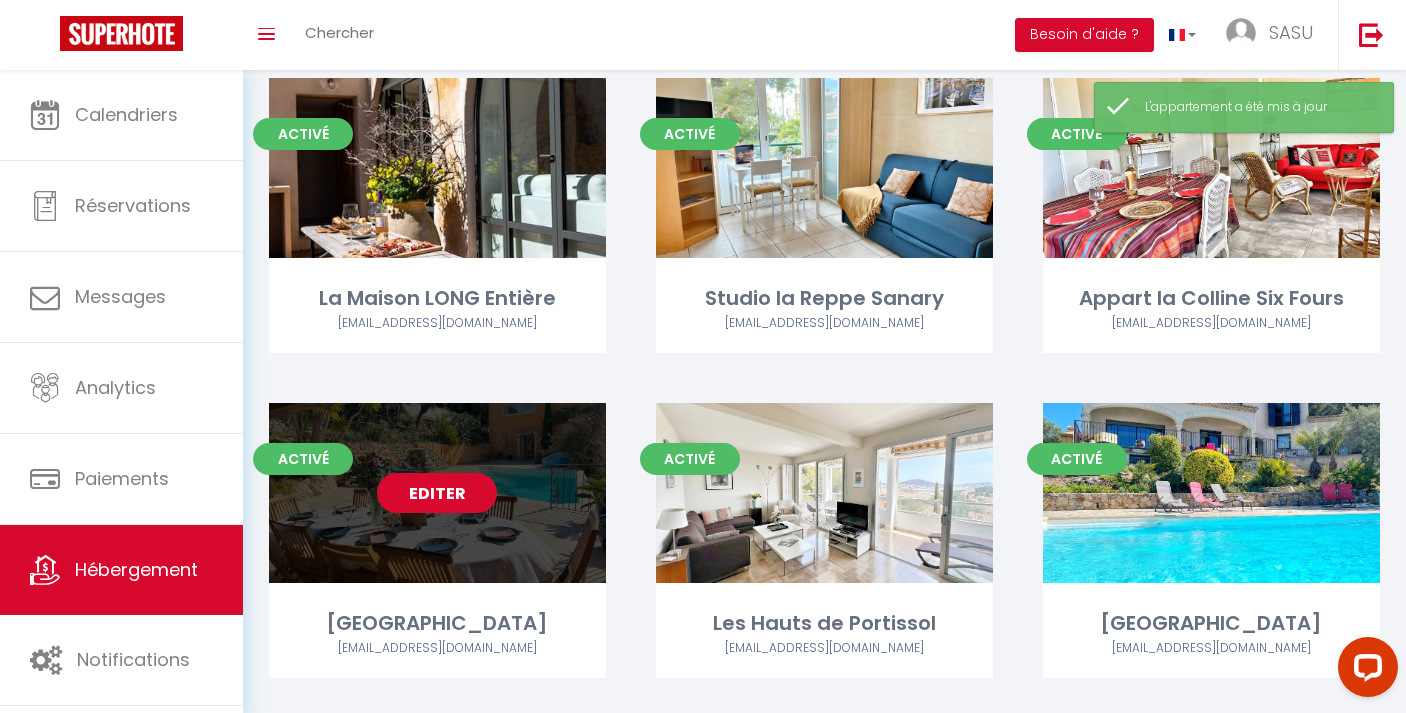 click on "Editer" at bounding box center (437, 493) 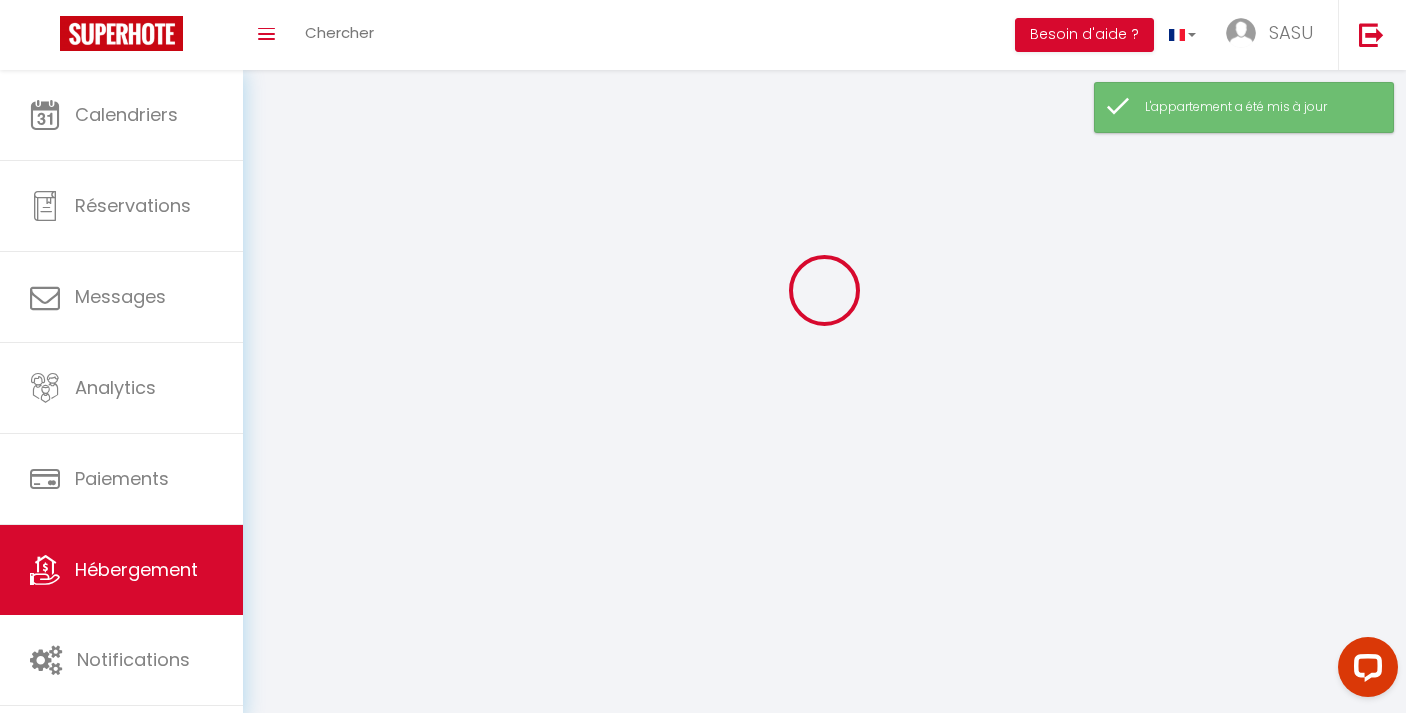 scroll, scrollTop: 0, scrollLeft: 0, axis: both 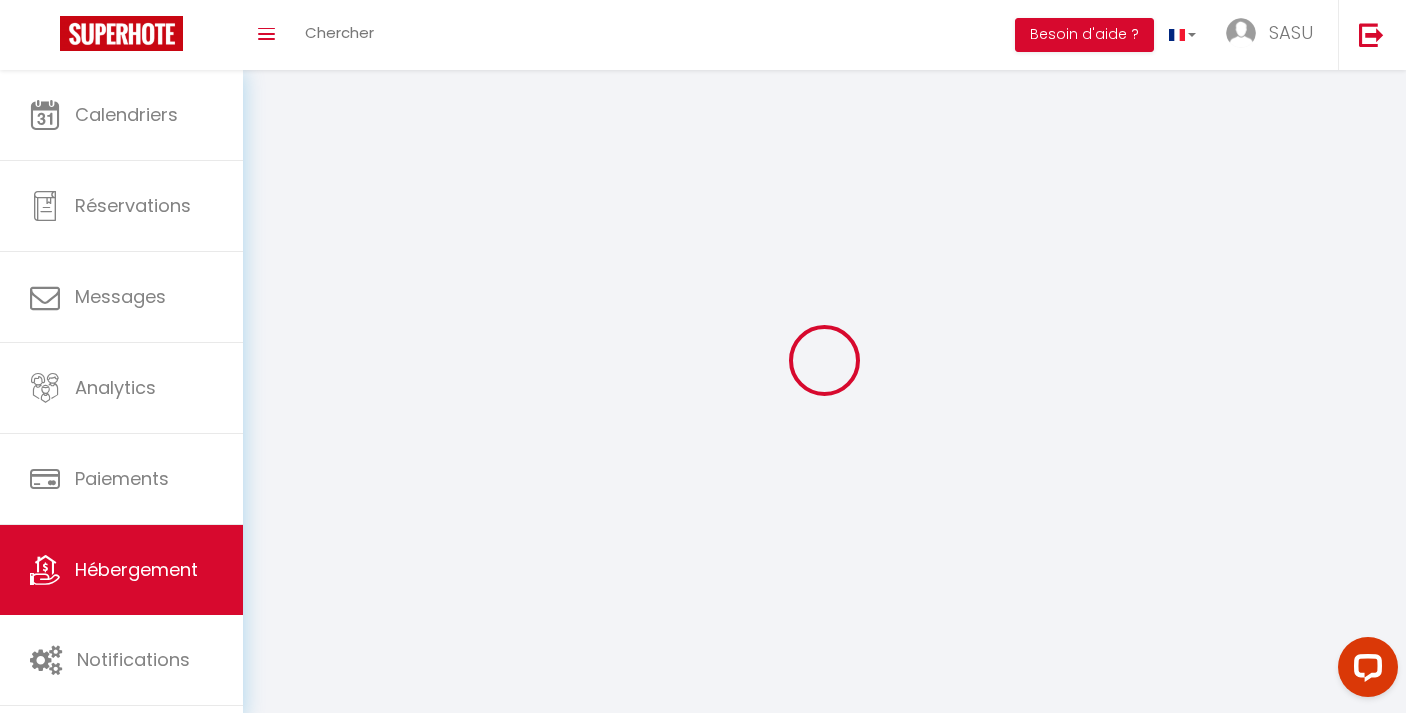 checkbox on "true" 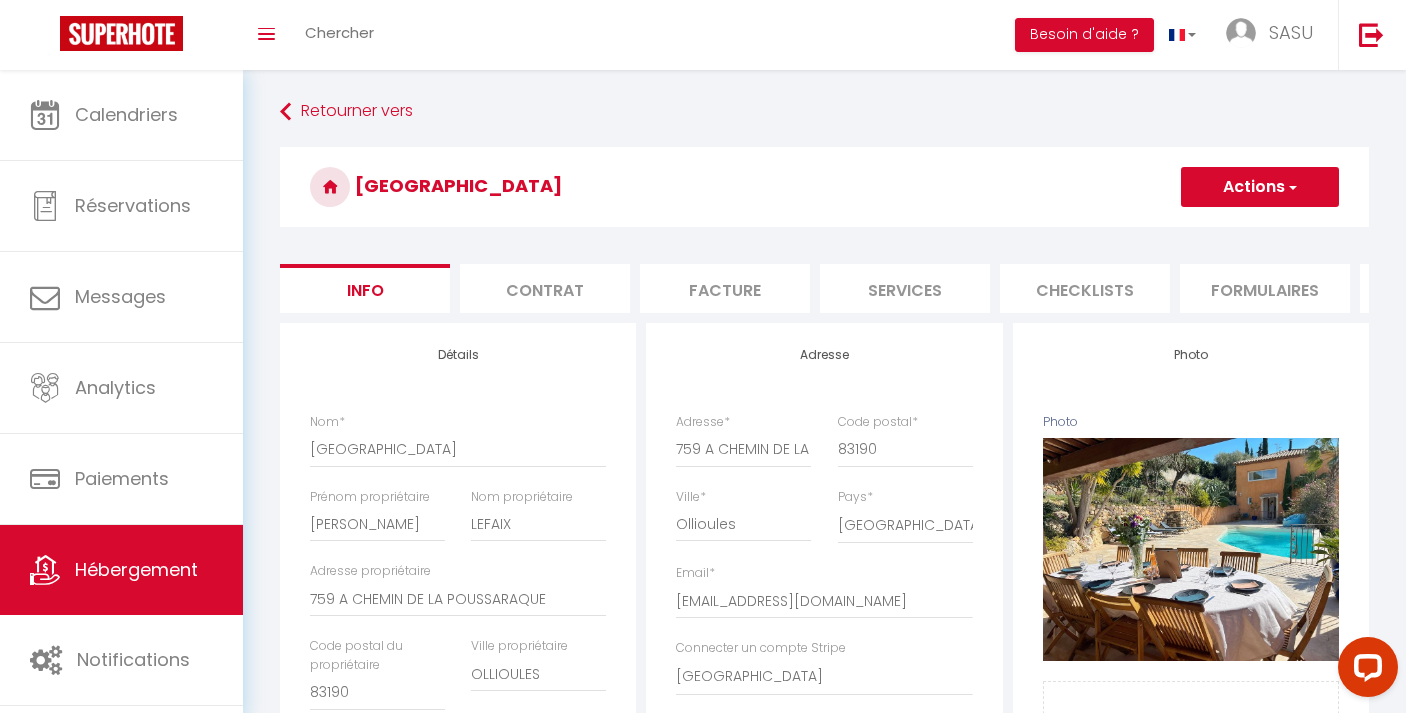 checkbox on "false" 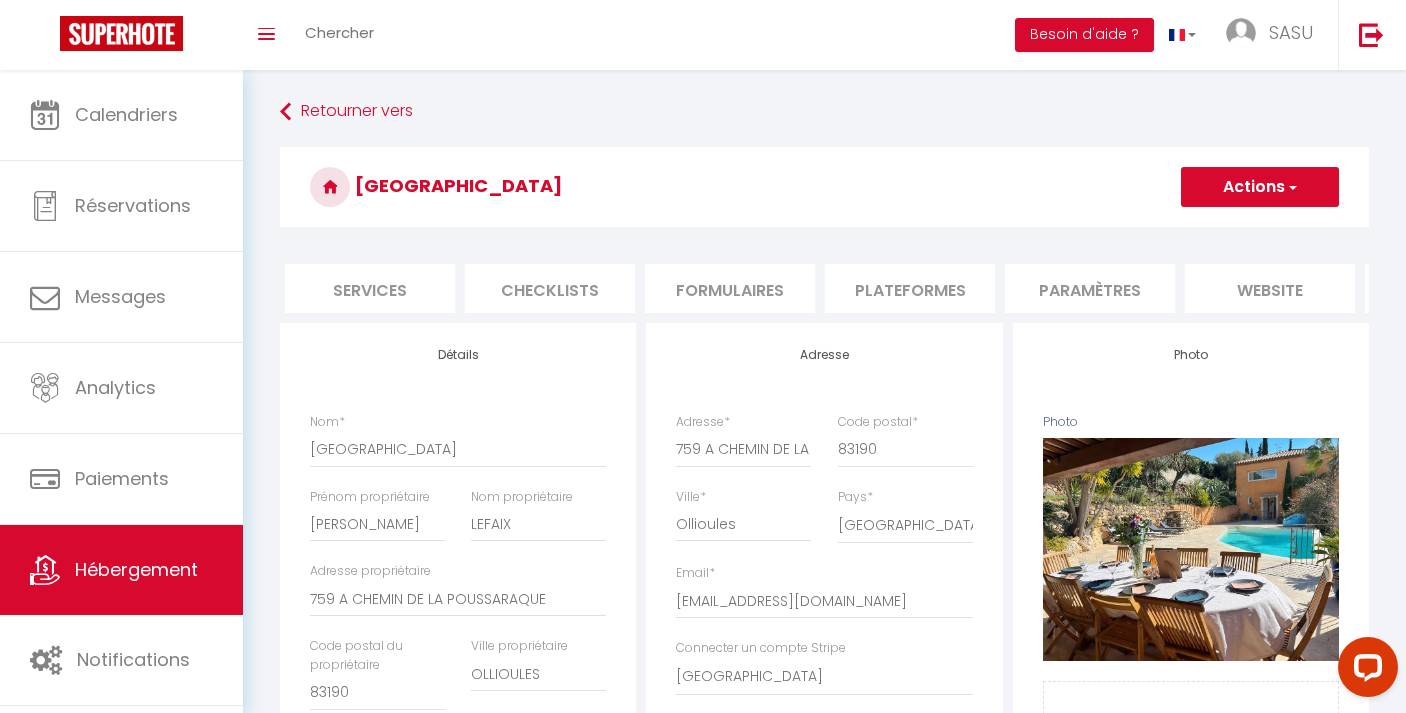 scroll, scrollTop: 0, scrollLeft: 596, axis: horizontal 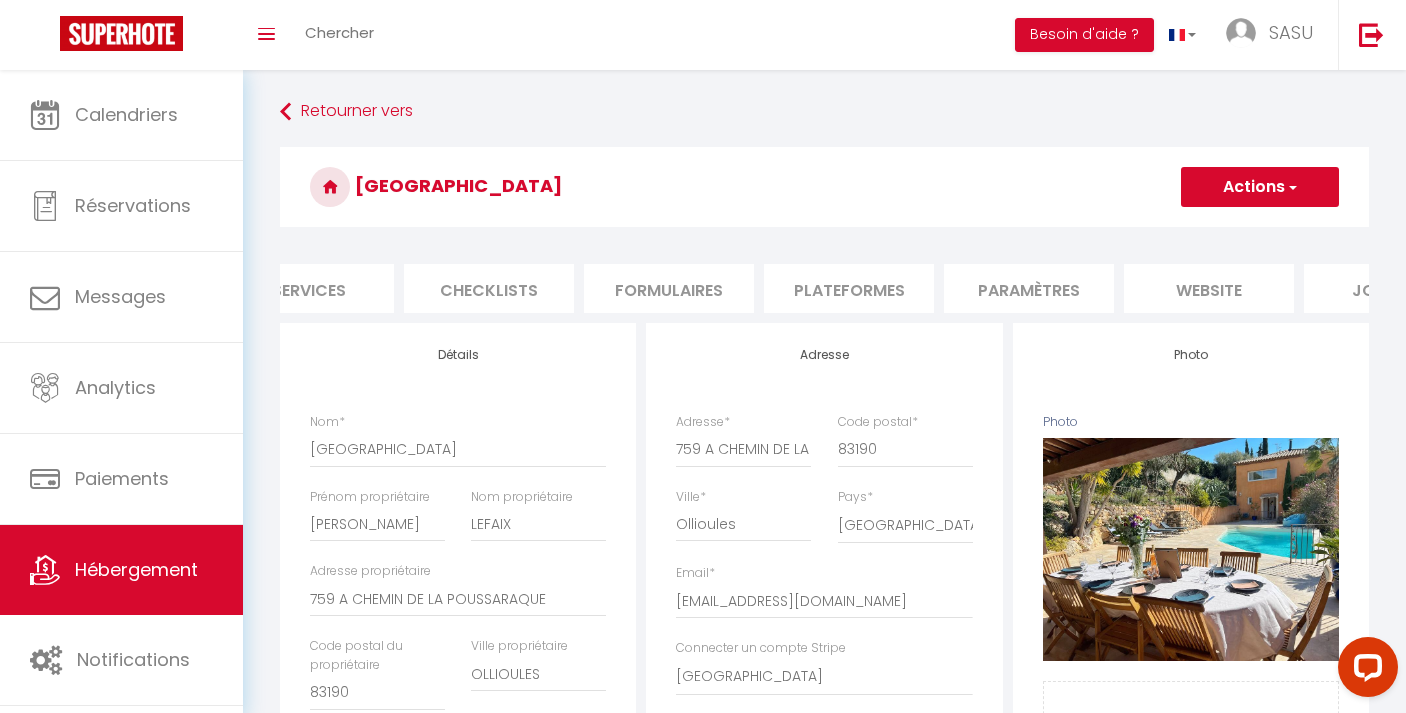 click on "Paramètres" at bounding box center [1029, 288] 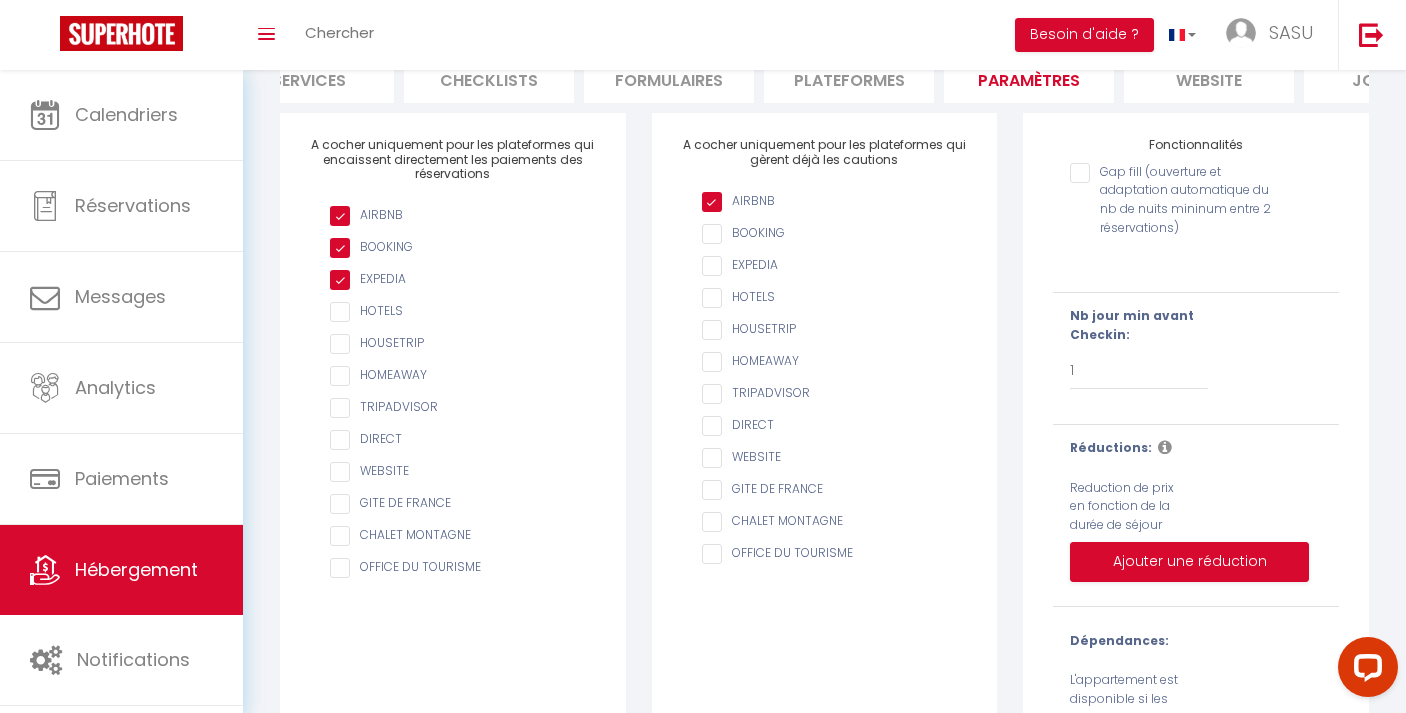 scroll, scrollTop: 375, scrollLeft: 0, axis: vertical 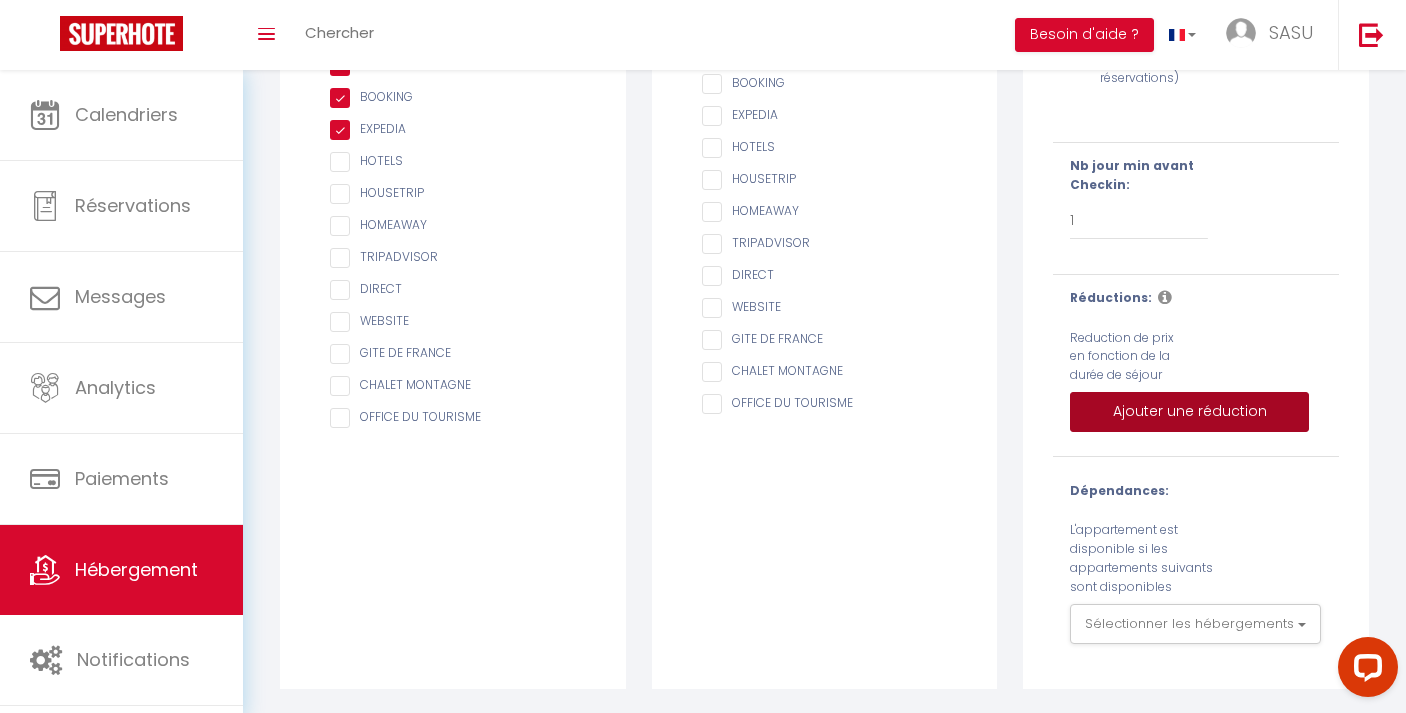 click on "Ajouter une réduction" at bounding box center (1189, 412) 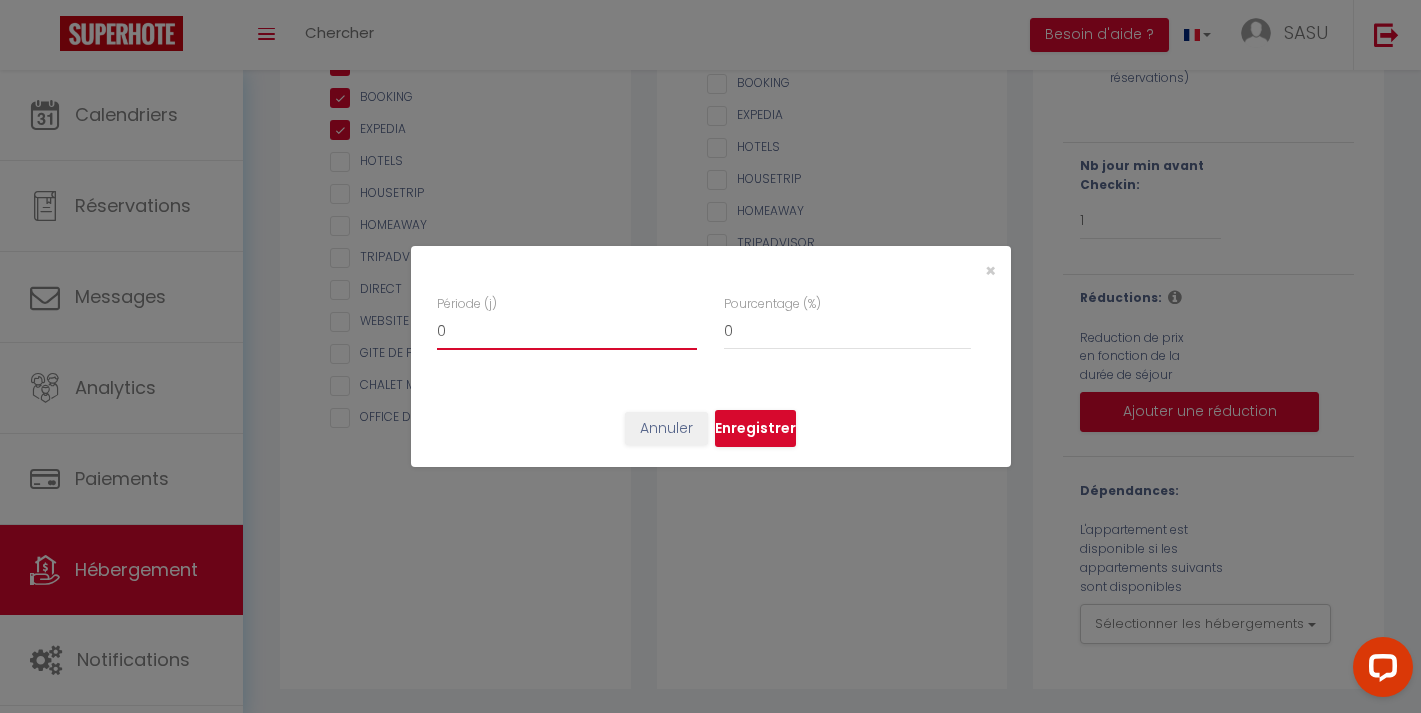 type on "1" 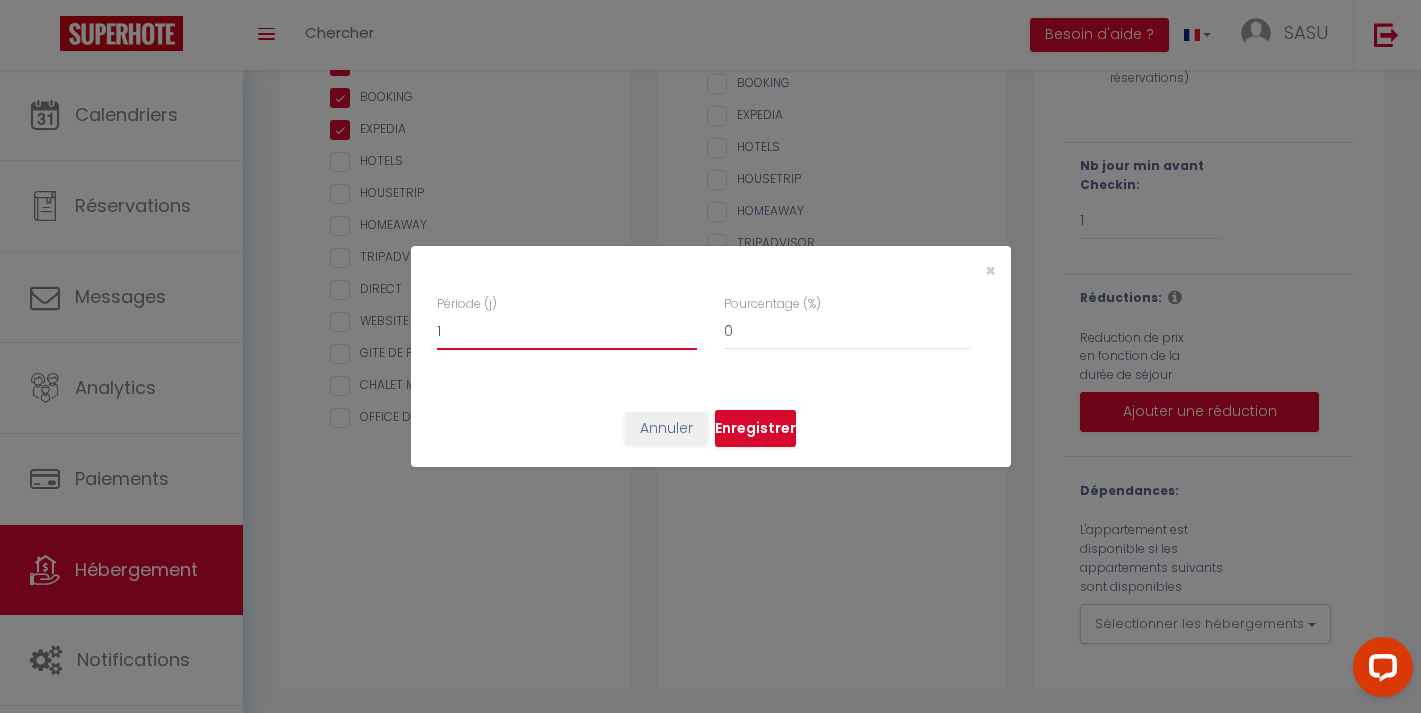 checkbox on "false" 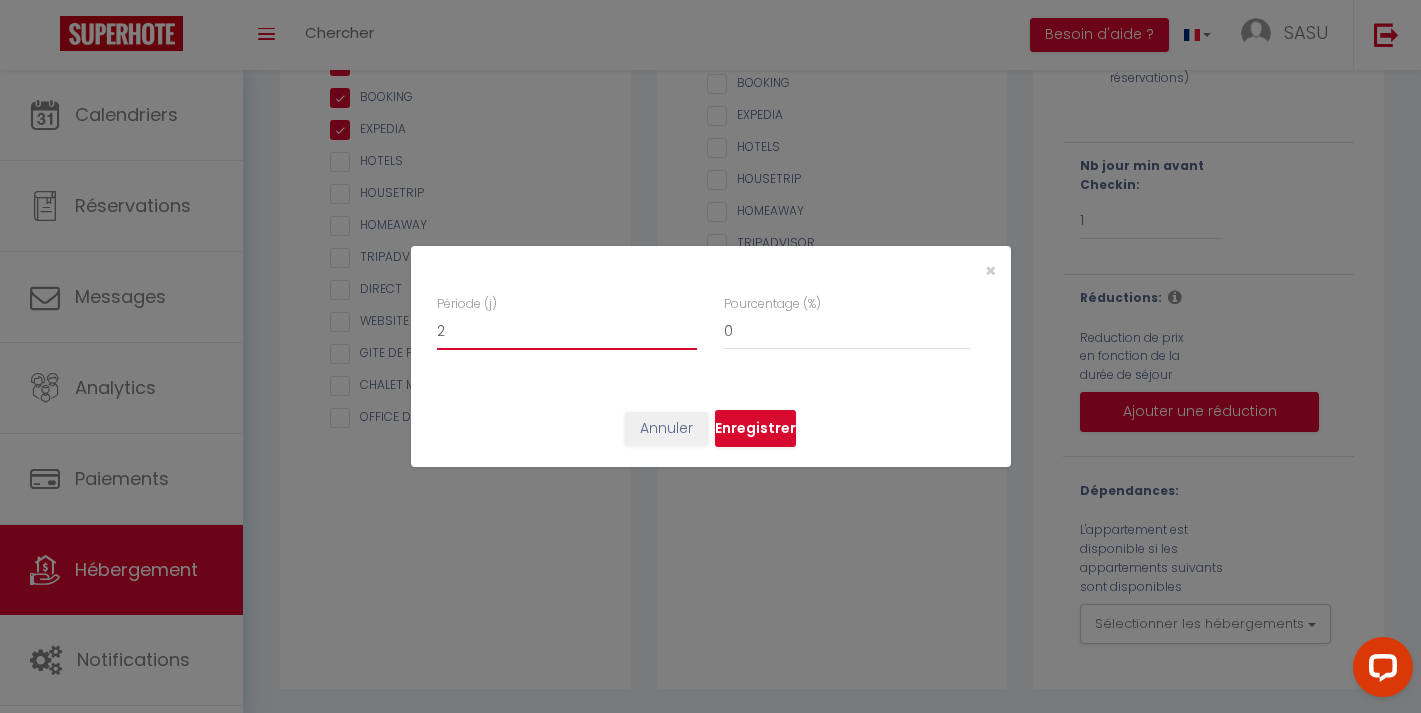 checkbox on "false" 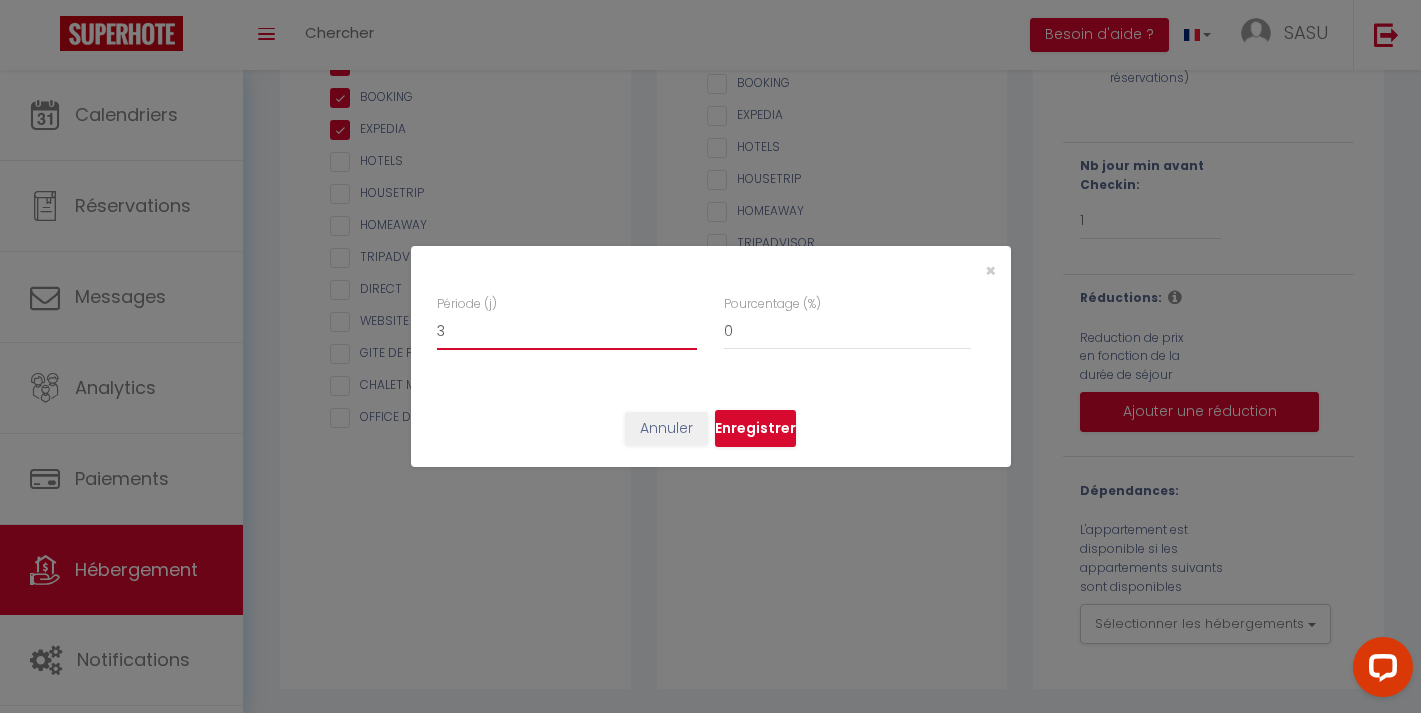 checkbox on "false" 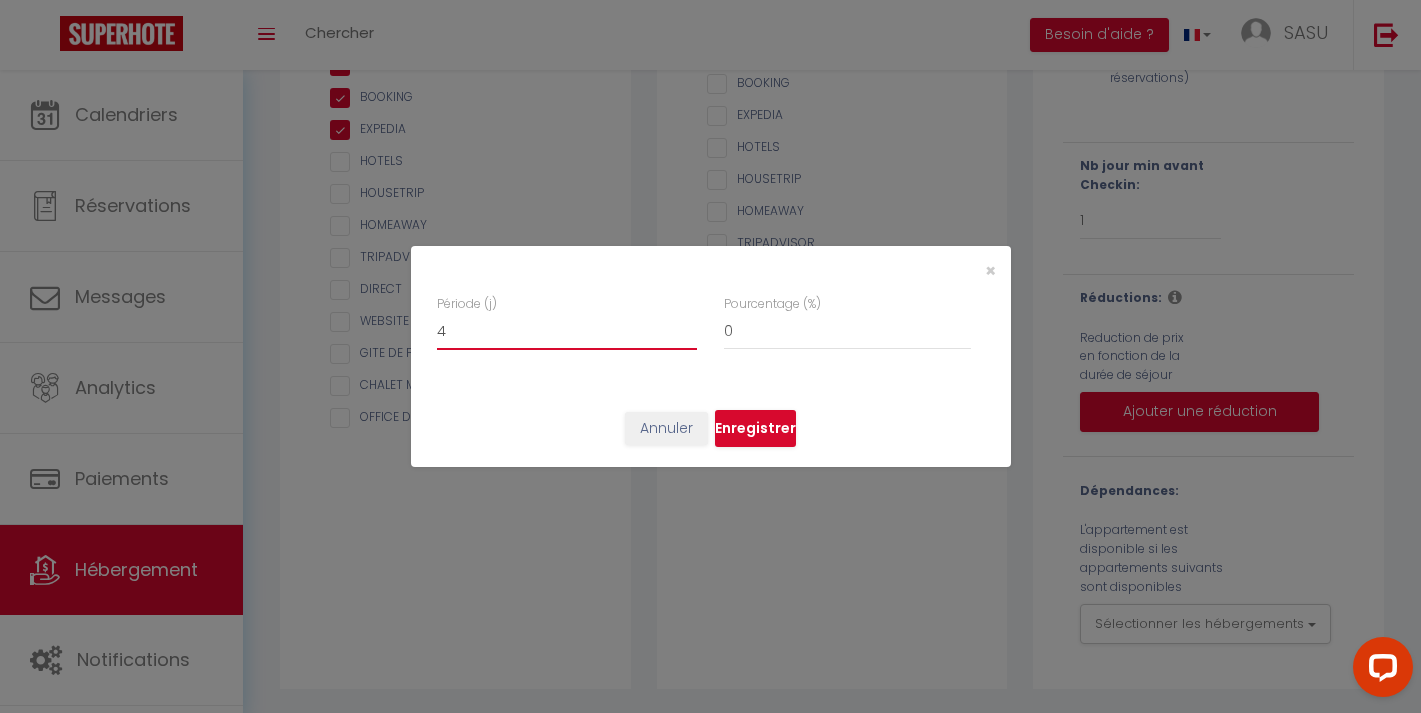 checkbox on "false" 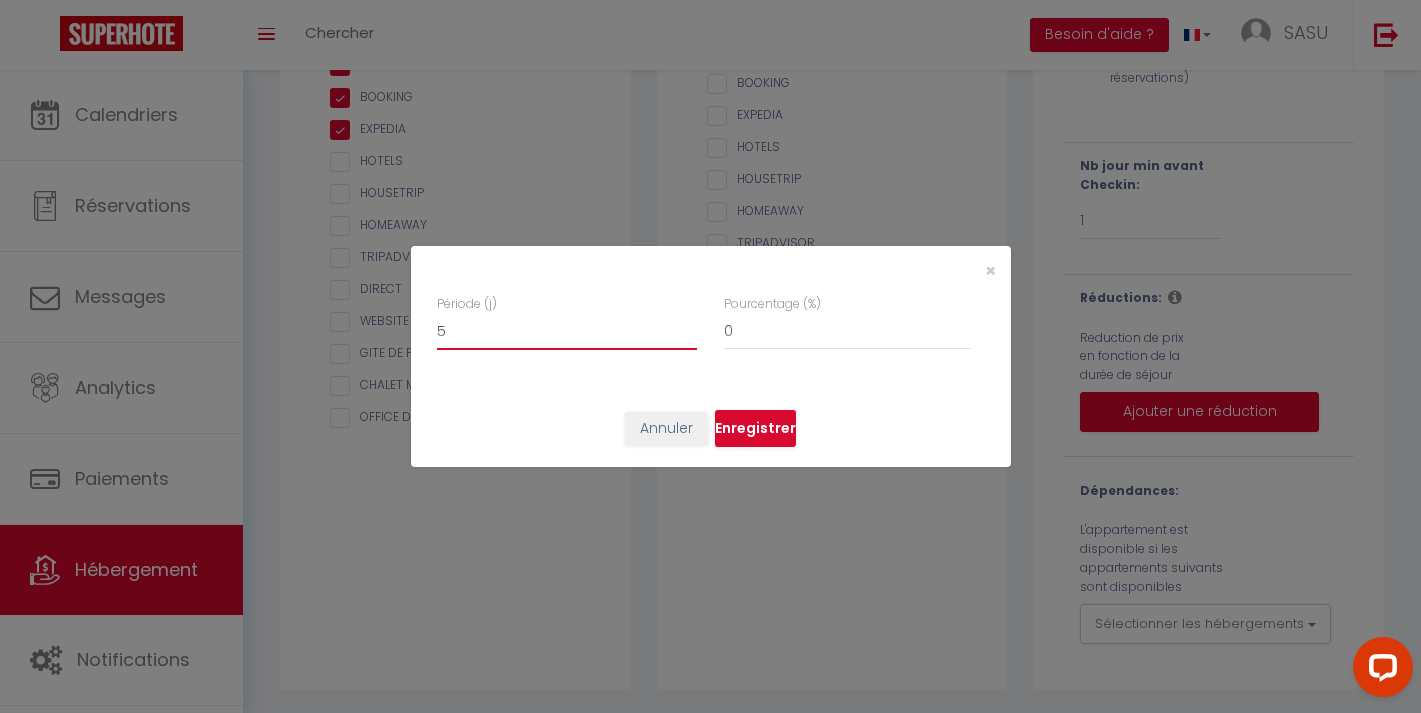 checkbox on "false" 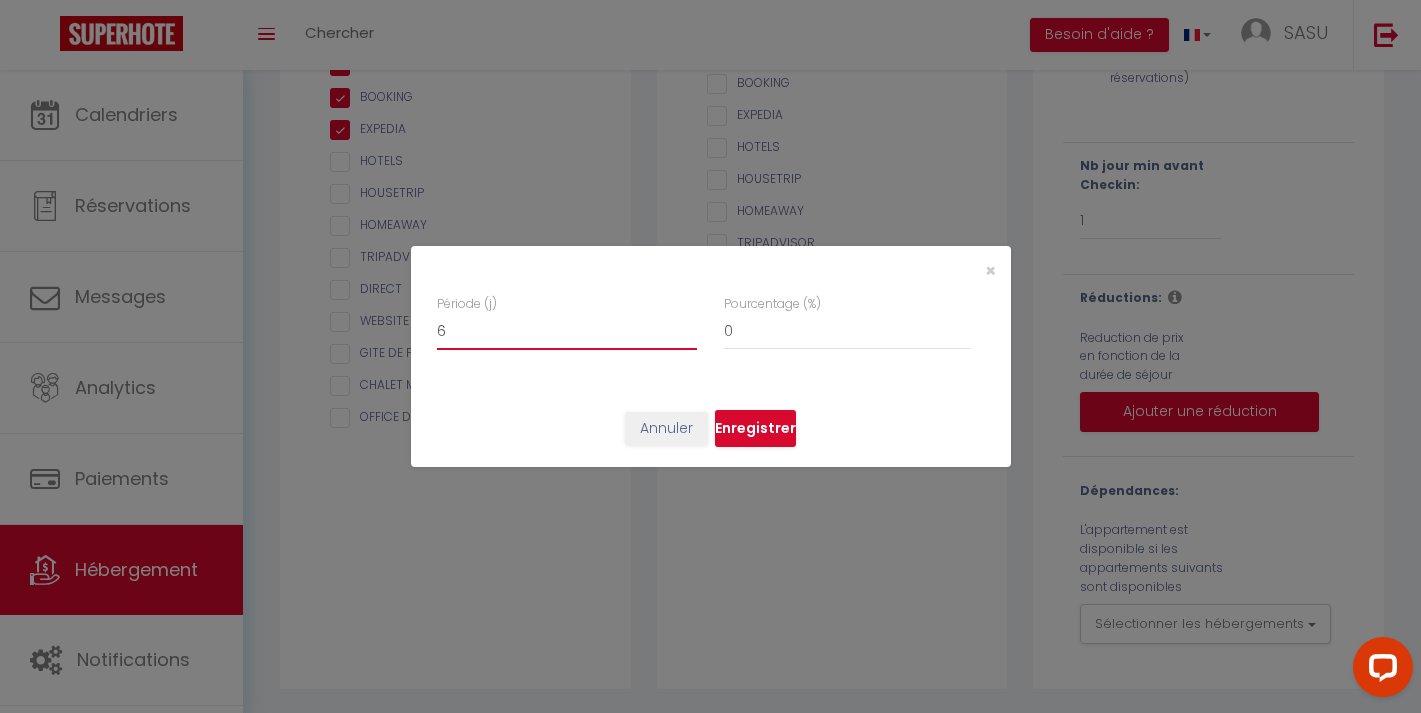 checkbox on "false" 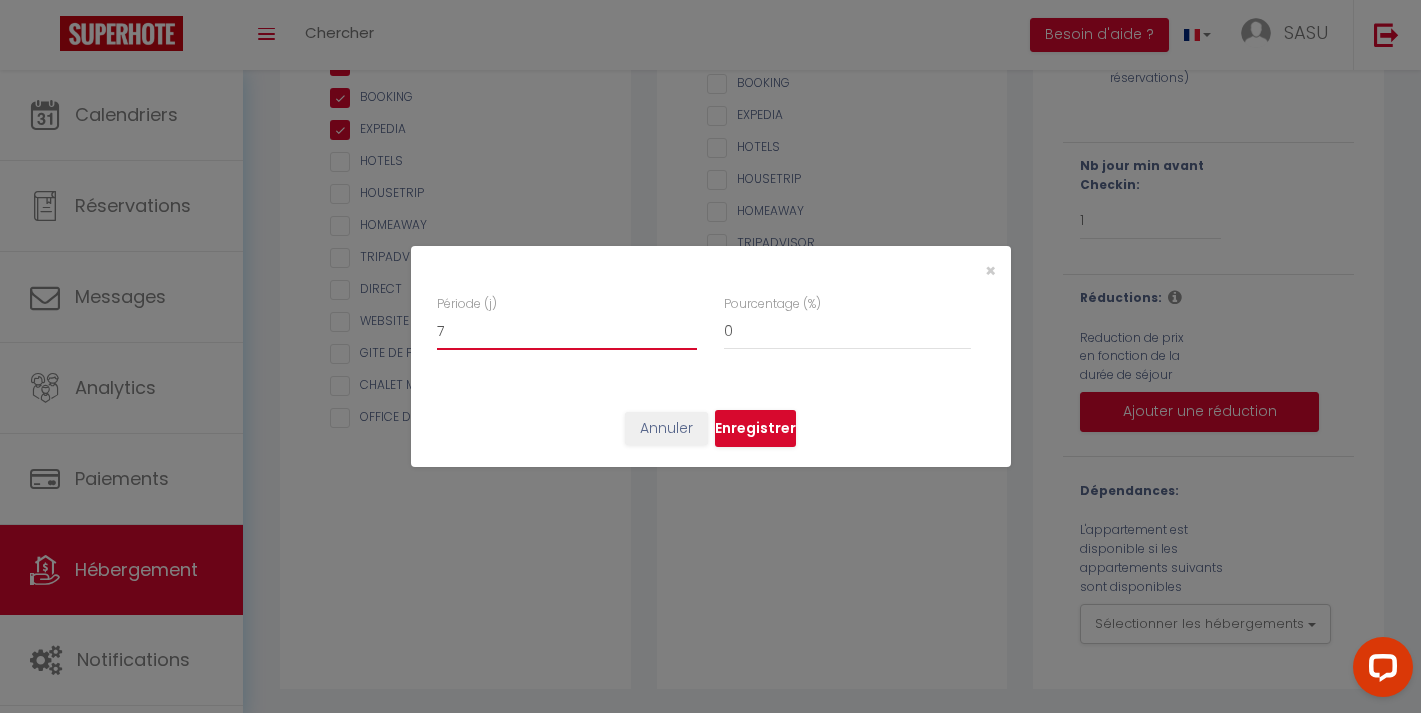checkbox on "false" 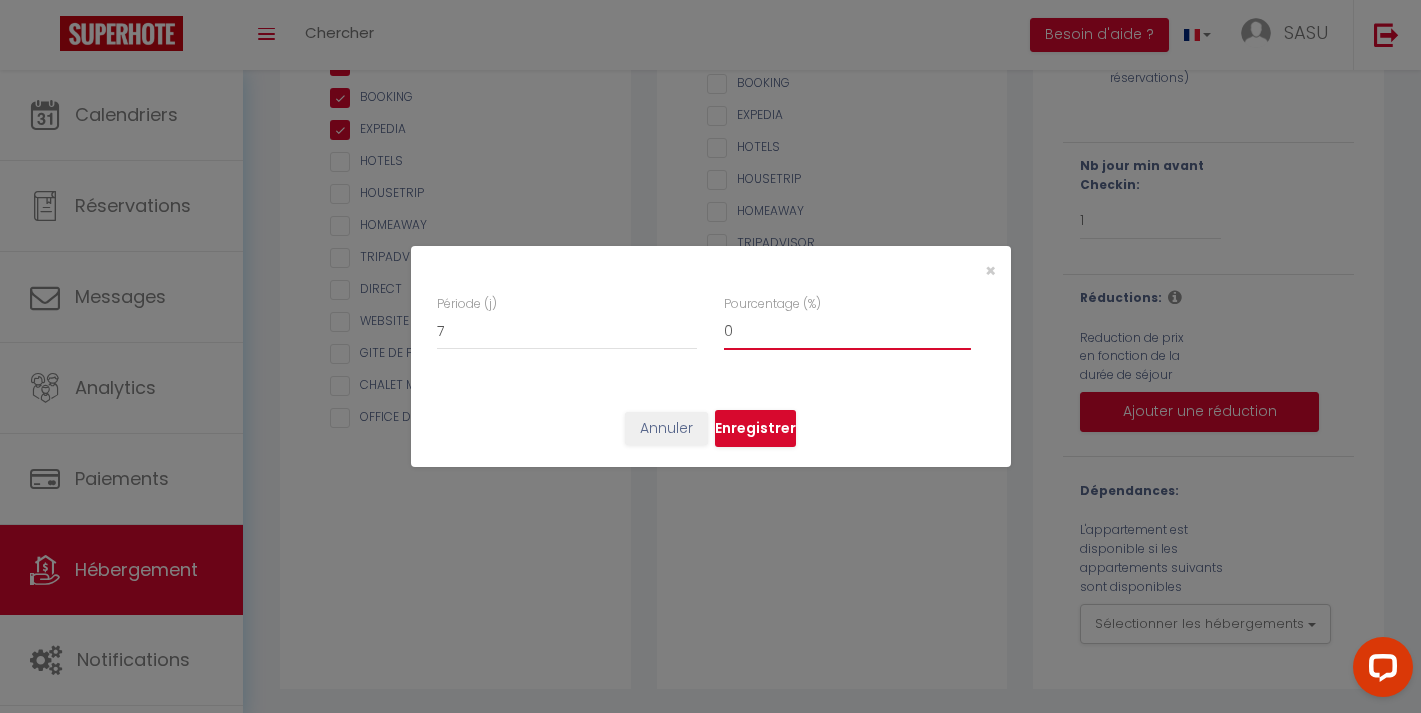 type on "1" 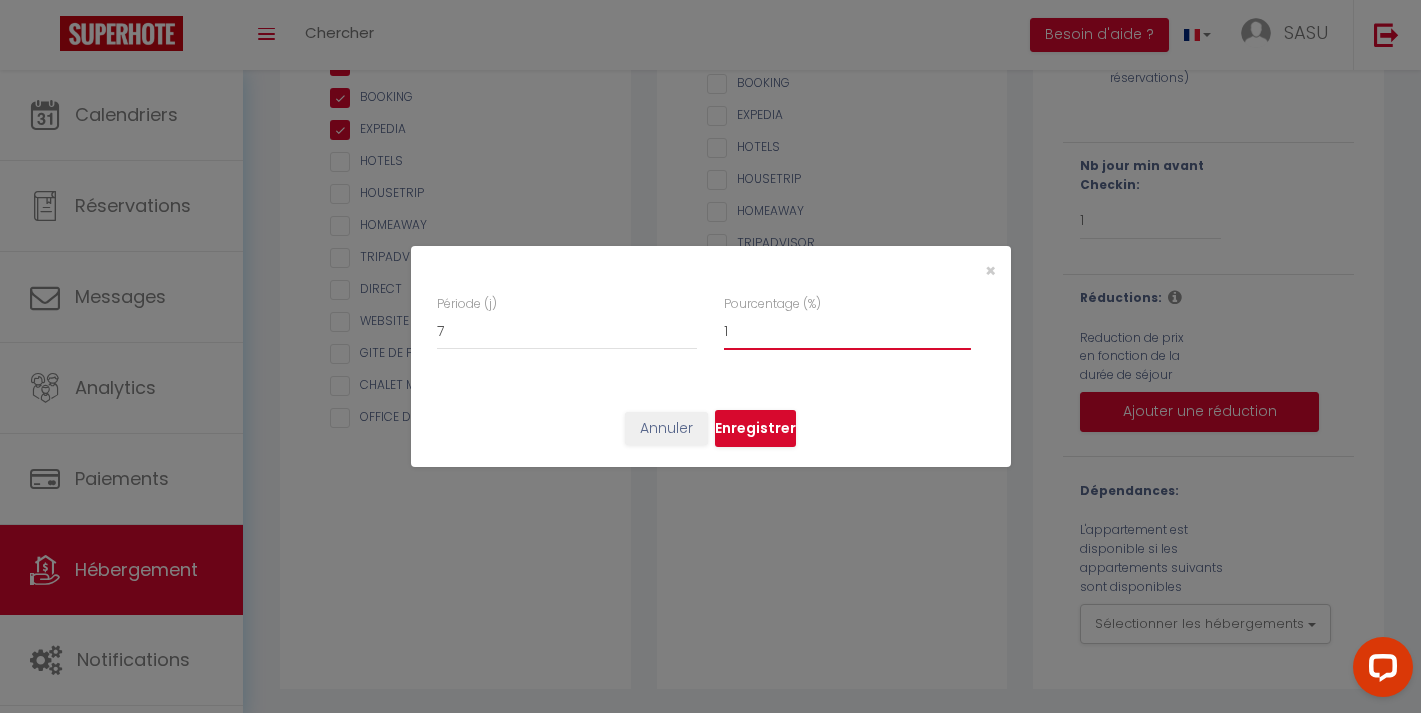 checkbox on "false" 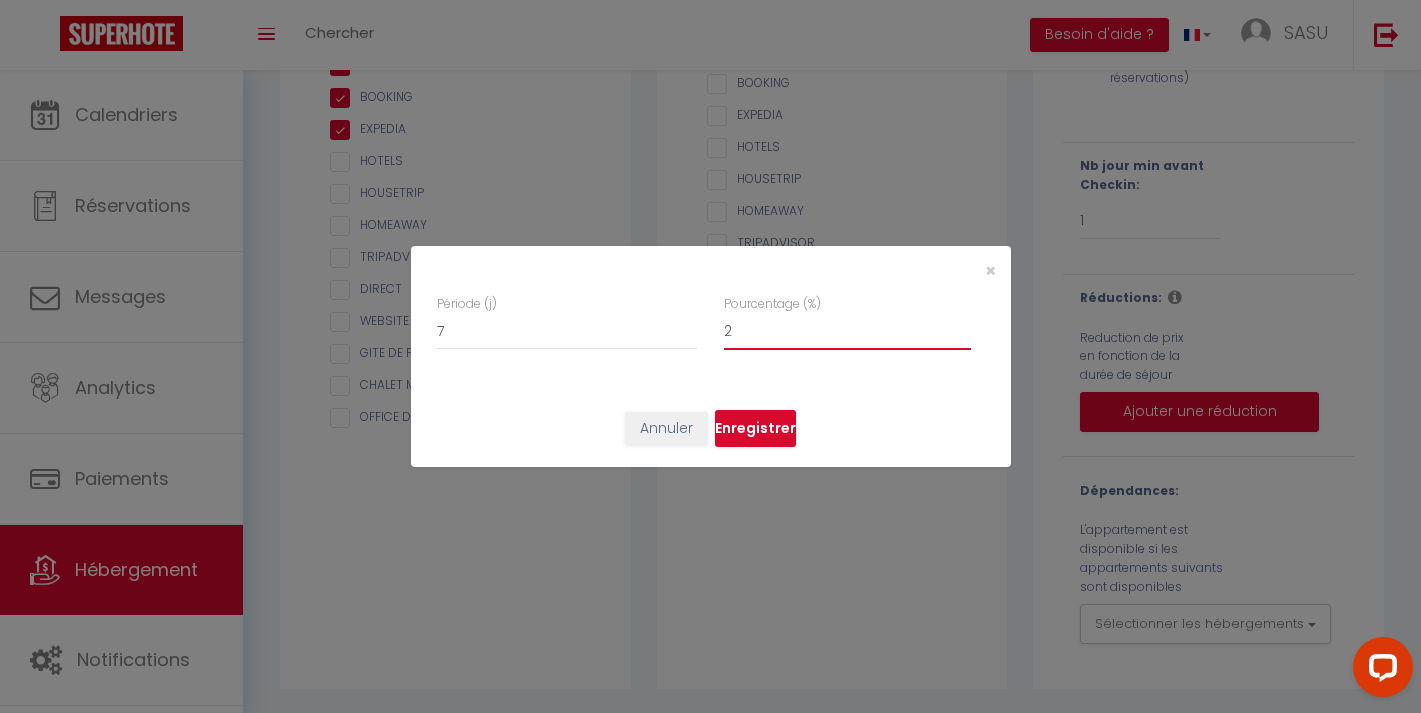 checkbox on "false" 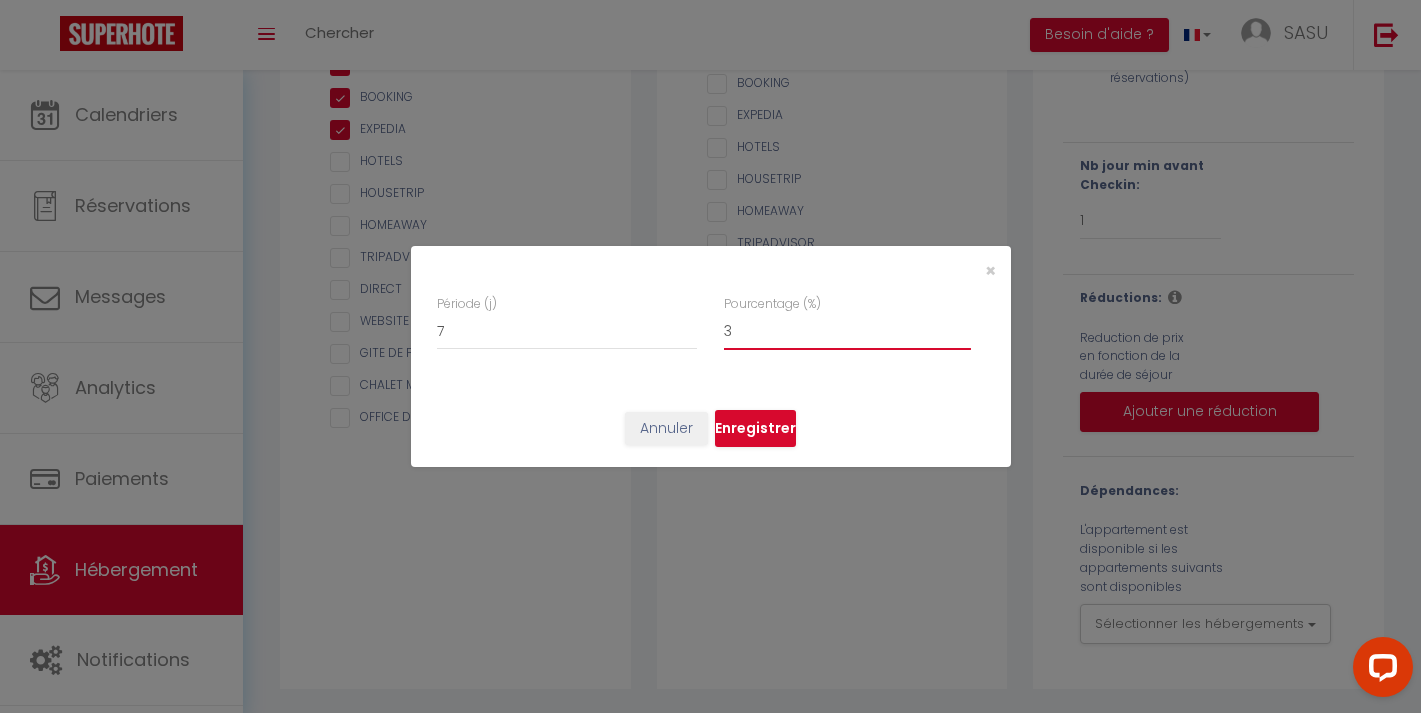 checkbox on "false" 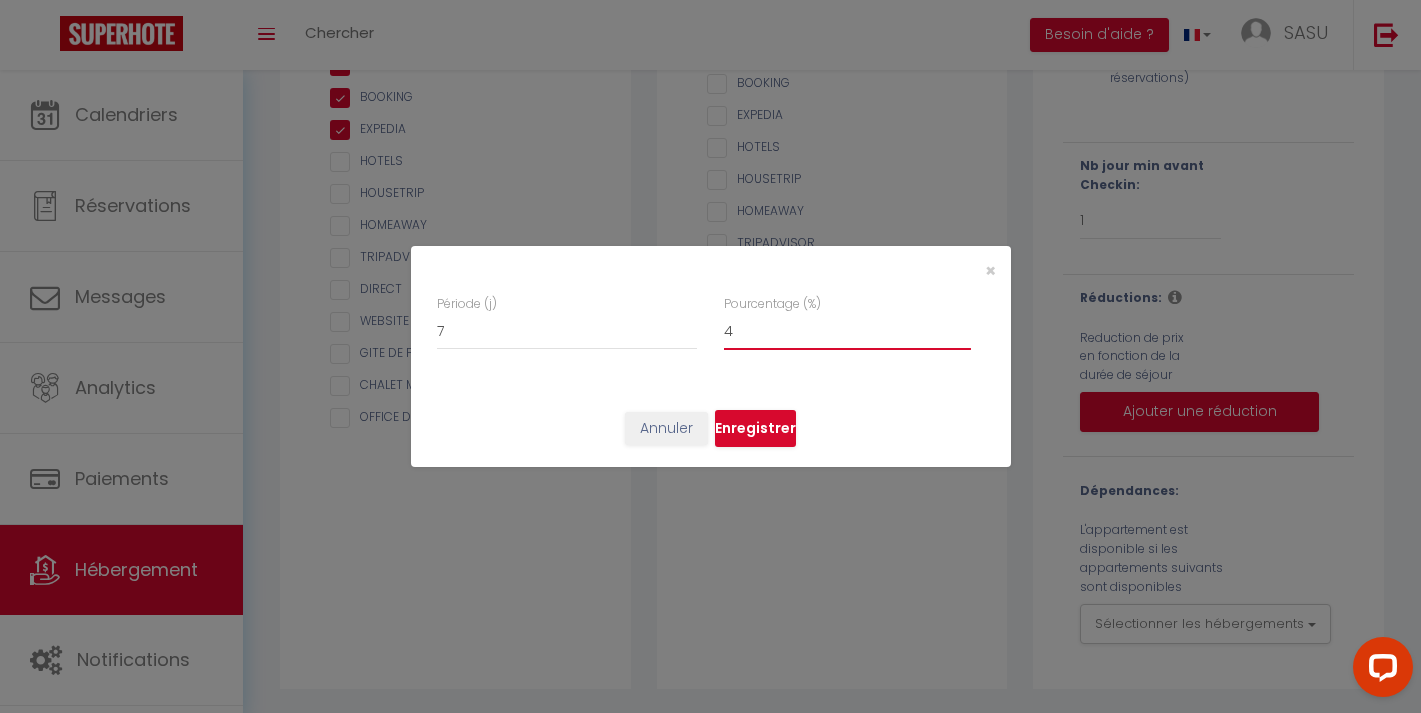 checkbox on "false" 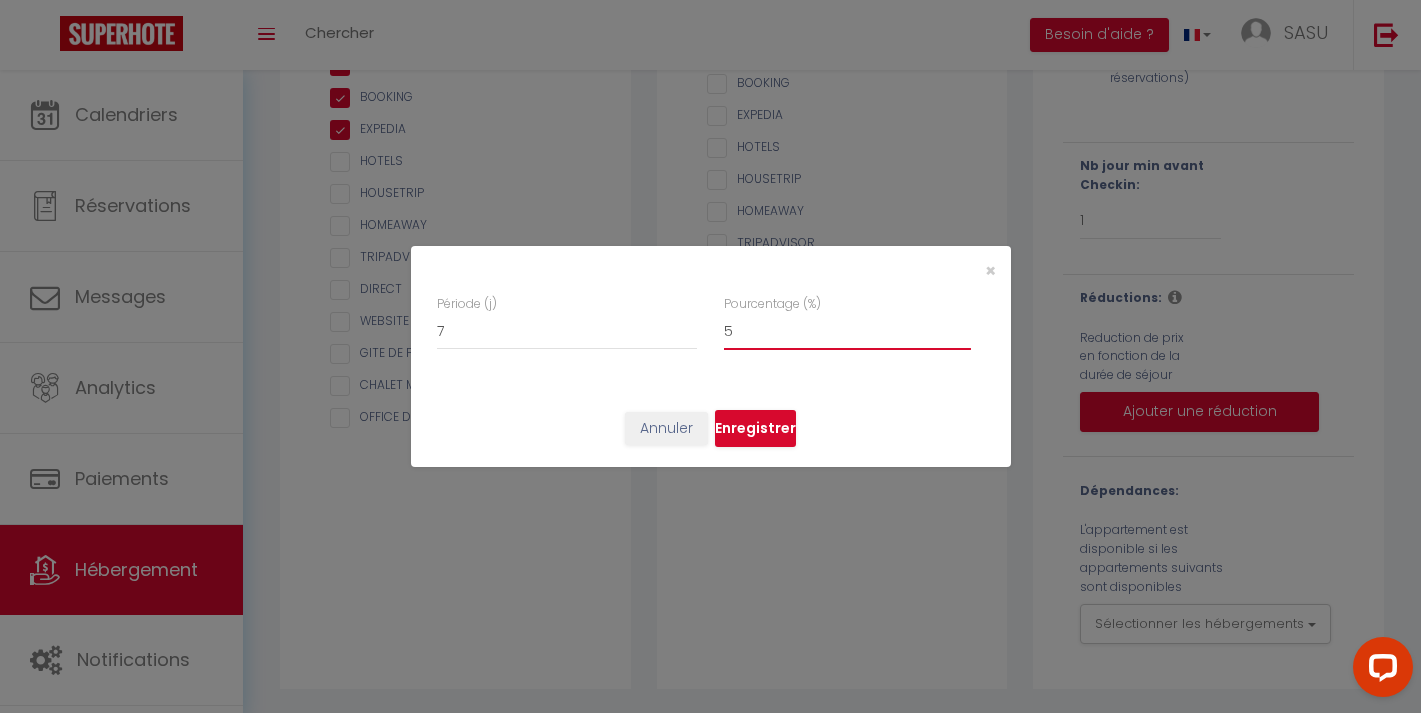 checkbox on "false" 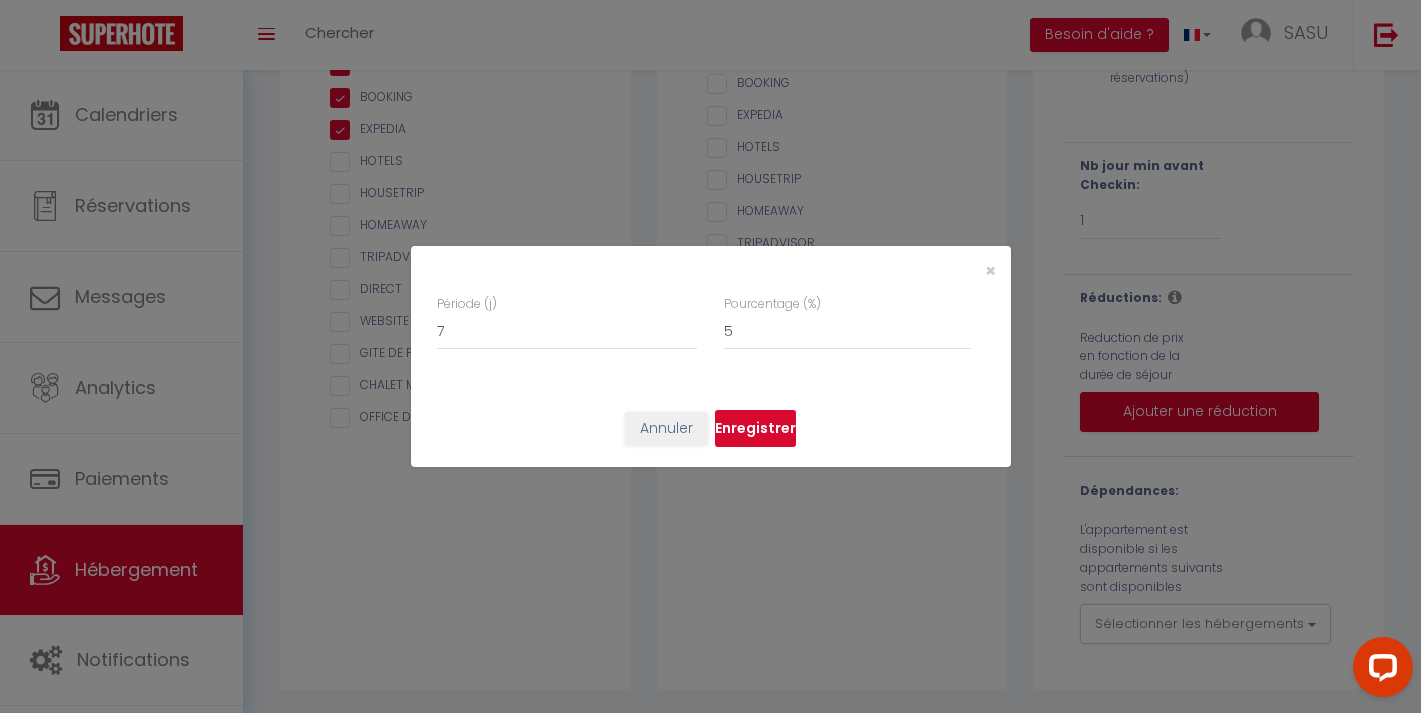 click on "Enregistrer" at bounding box center (755, 429) 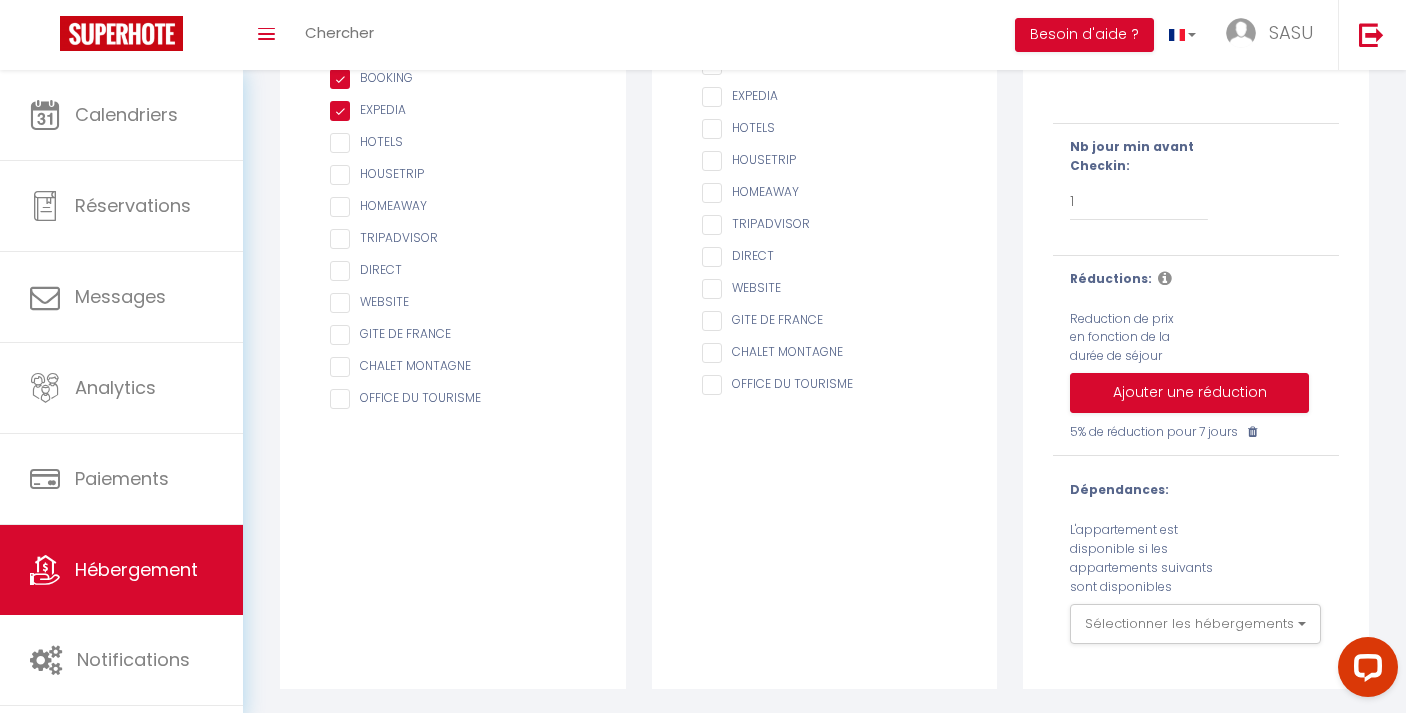 scroll, scrollTop: 0, scrollLeft: 0, axis: both 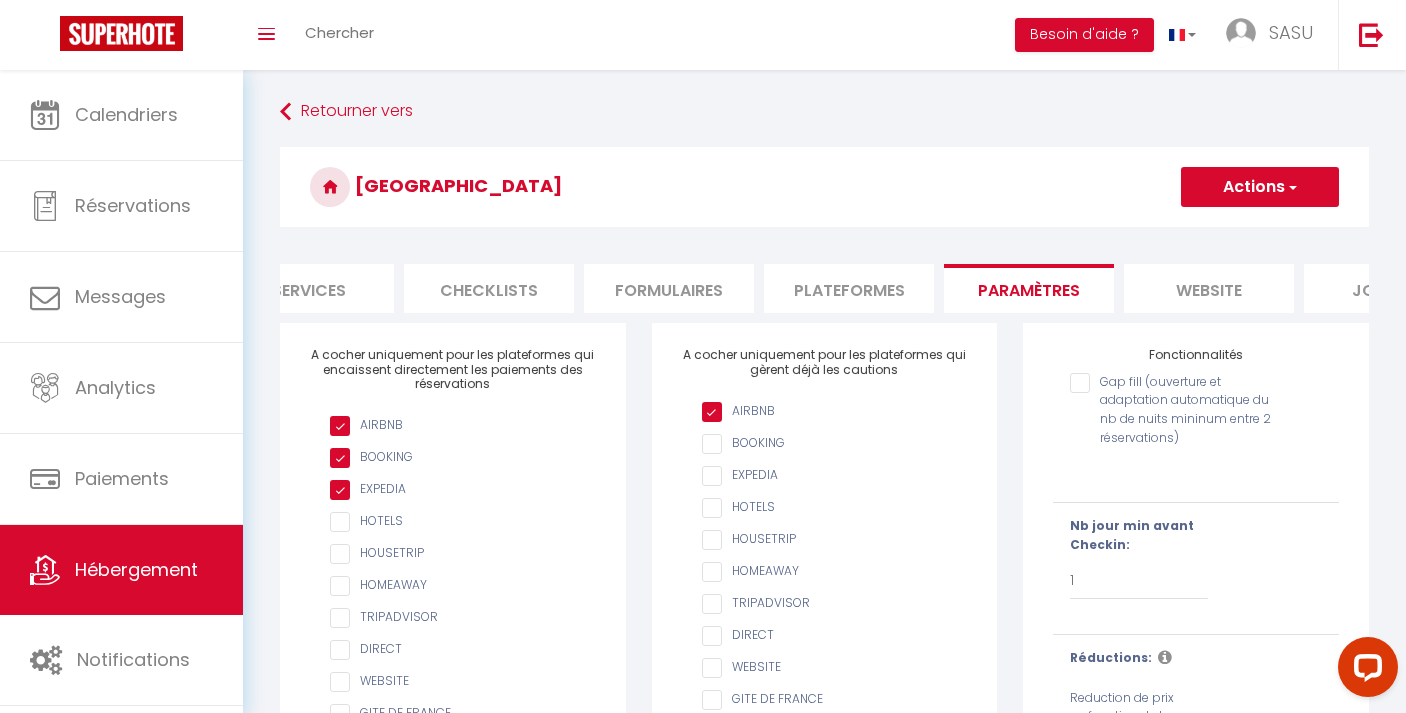 click on "Plateformes" at bounding box center [849, 288] 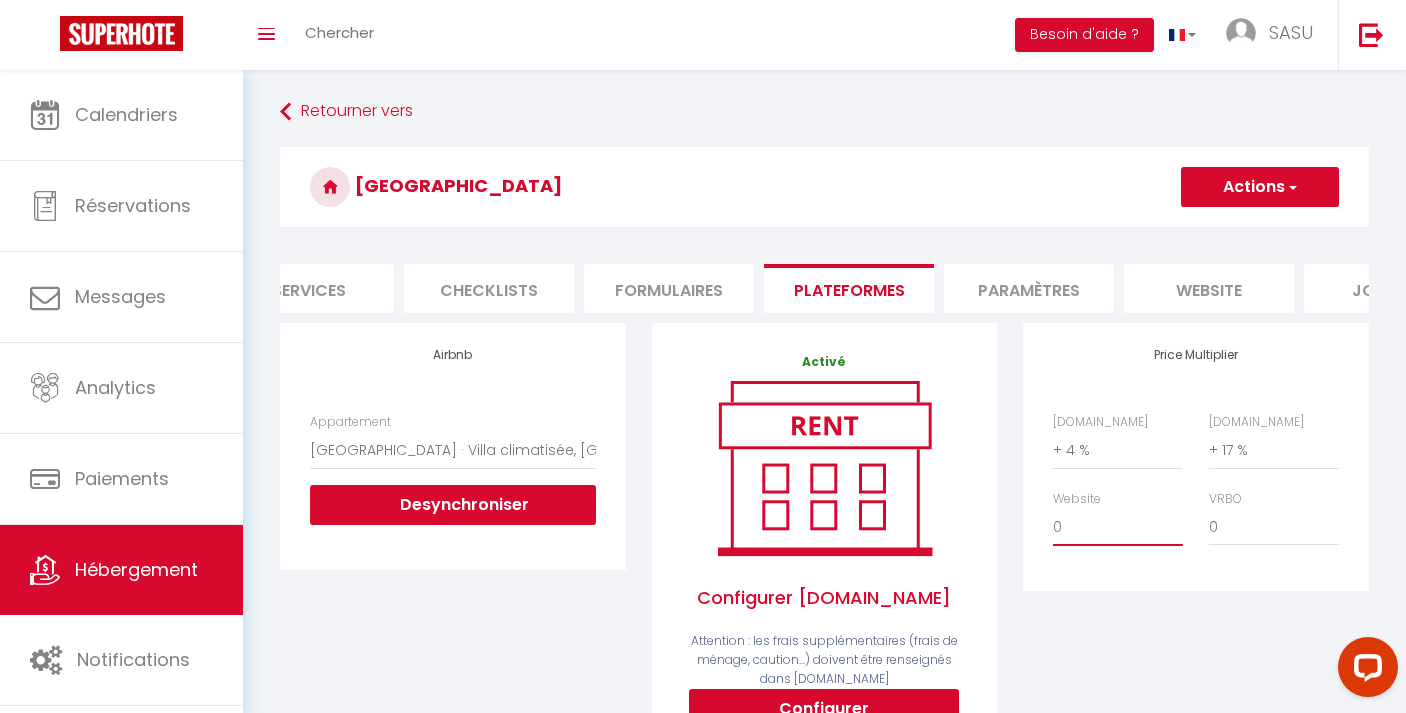 click on "0
+ 1 %
+ 2 %
+ 3 %
+ 4 %
+ 5 %
+ 6 %
+ 7 %
+ 8 %
+ 9 %" at bounding box center (1118, 527) 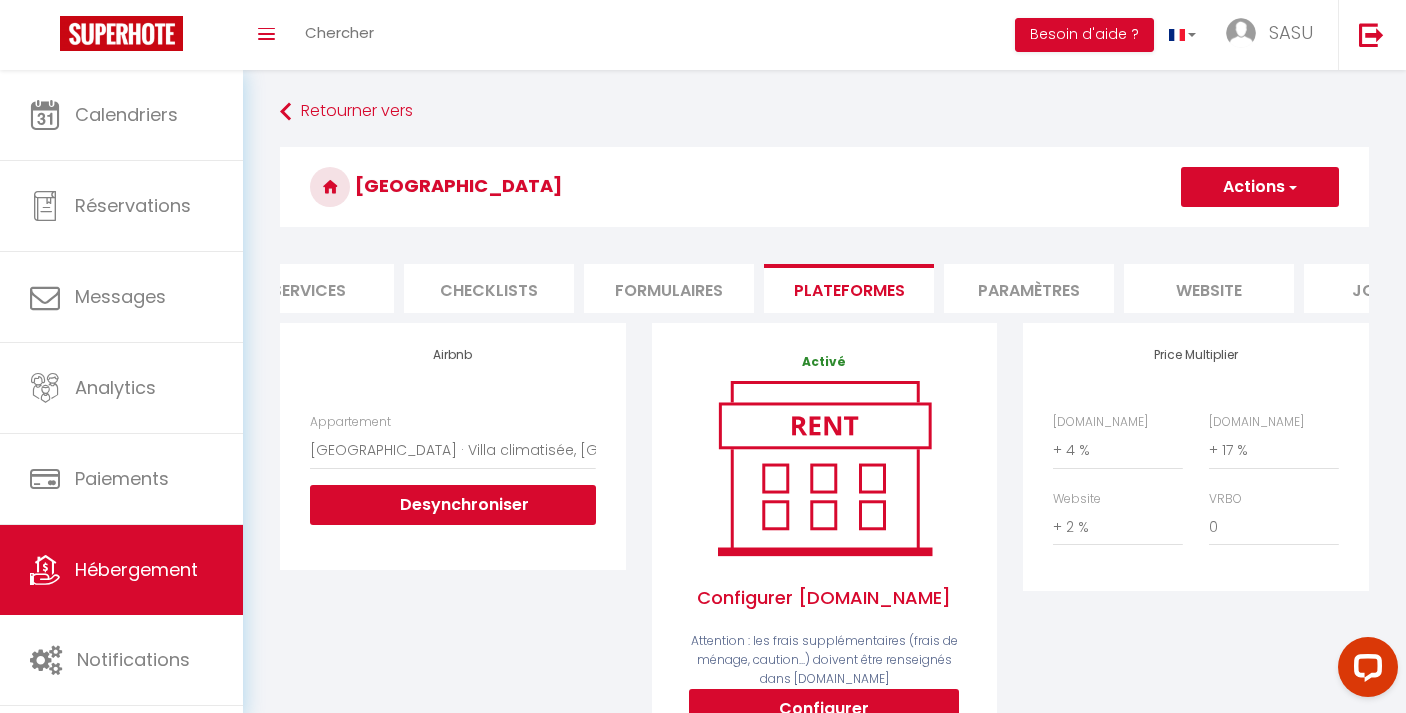 click on "Actions" at bounding box center [1260, 187] 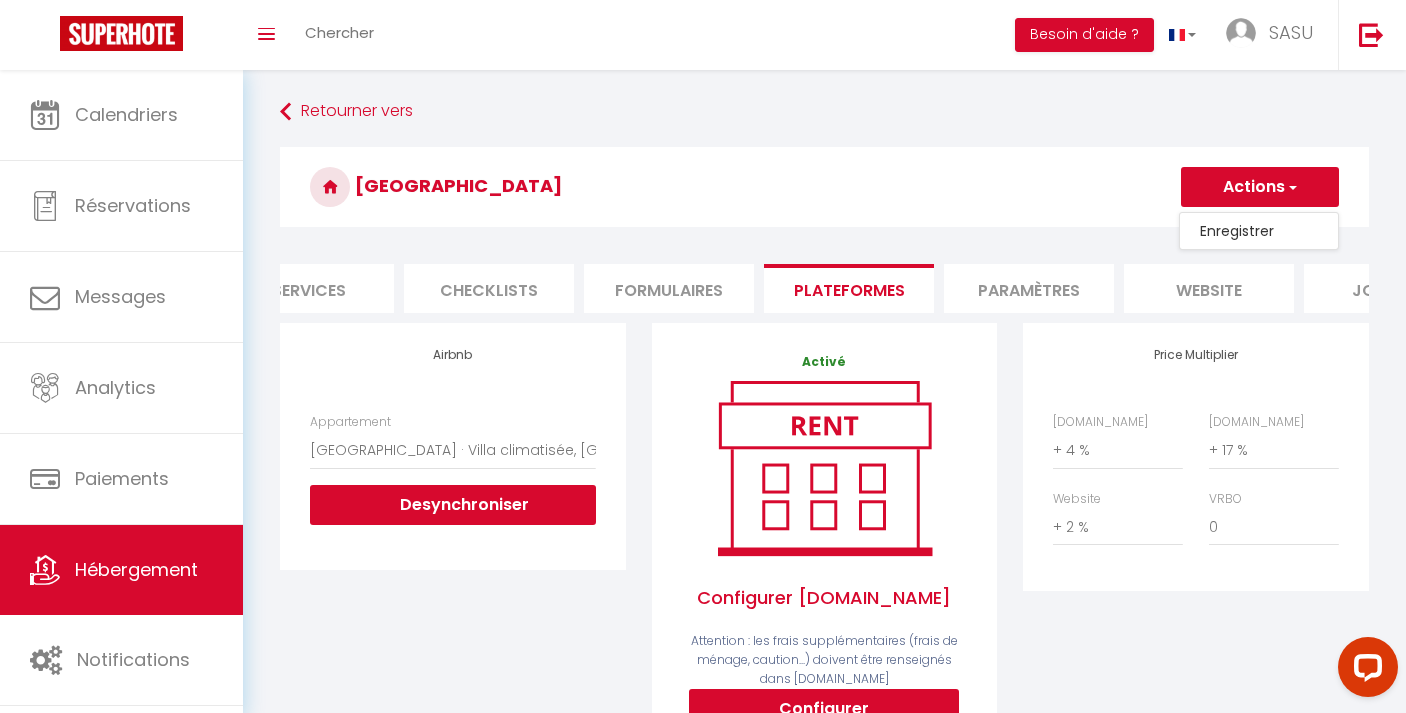 click on "Enregistrer" at bounding box center [1259, 231] 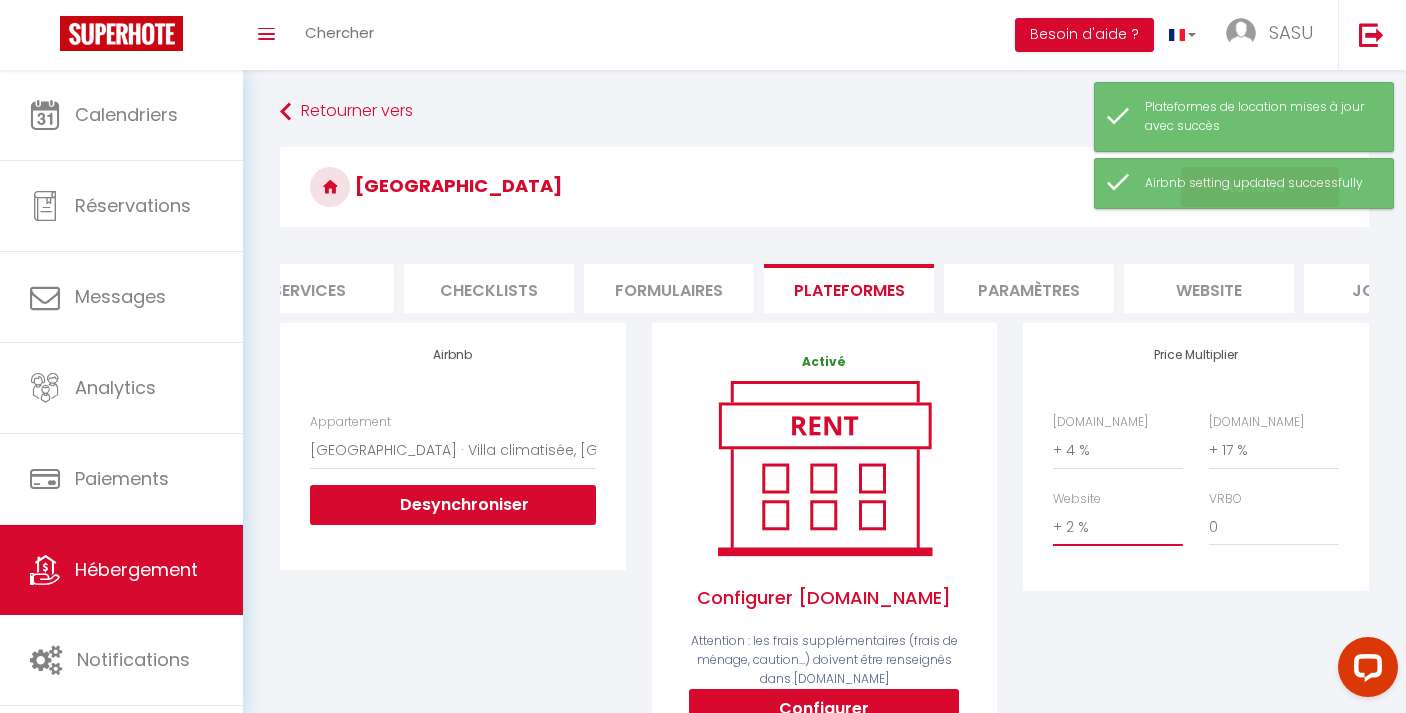click on "0
+ 1 %
+ 2 %
+ 3 %
+ 4 %
+ 5 %
+ 6 %
+ 7 %
+ 8 %
+ 9 %" at bounding box center (1118, 527) 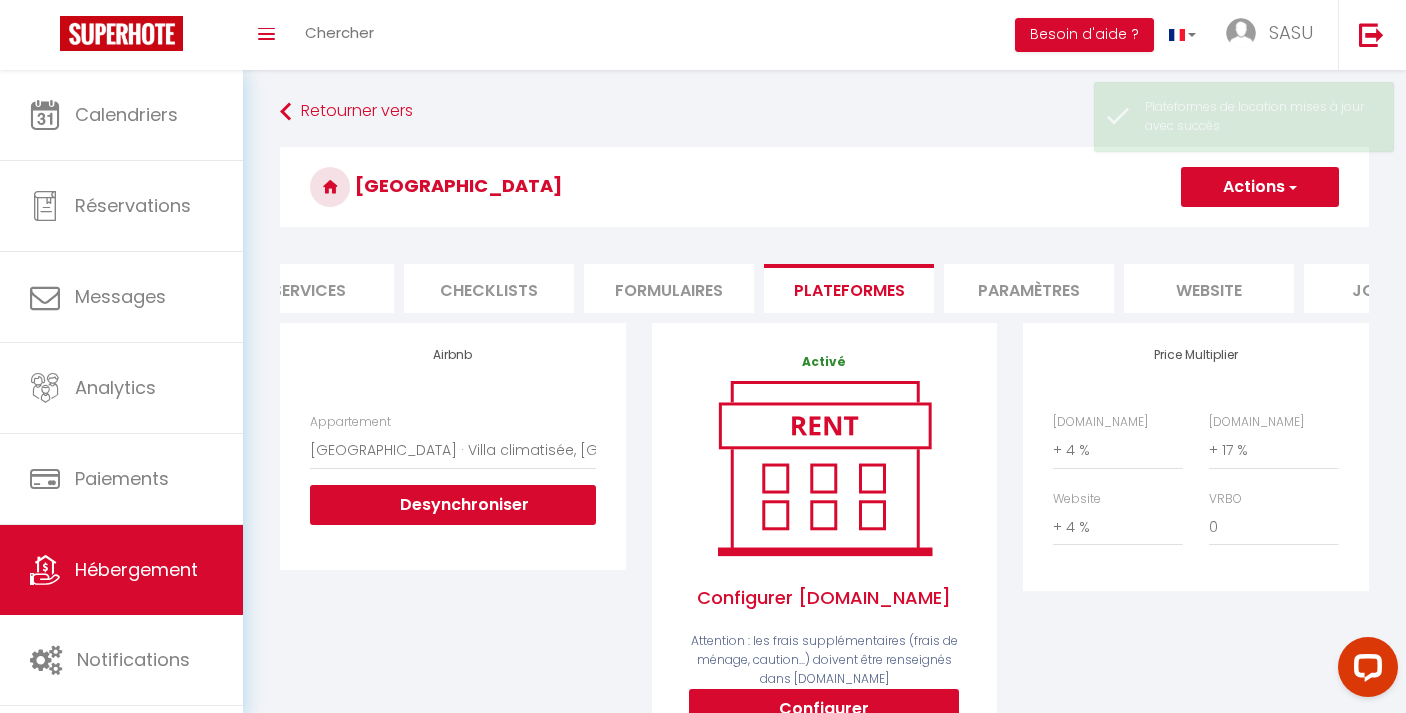 click on "Actions" at bounding box center (1260, 187) 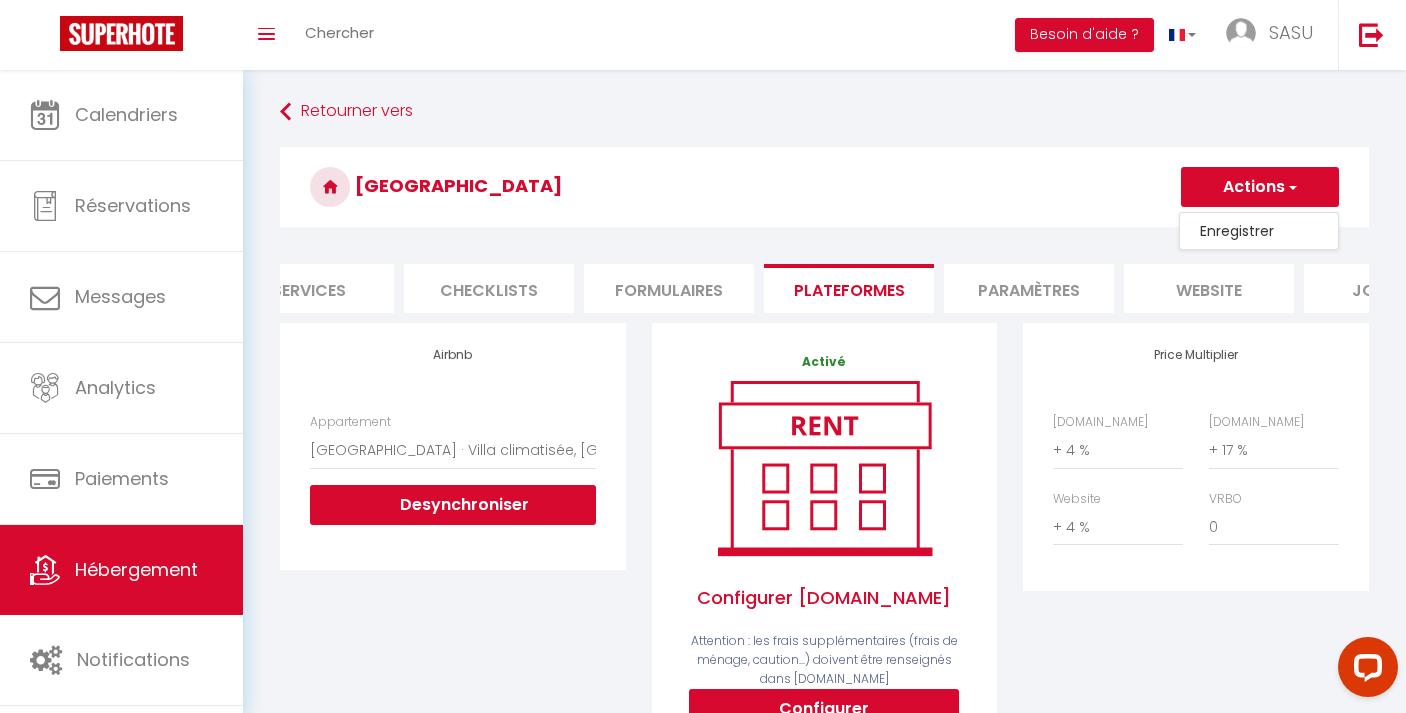 click on "Enregistrer" at bounding box center [1259, 231] 